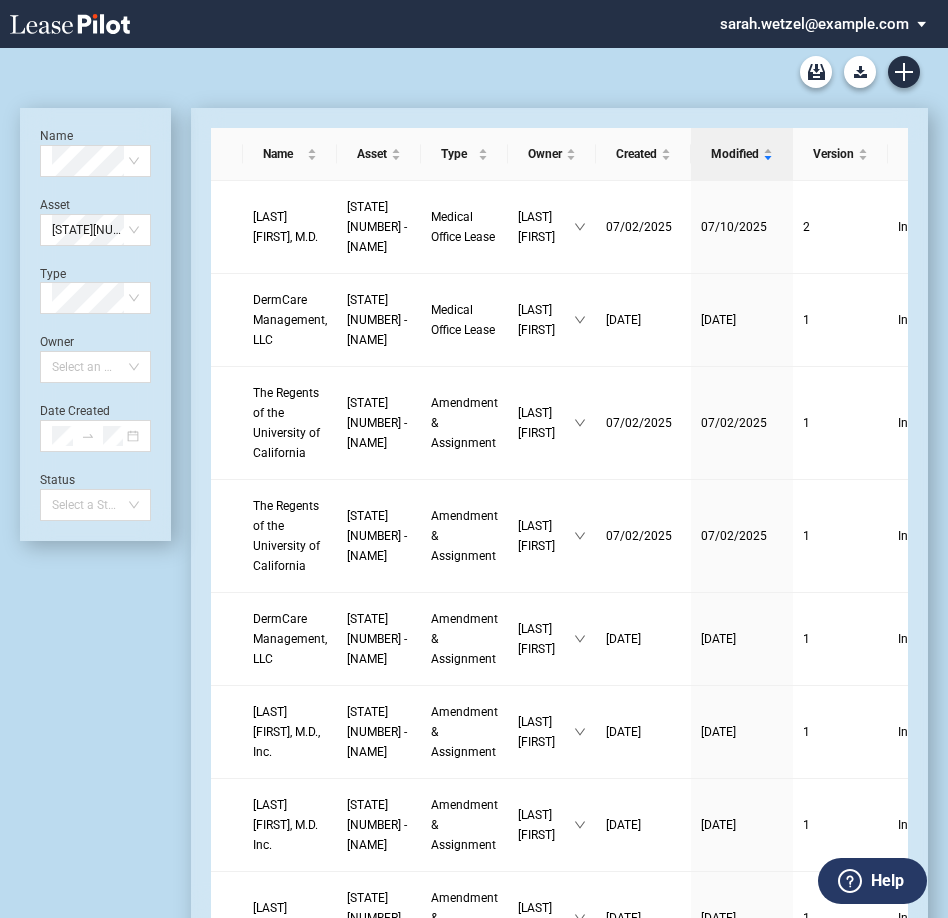 scroll, scrollTop: 0, scrollLeft: 0, axis: both 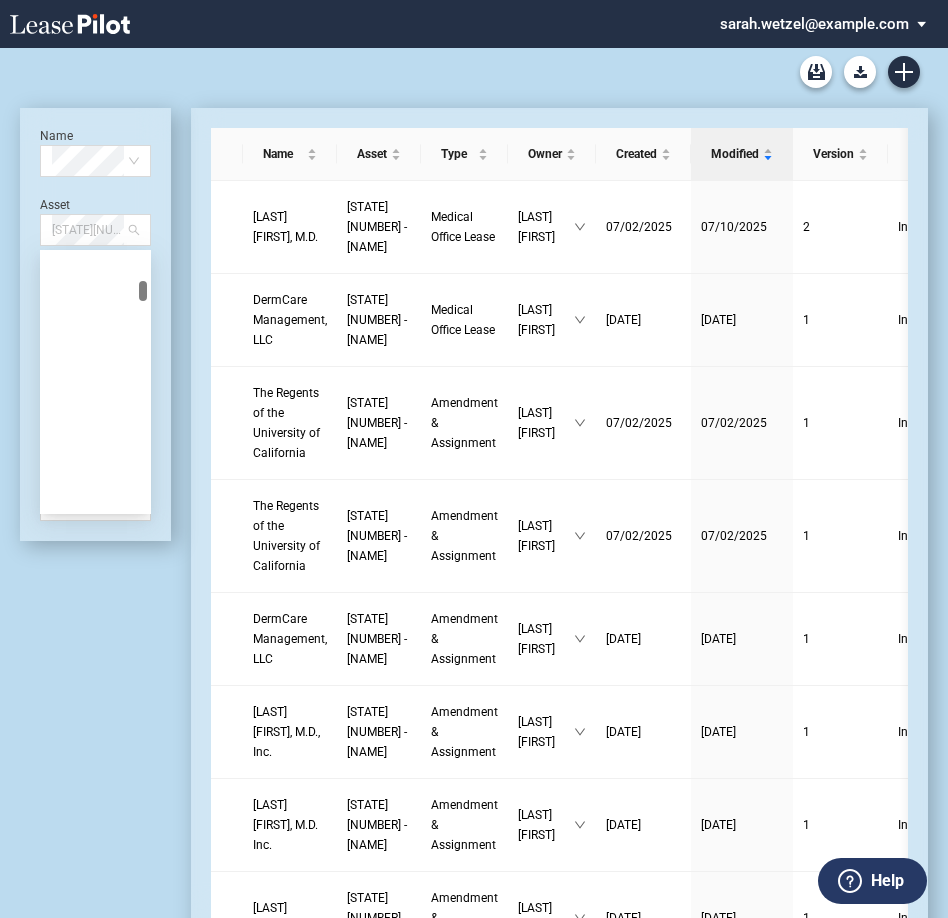 drag, startPoint x: 104, startPoint y: 229, endPoint x: -21, endPoint y: 216, distance: 125.67418 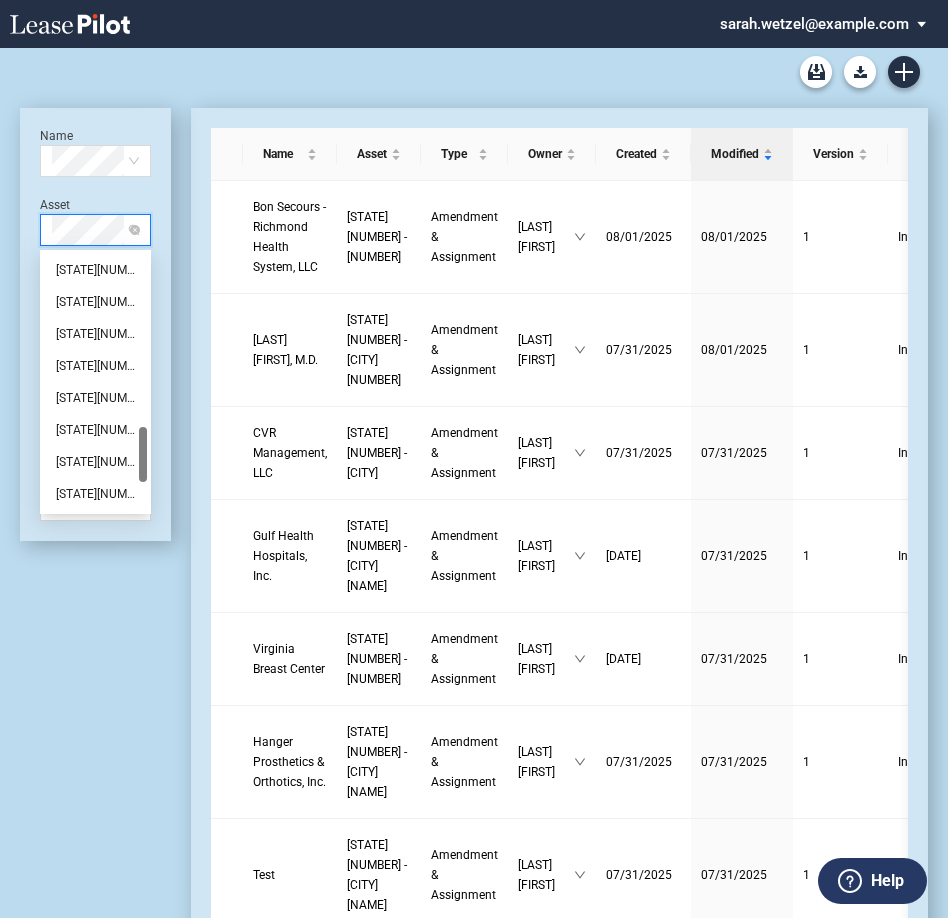 scroll, scrollTop: 0, scrollLeft: 0, axis: both 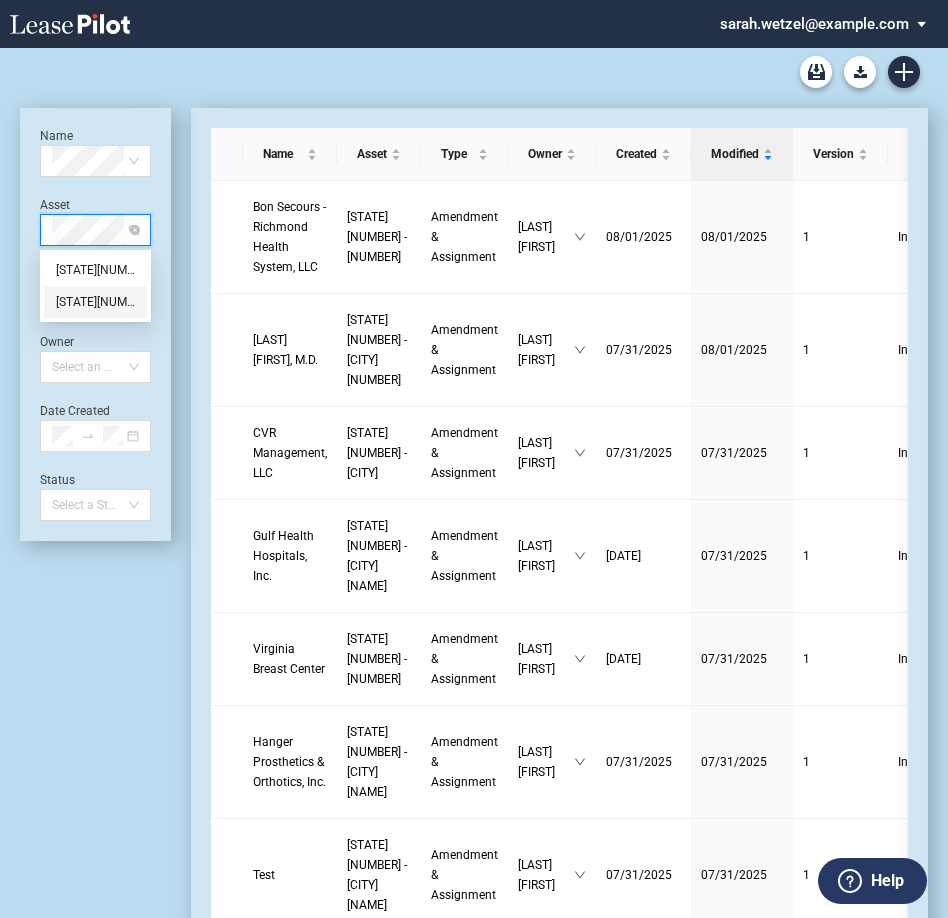 click on "[STATE][NUMBER] - [CITY] Medical Complex" at bounding box center (95, 302) 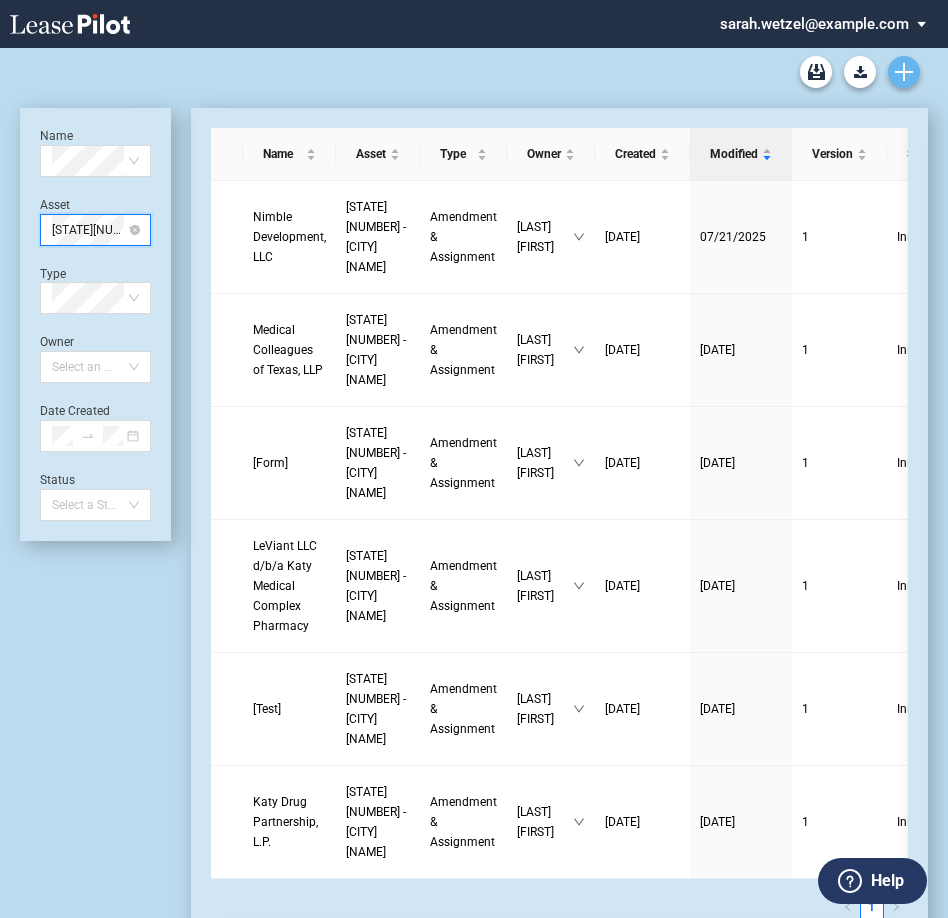 click at bounding box center [904, 72] 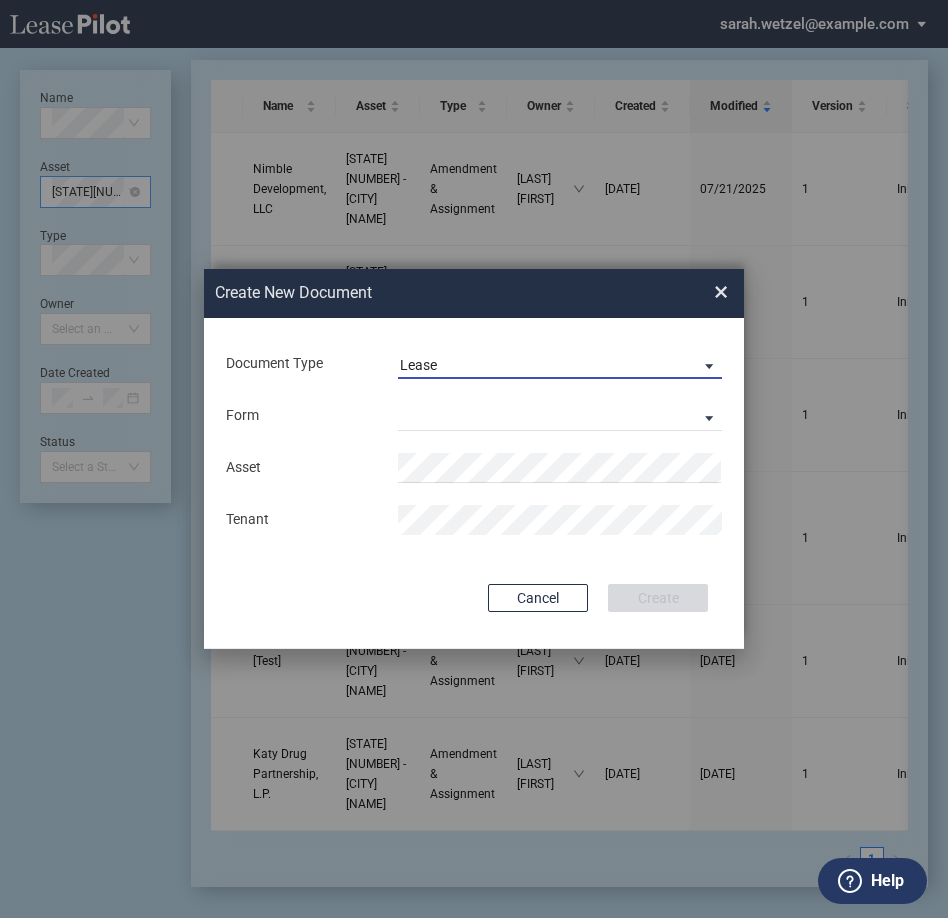 click on "Lease" at bounding box center [544, 366] 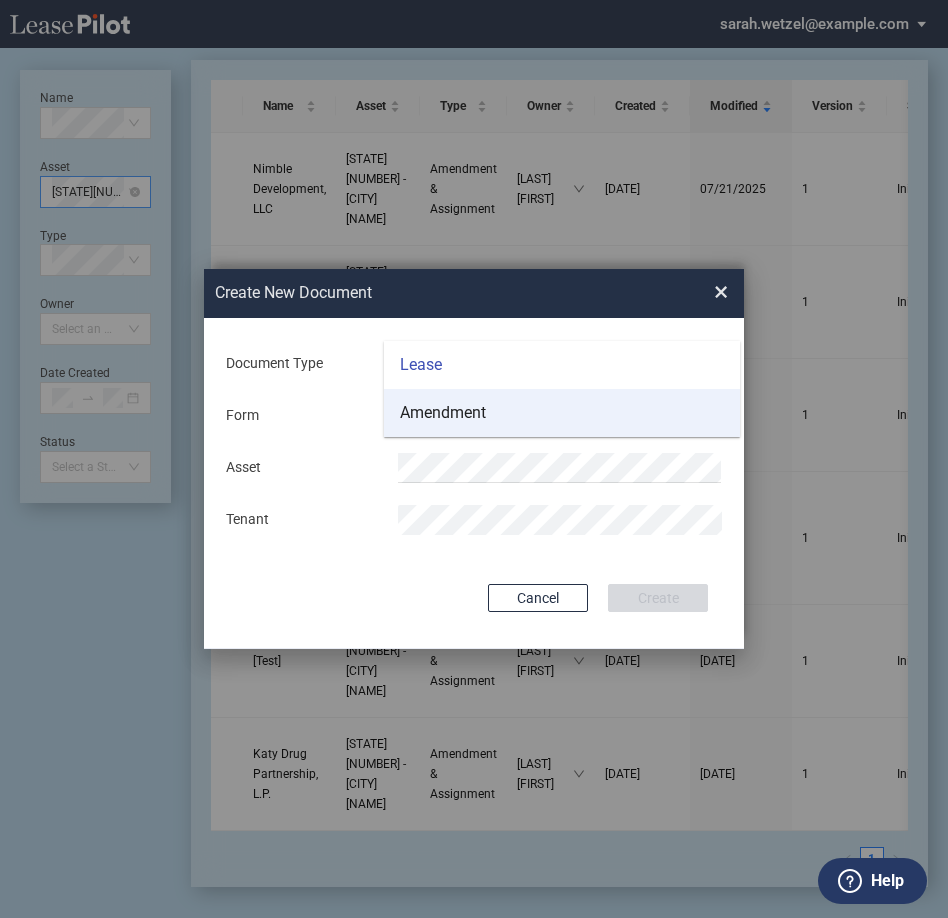 click on "Amendment" at bounding box center (443, 413) 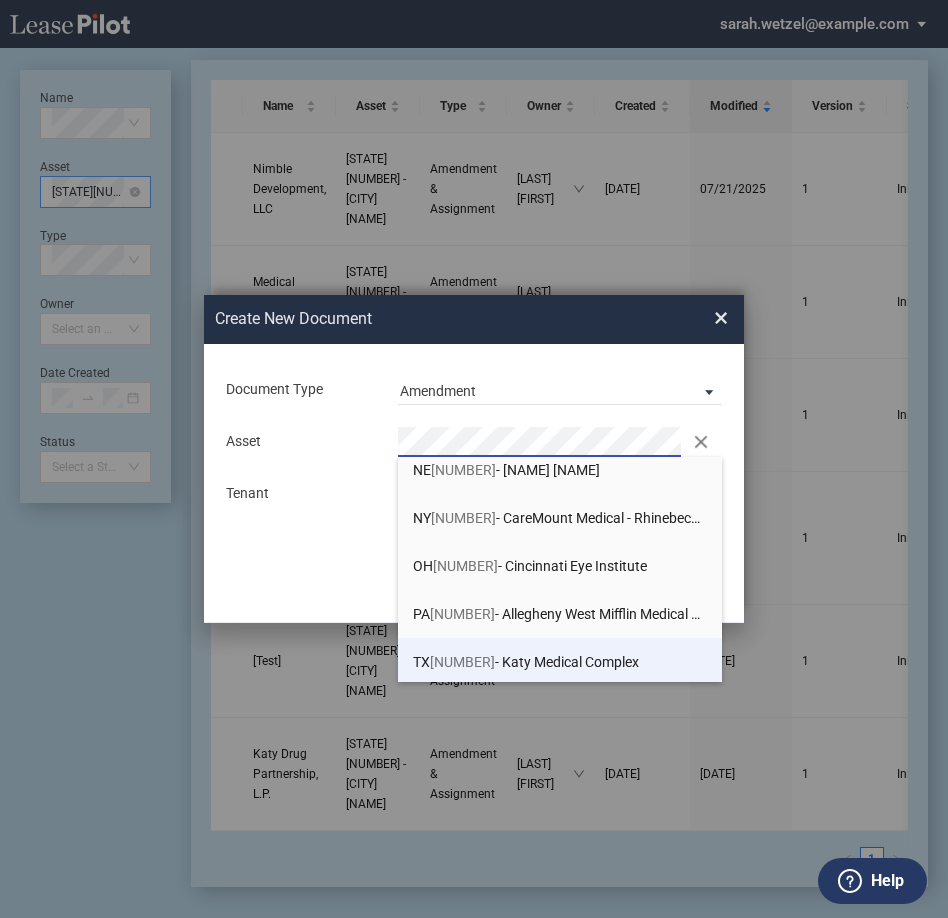 scroll, scrollTop: 254, scrollLeft: 0, axis: vertical 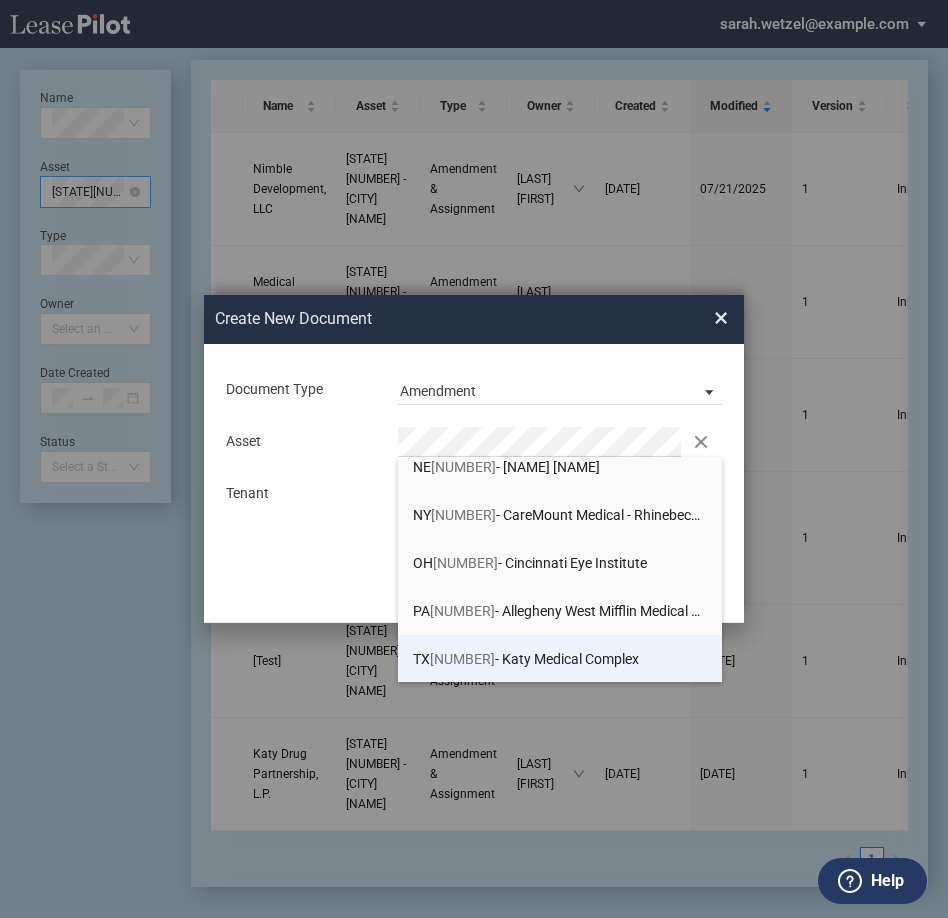 click on "TX 0013  - Katy Medical Complex" at bounding box center (526, 659) 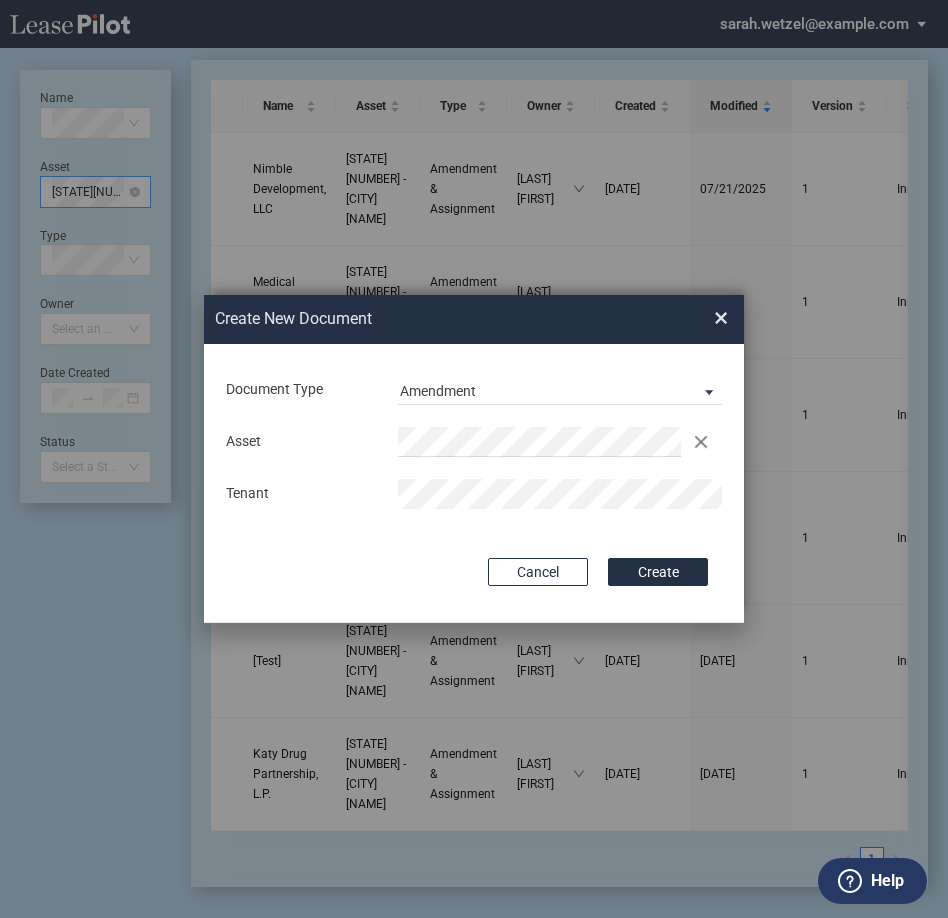 click on "Create" at bounding box center [658, 572] 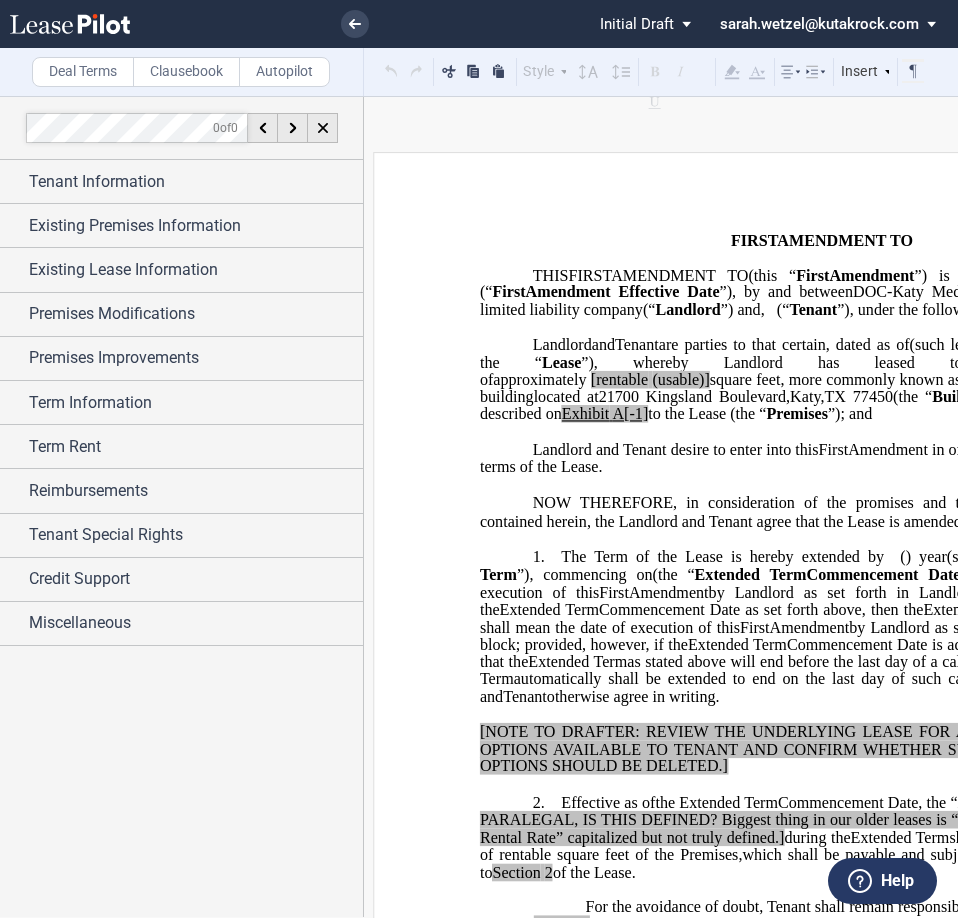 scroll, scrollTop: 0, scrollLeft: 0, axis: both 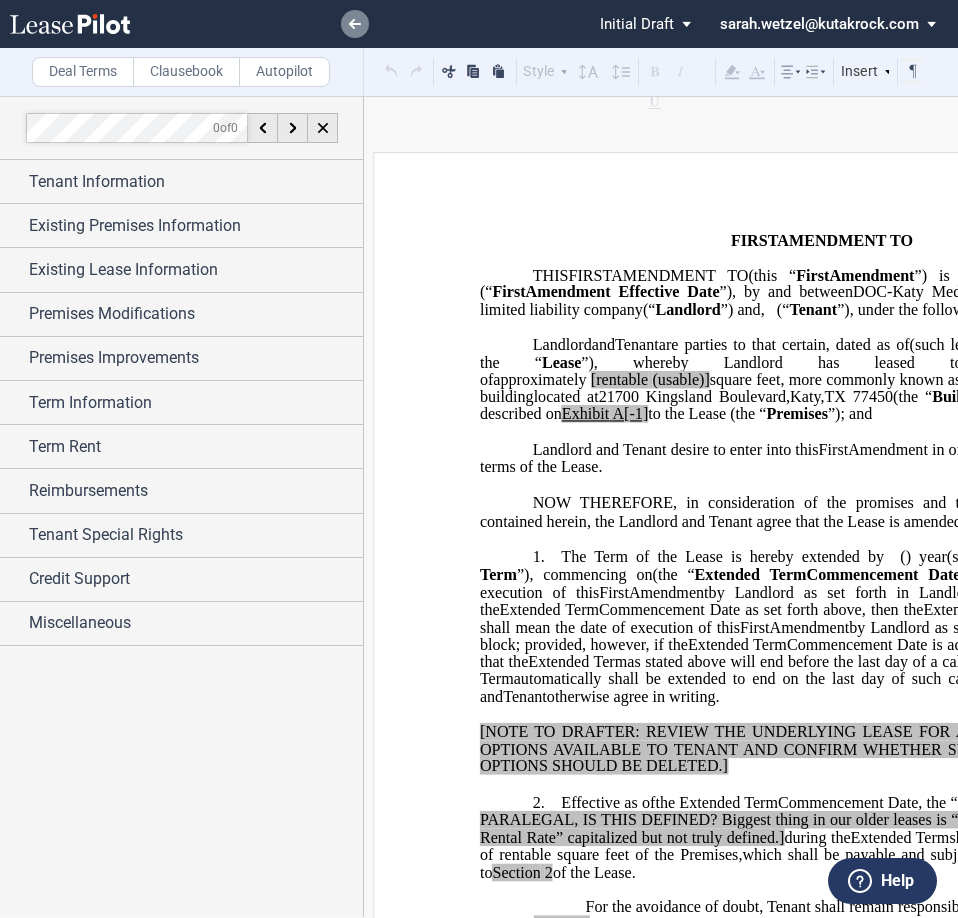 click 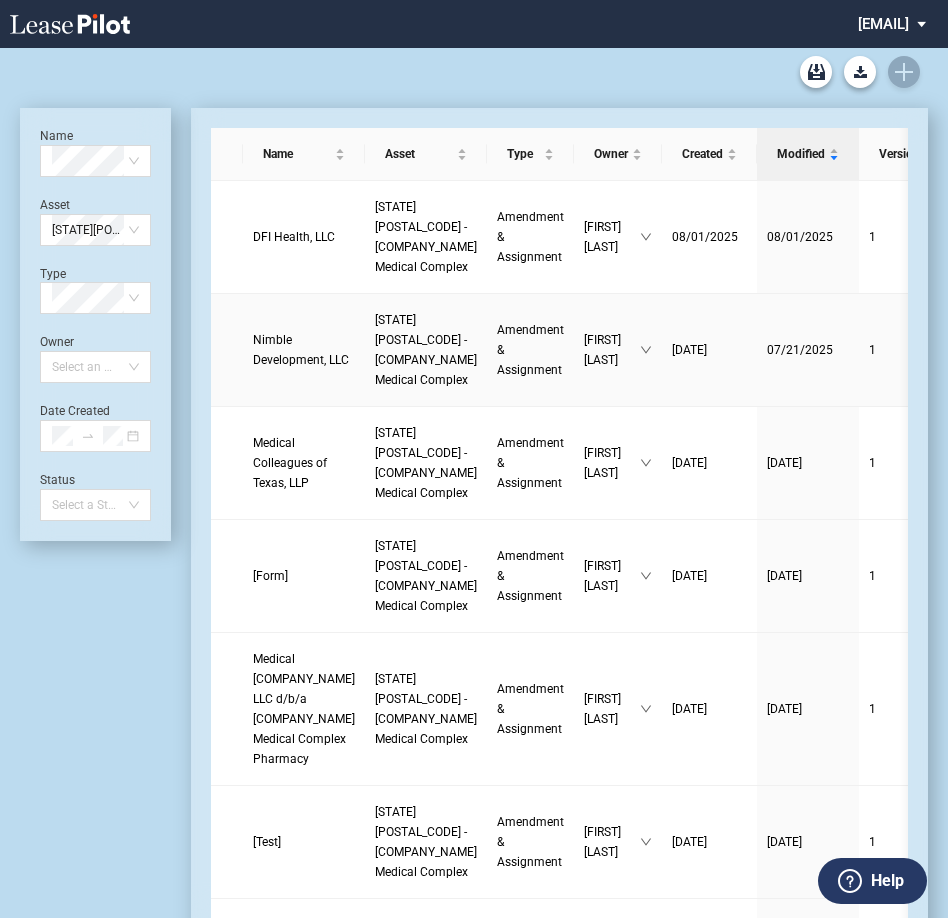 scroll, scrollTop: 0, scrollLeft: 0, axis: both 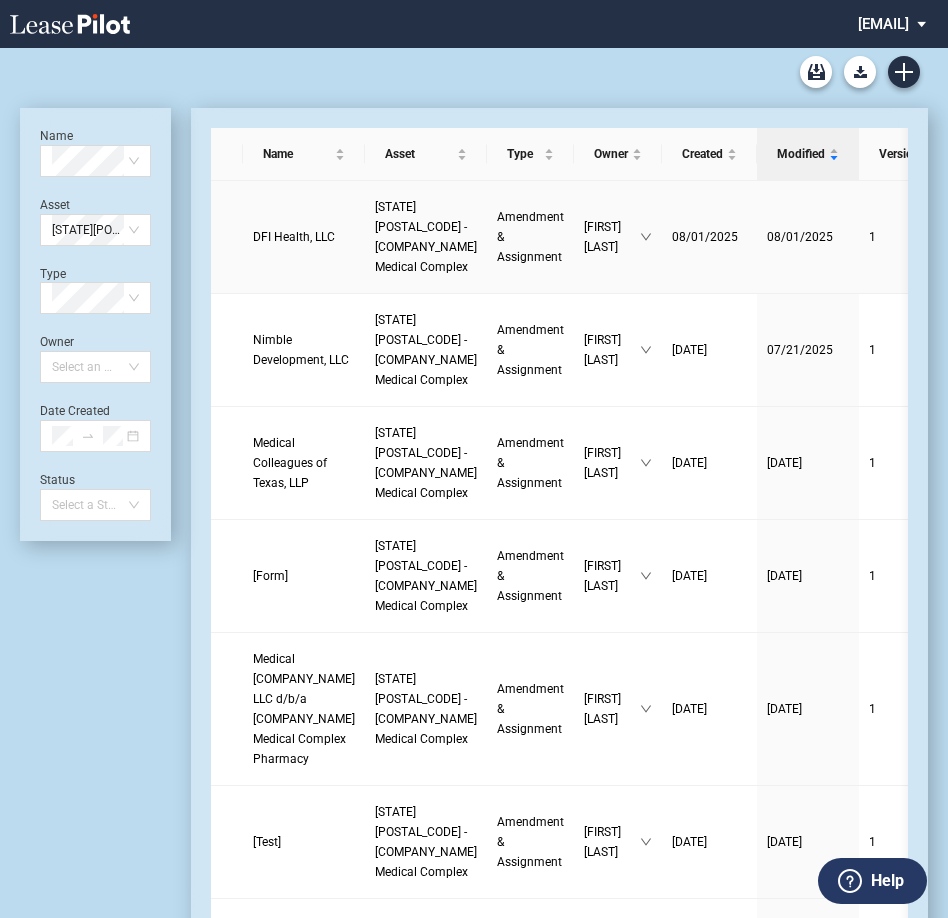 click on "Amendment & Assignment" at bounding box center [530, 237] 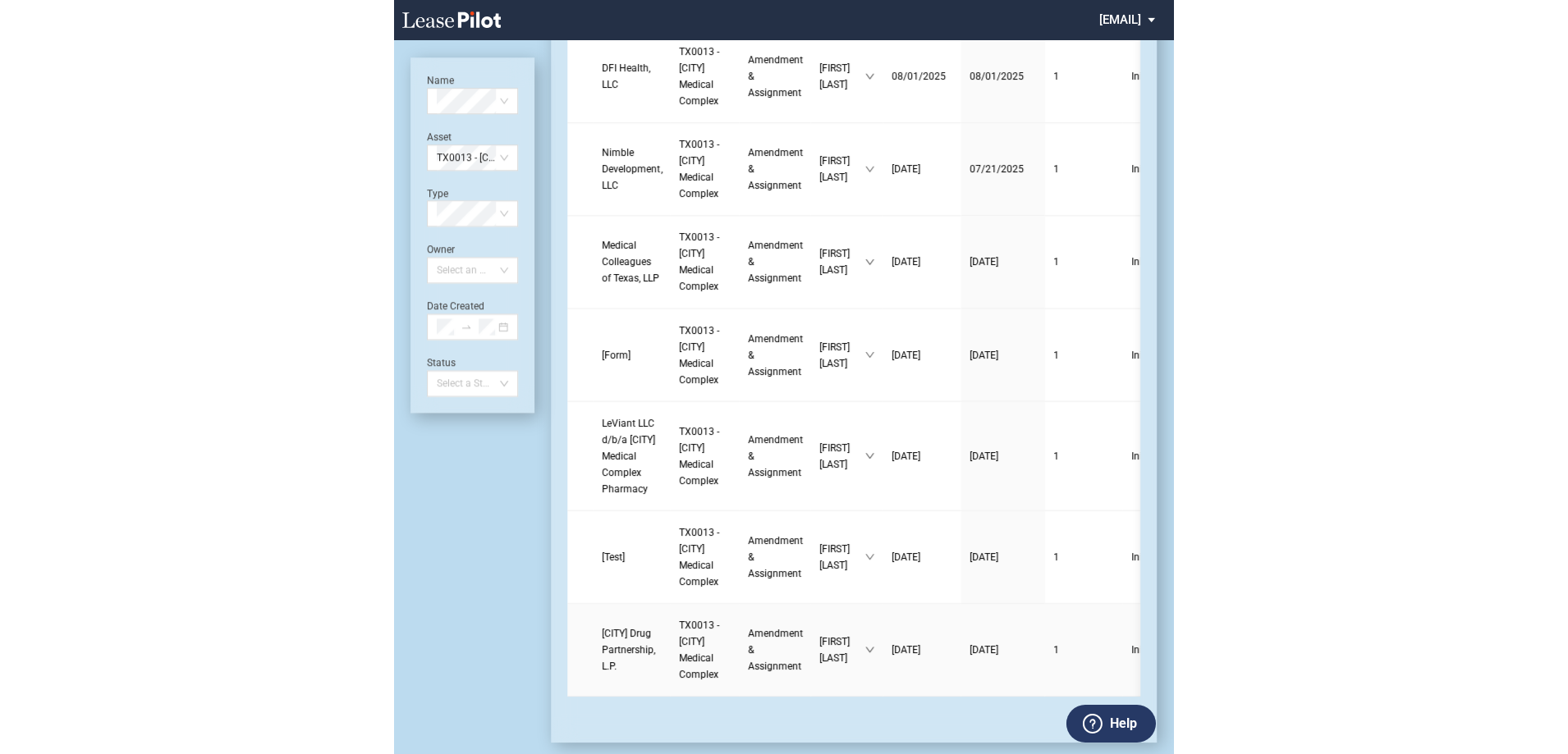 scroll, scrollTop: 0, scrollLeft: 0, axis: both 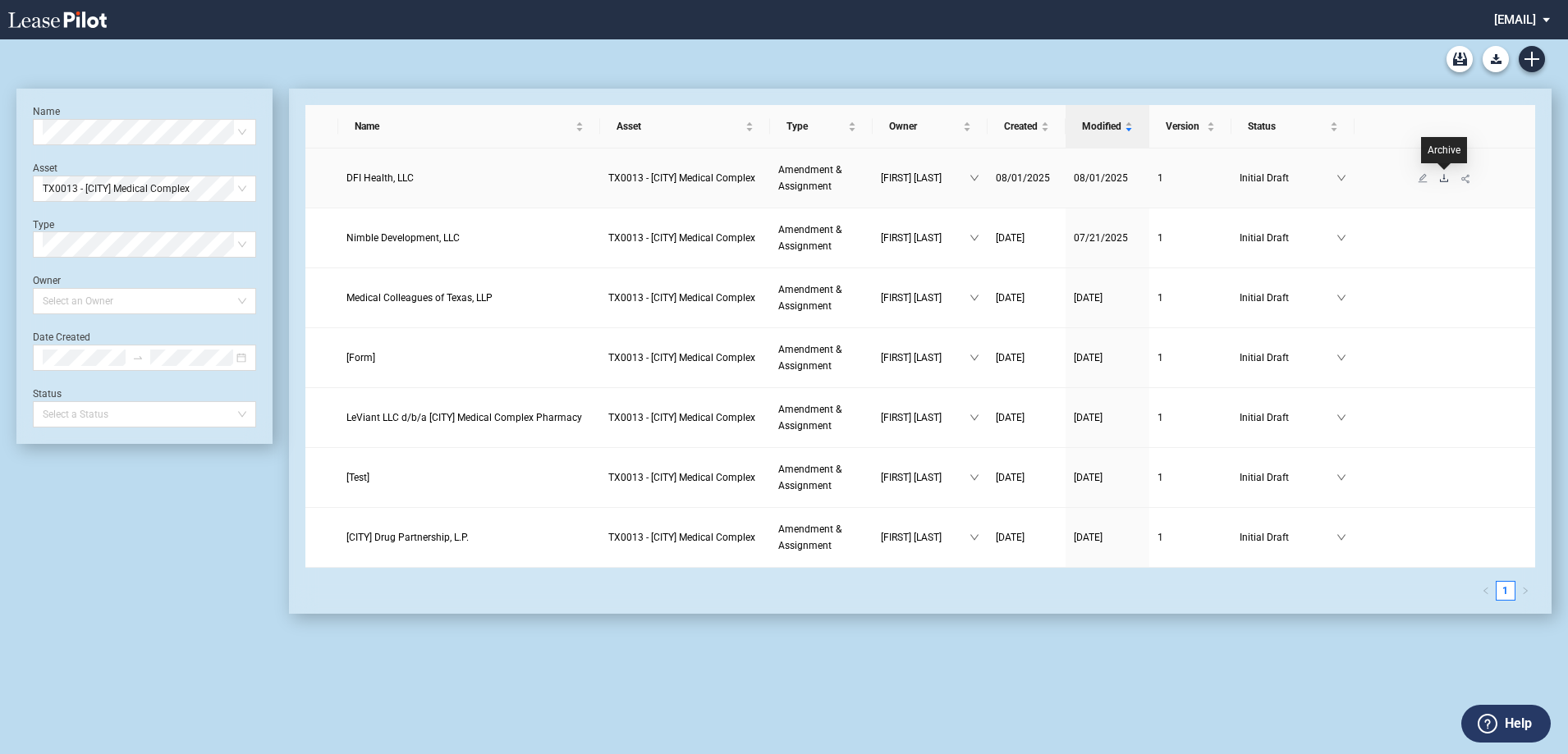 click 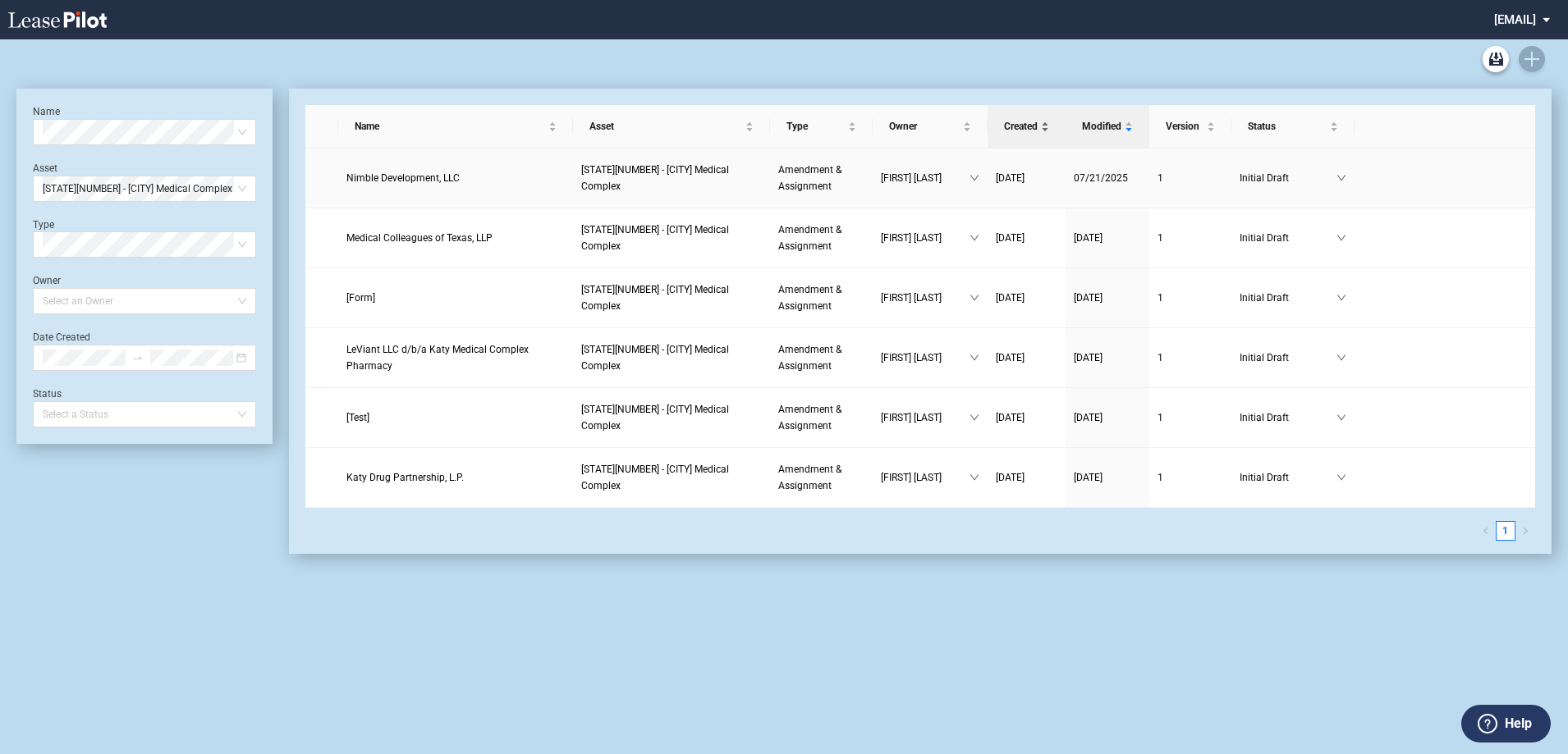 scroll, scrollTop: 0, scrollLeft: 0, axis: both 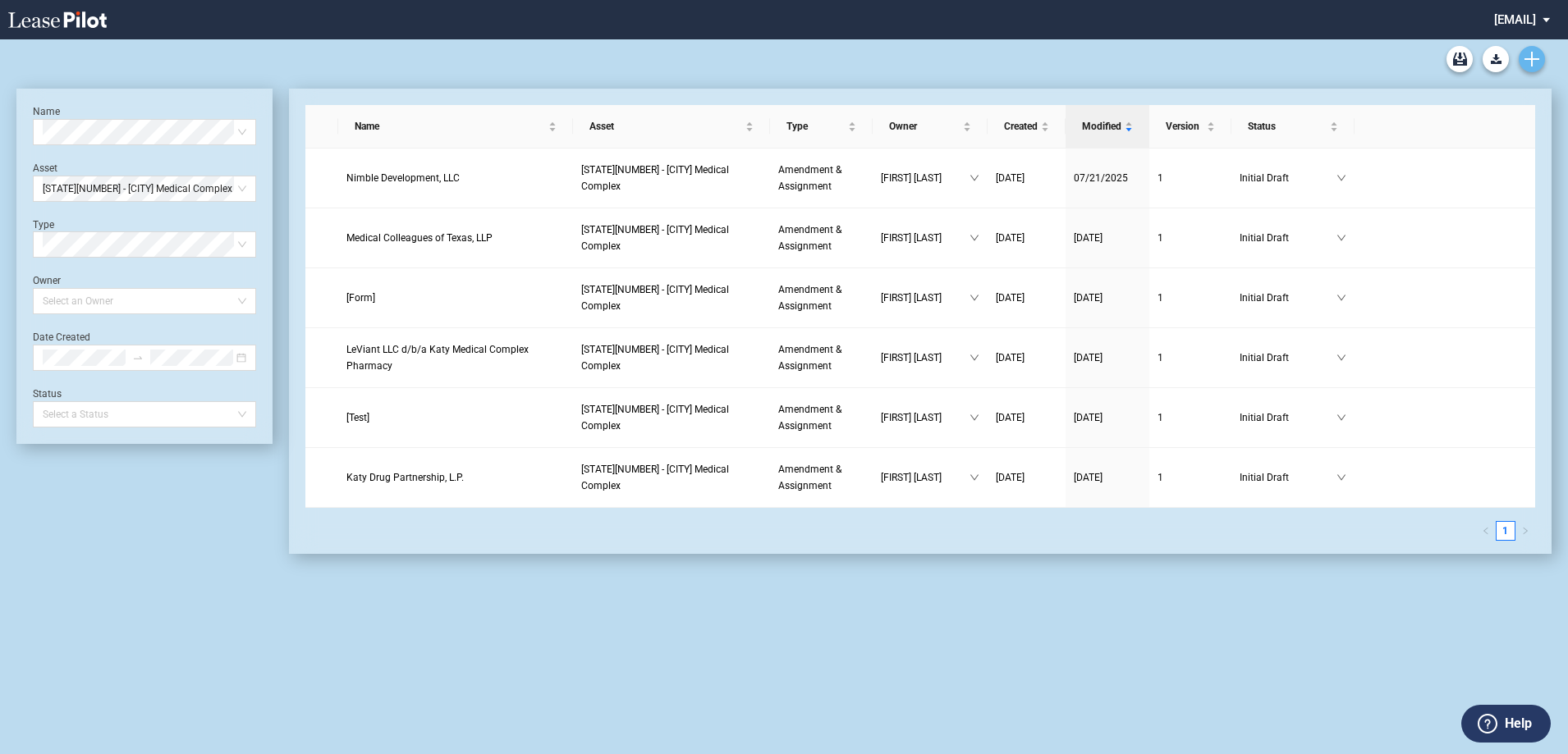 click 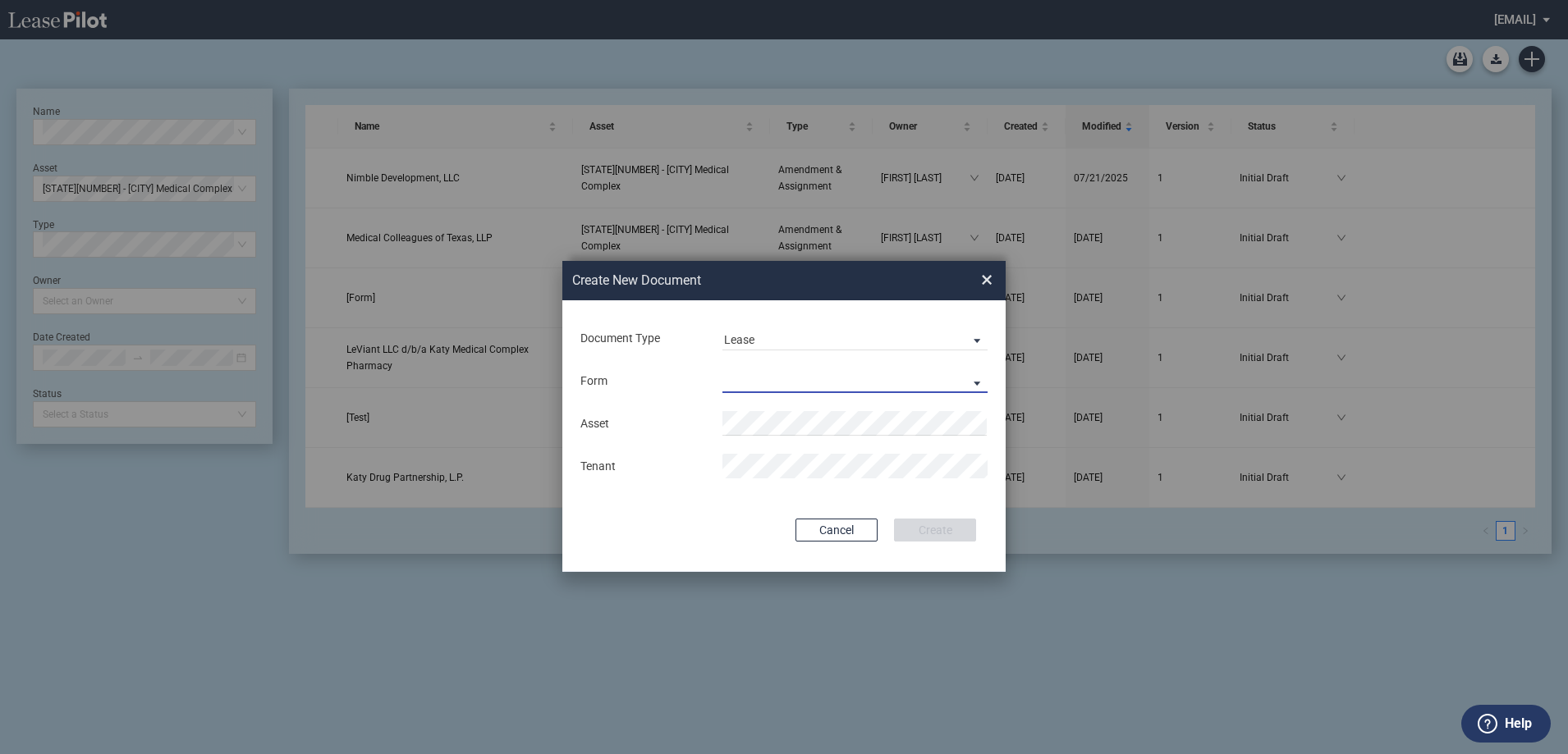click on "[SERVICE] Office Lease
[CITY] Lease
[CITY] Lease
[NUMBER] Medical Place Lease
Medical City Lease
HCA Lease
[CITY] Lease
[BRAND] Tower Lease" at bounding box center [855, 381] 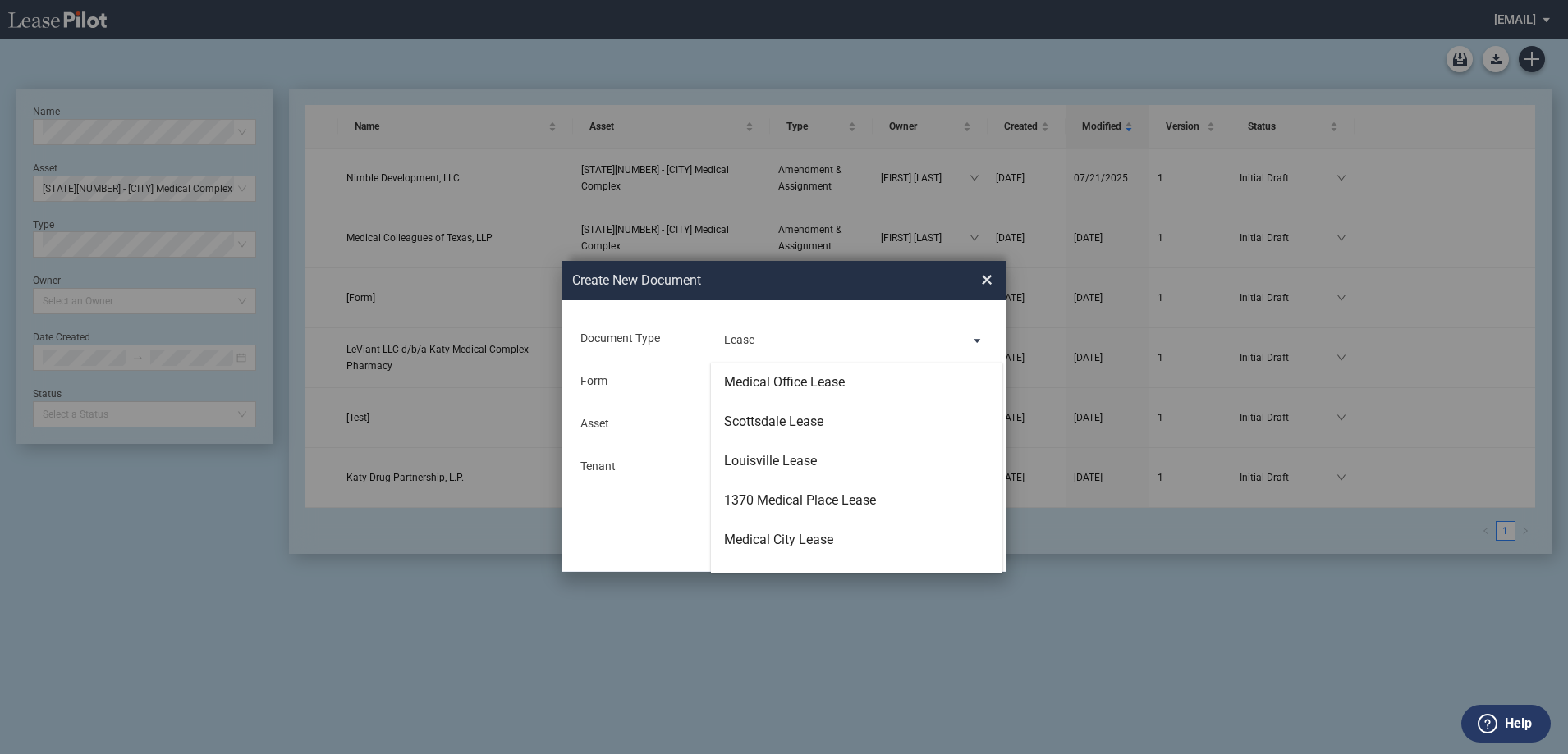 click on "Medical Office Lease" at bounding box center (784, 382) 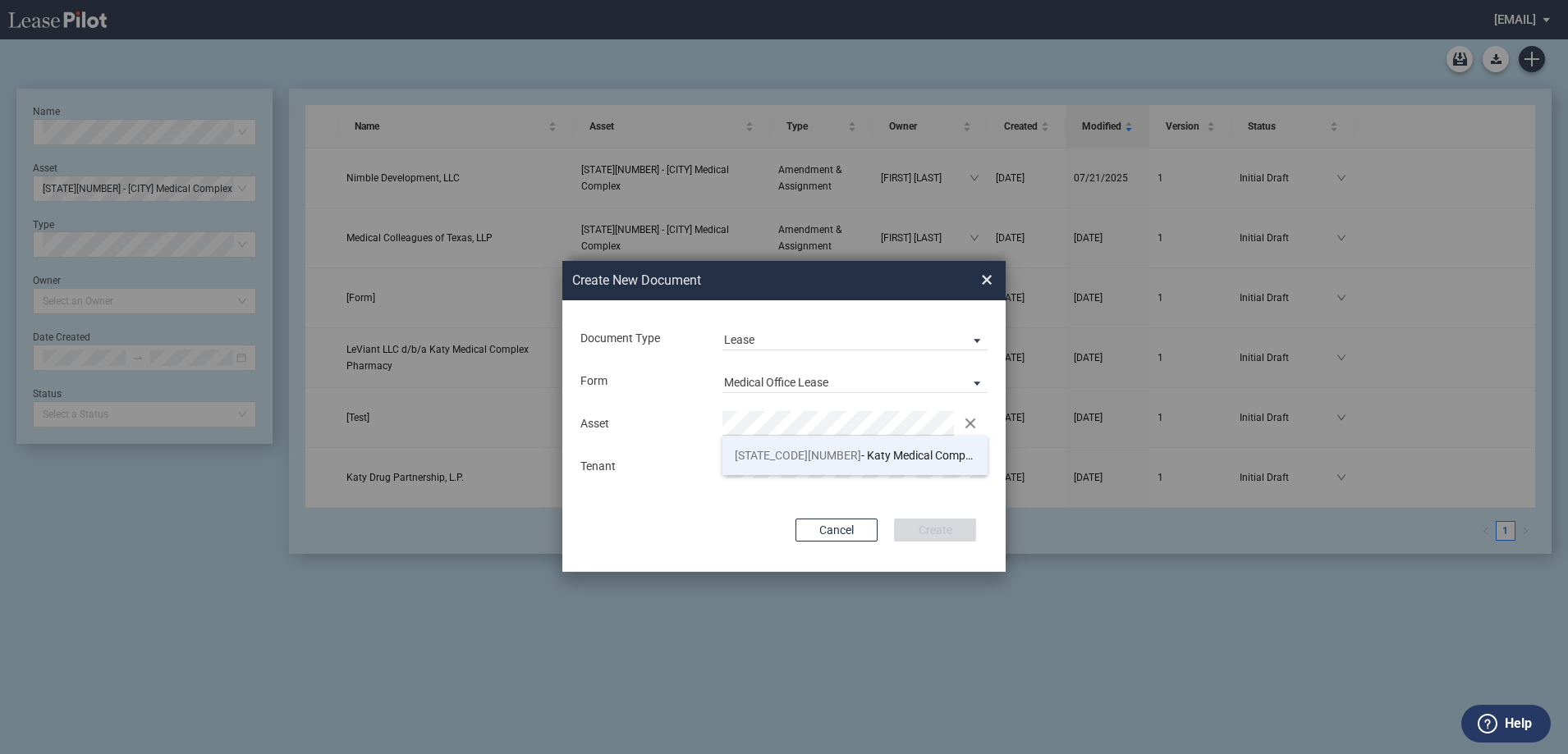 click on "[STATE][NUMBER] - [CITY] Medical Complex" at bounding box center (857, 455) 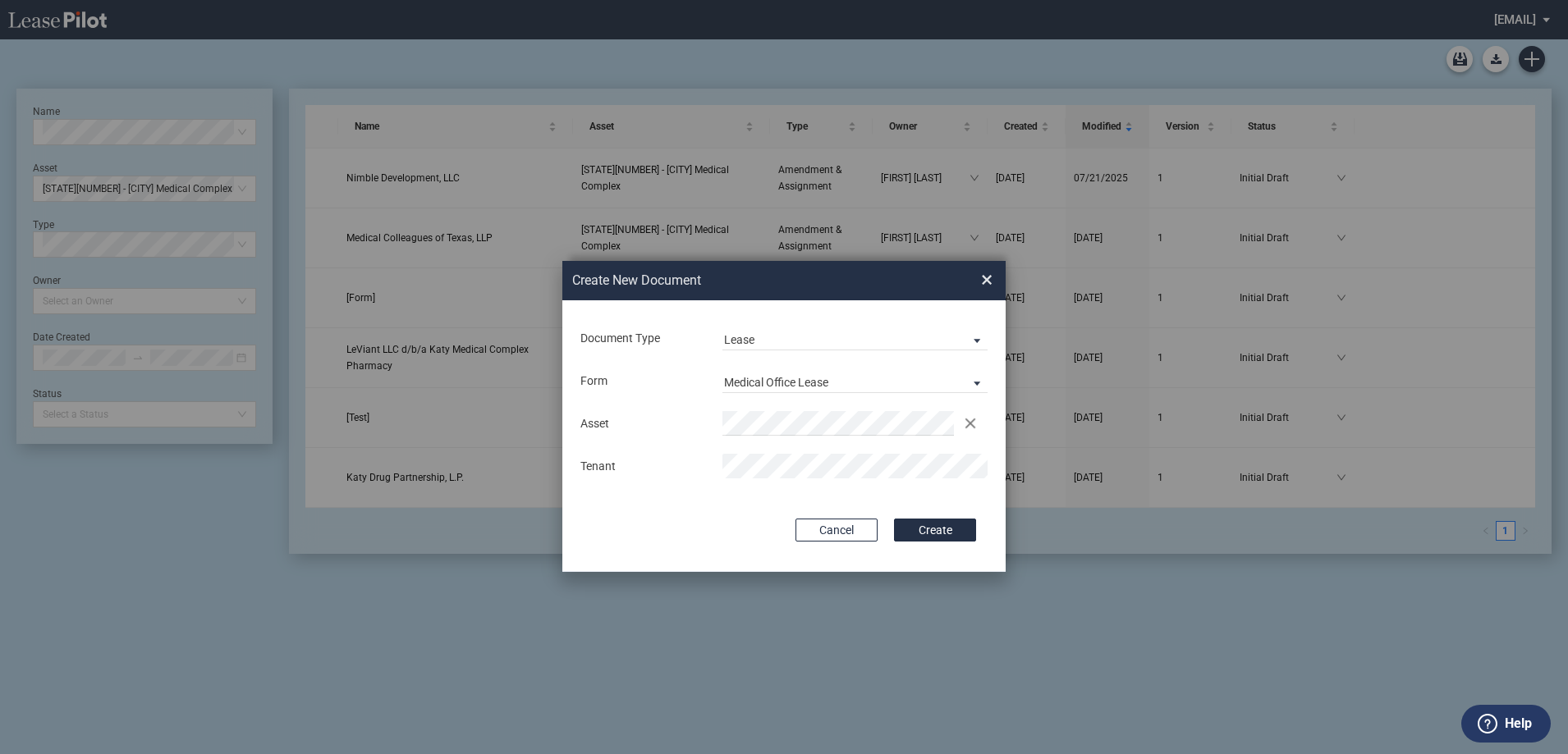 click on "Create" at bounding box center [935, 530] 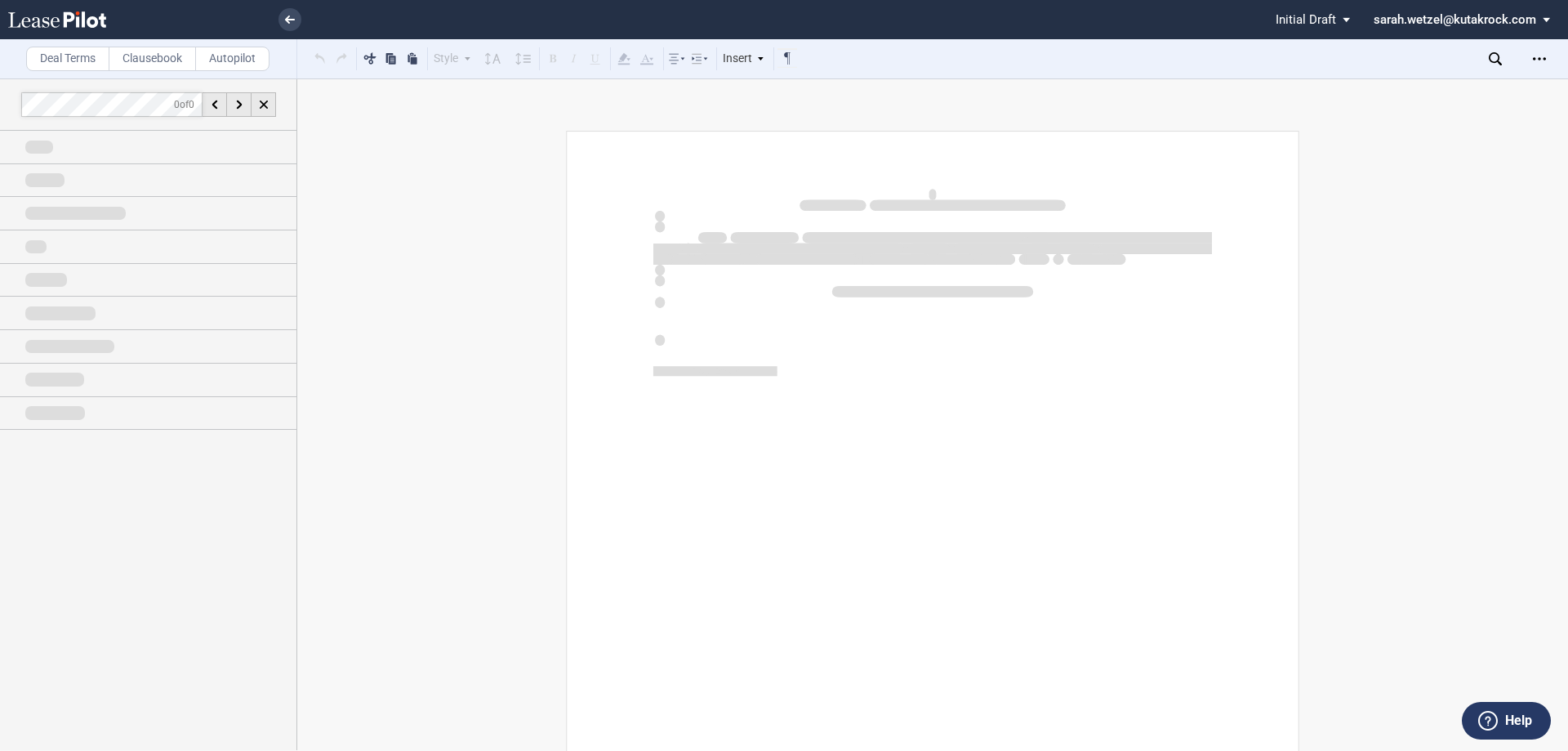 scroll, scrollTop: 0, scrollLeft: 0, axis: both 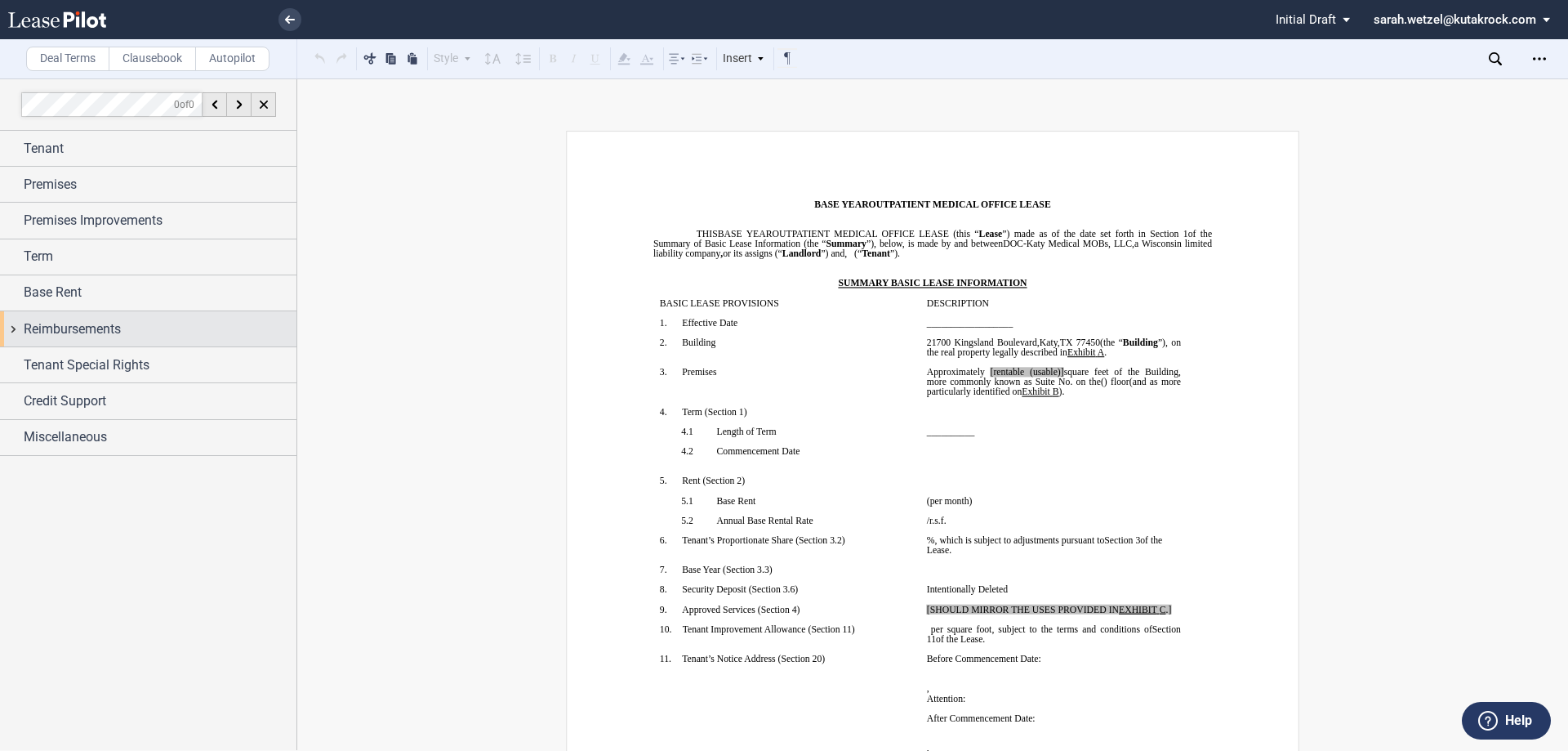 click on "Reimbursements" at bounding box center [148, 329] 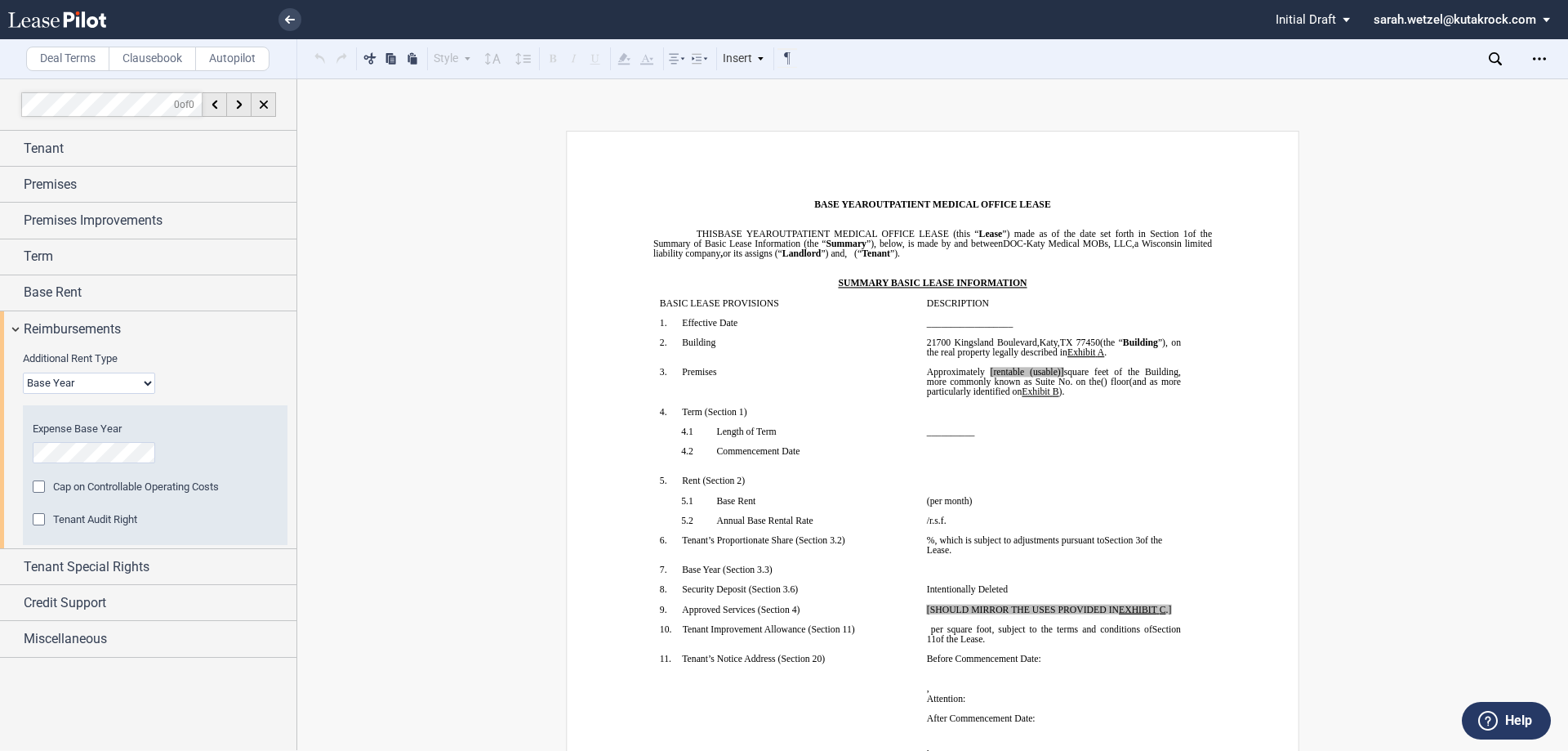 click on "Base Year
Triple Net" at bounding box center (89, 383) 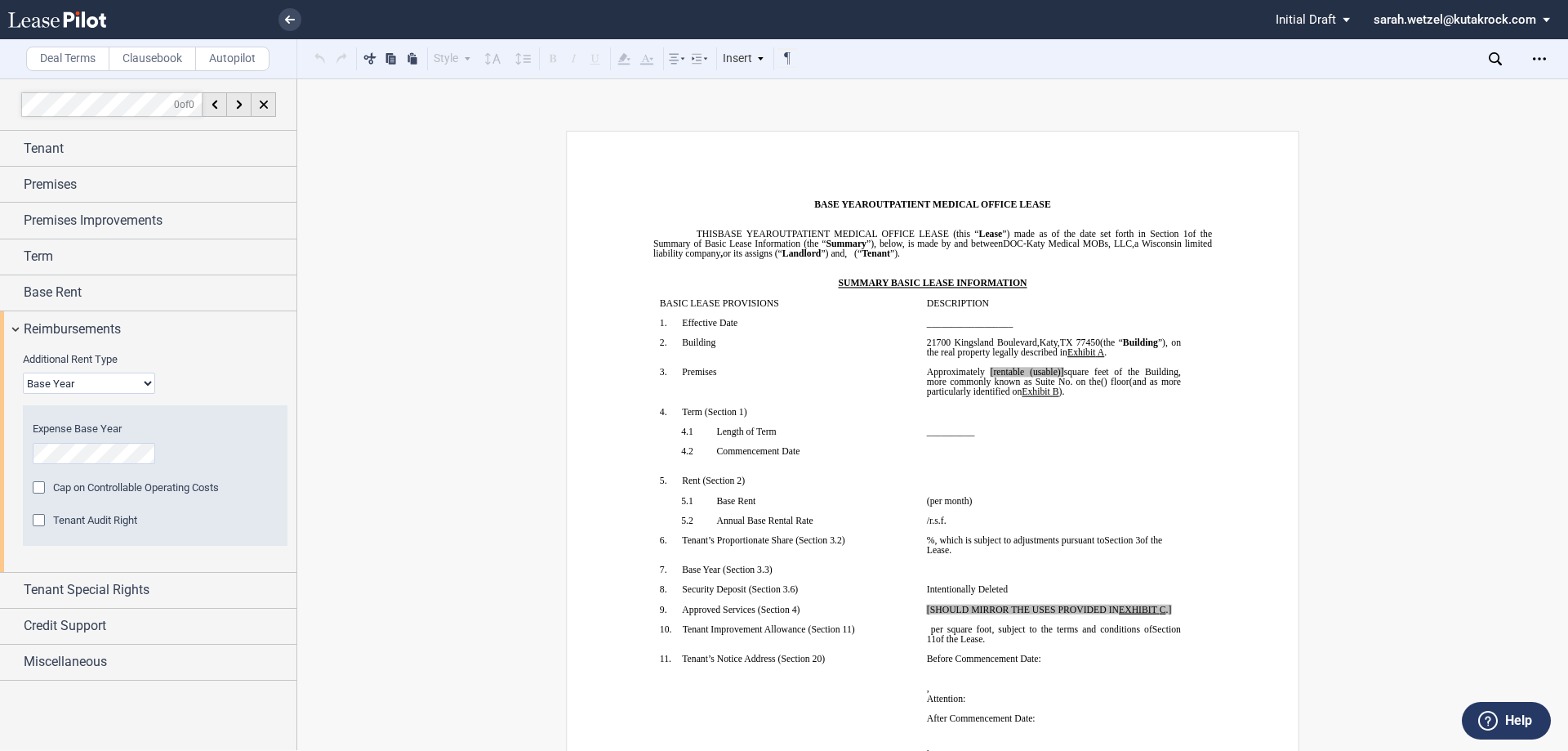select on "triple net" 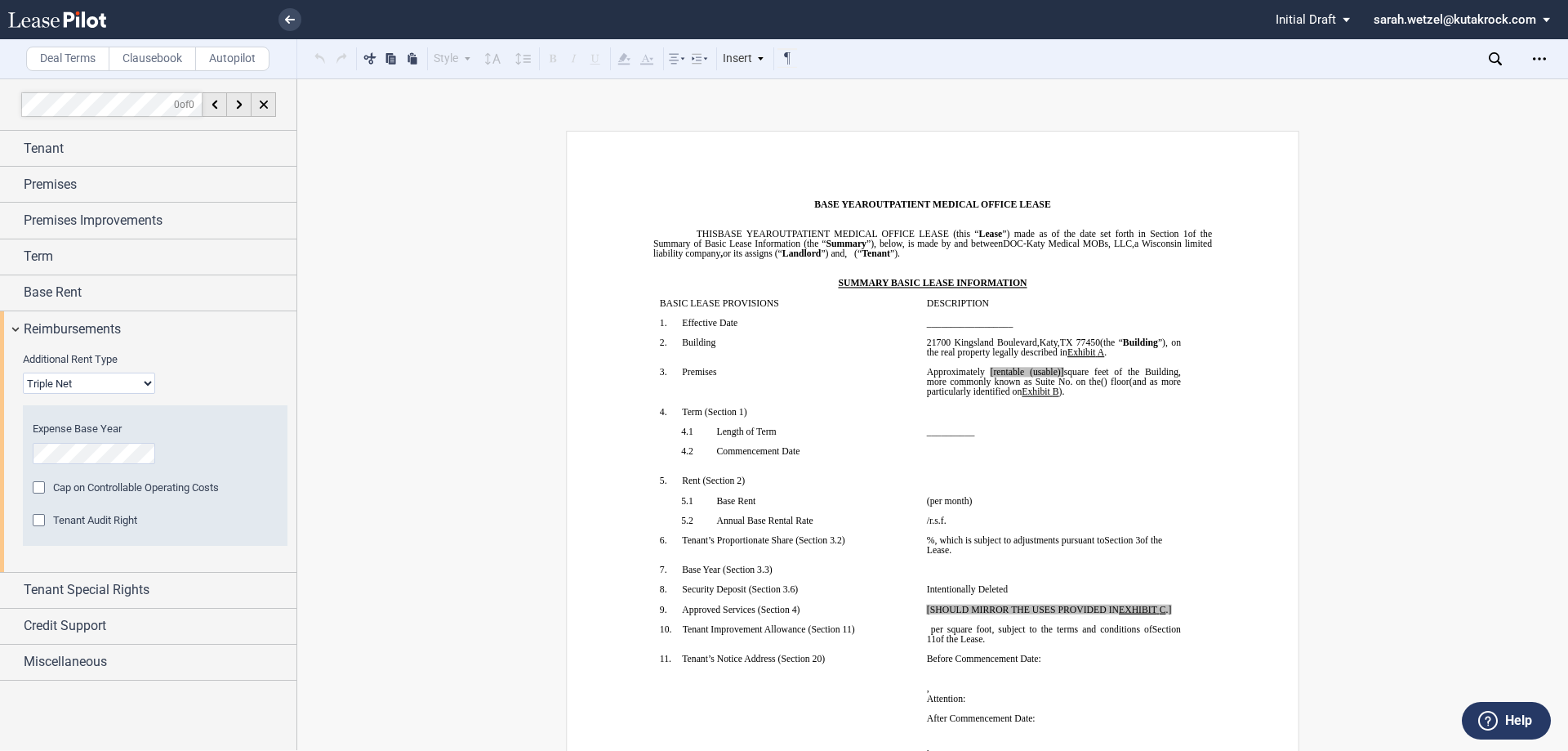 click on "Base Year
Triple Net" at bounding box center [89, 383] 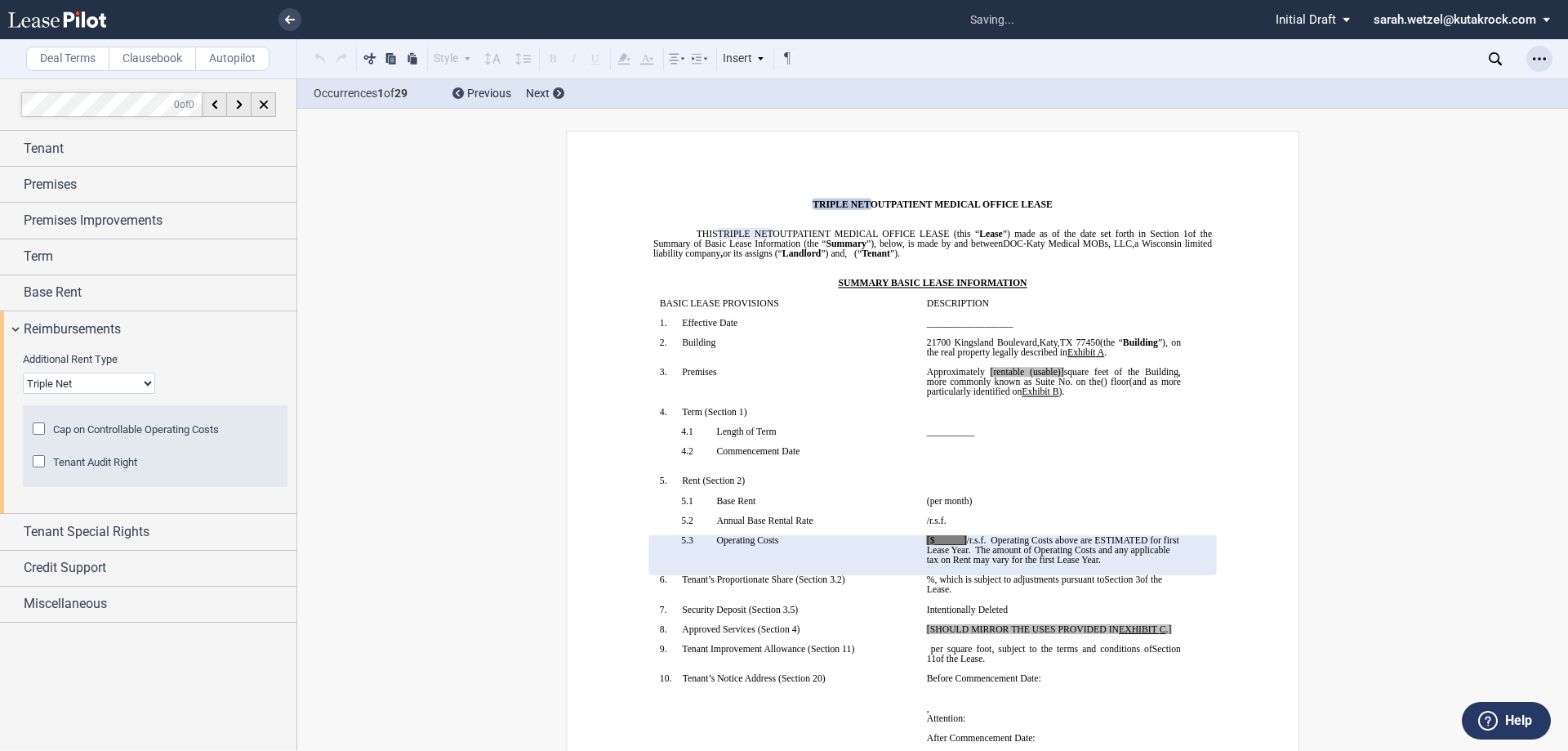 click at bounding box center (1539, 59) 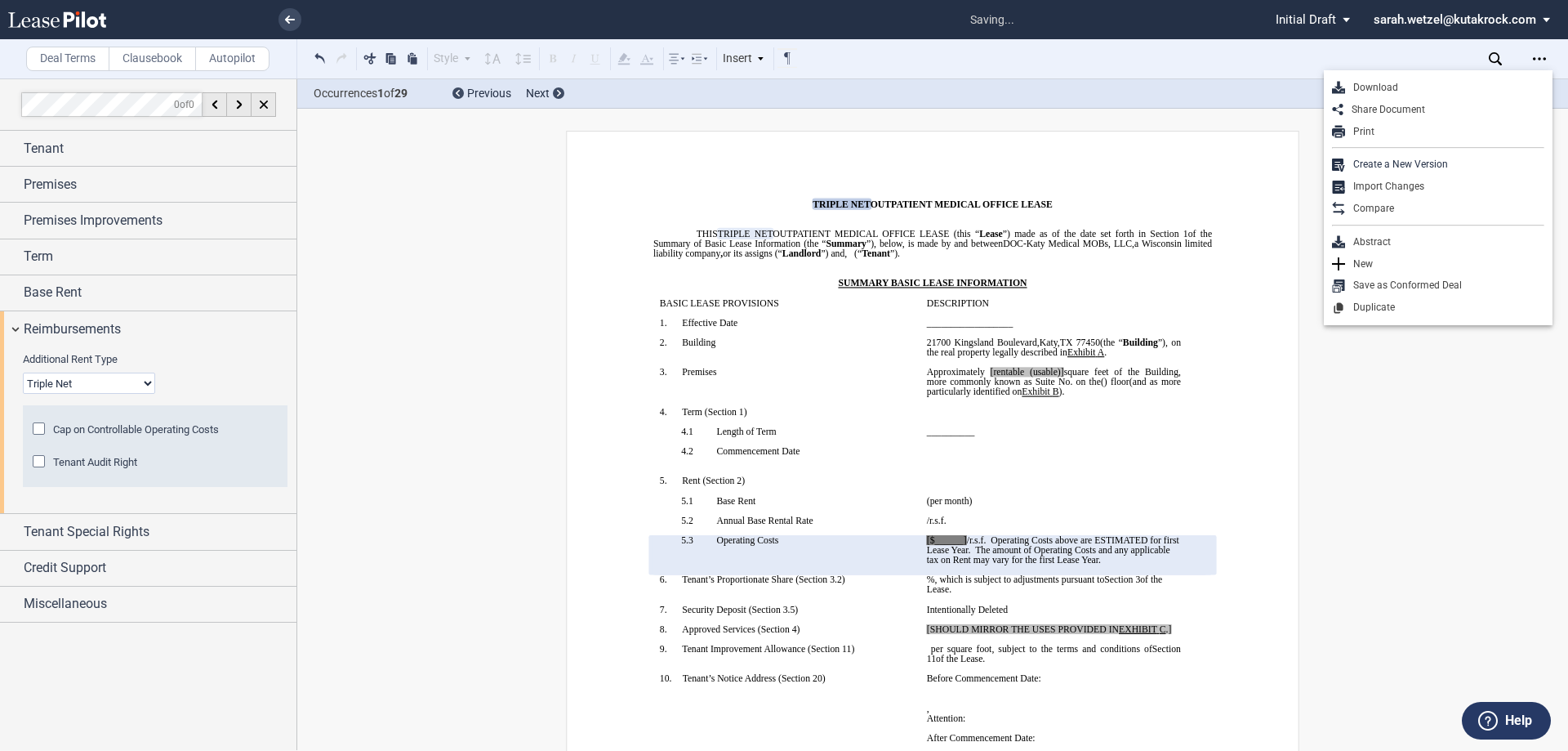 click on "Download" at bounding box center (1445, 87) 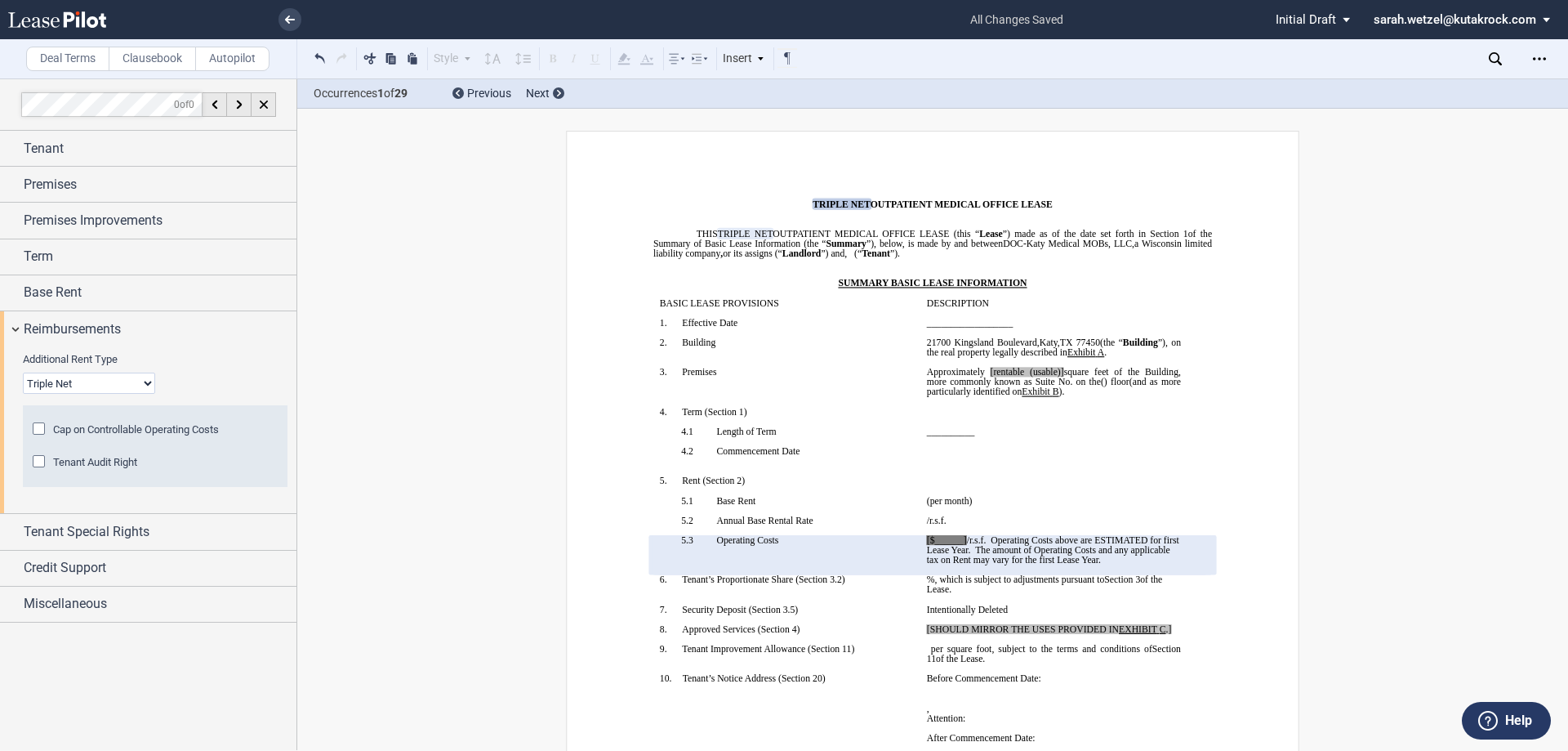 click on "[rentable (usable)]" 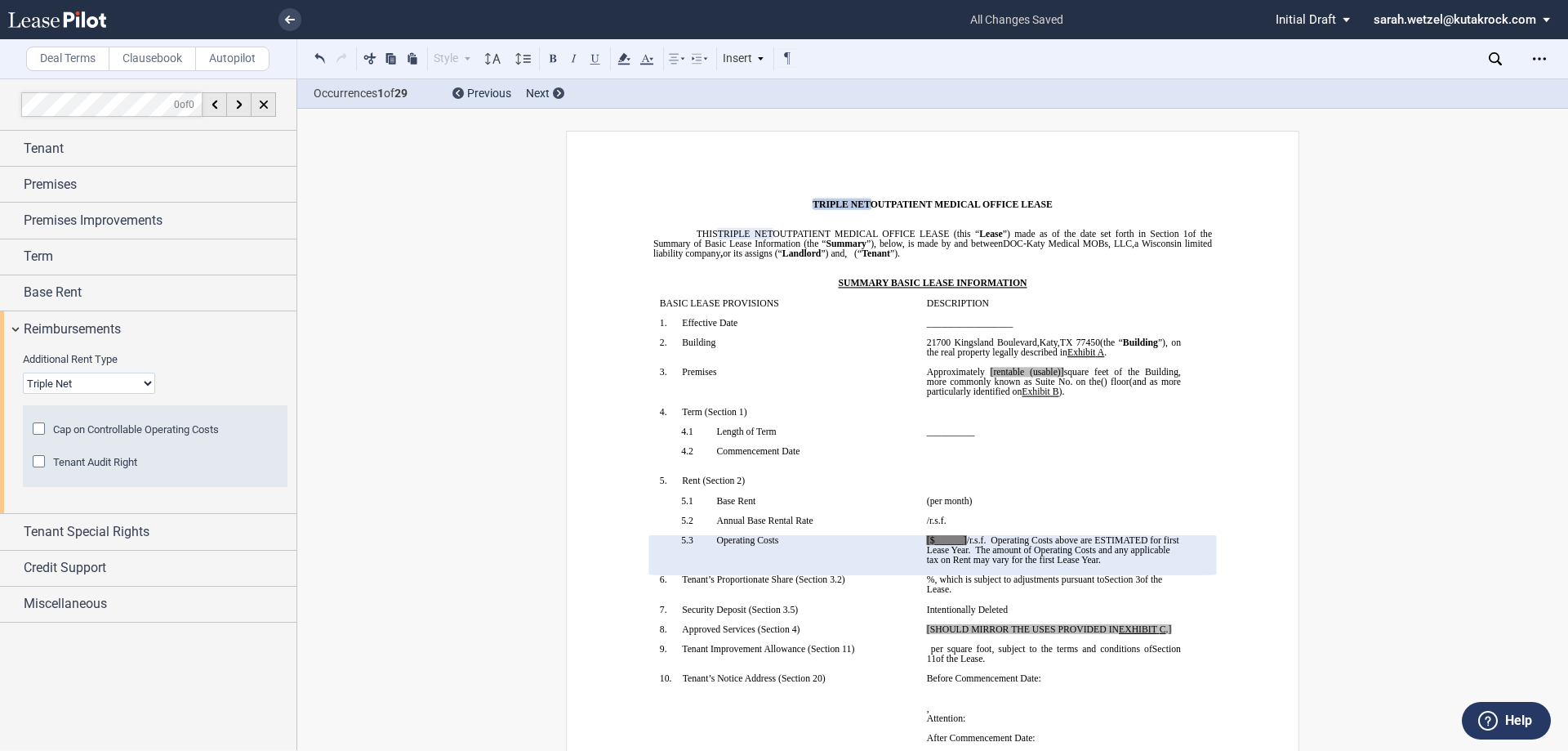 type 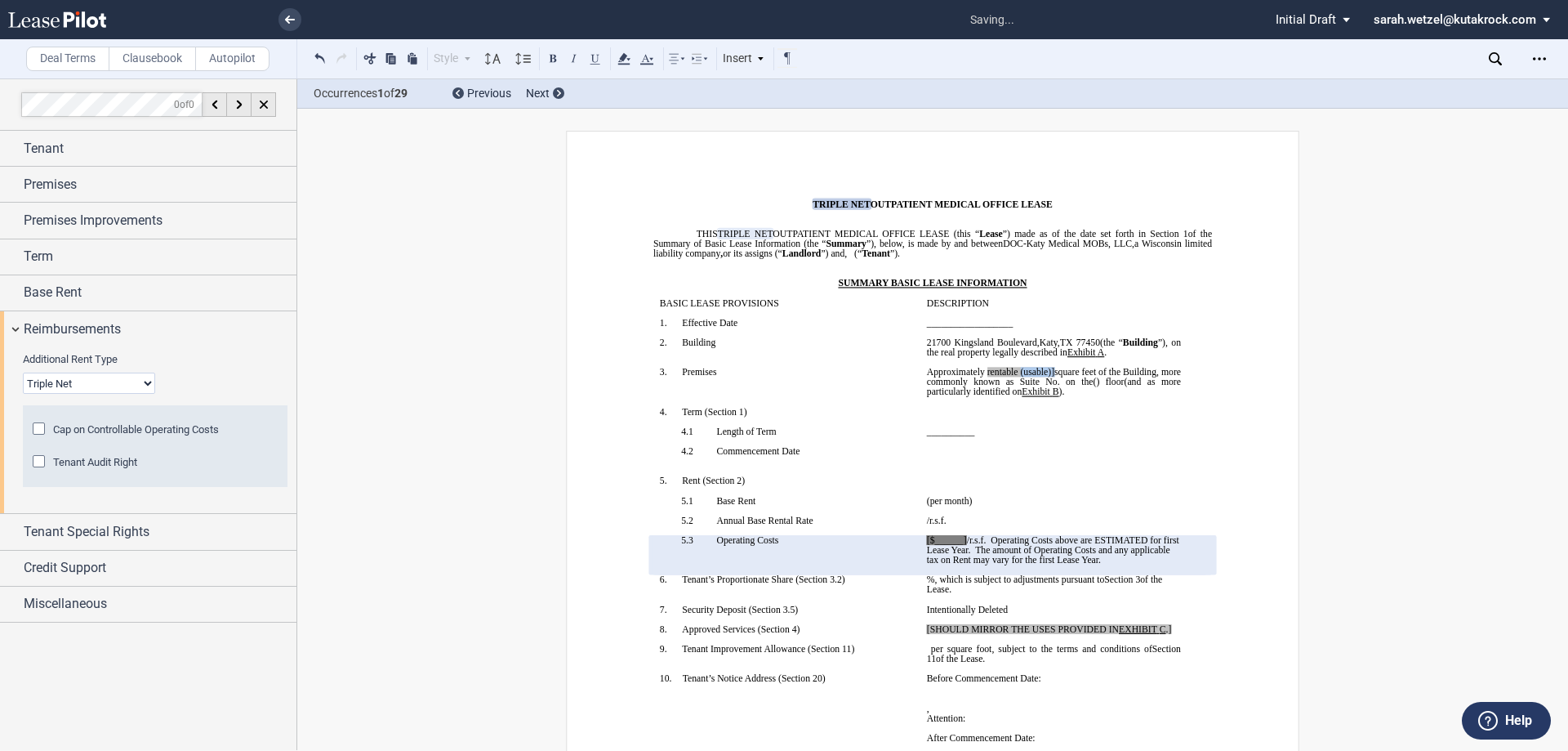 drag, startPoint x: 1088, startPoint y: 369, endPoint x: 1055, endPoint y: 369, distance: 33 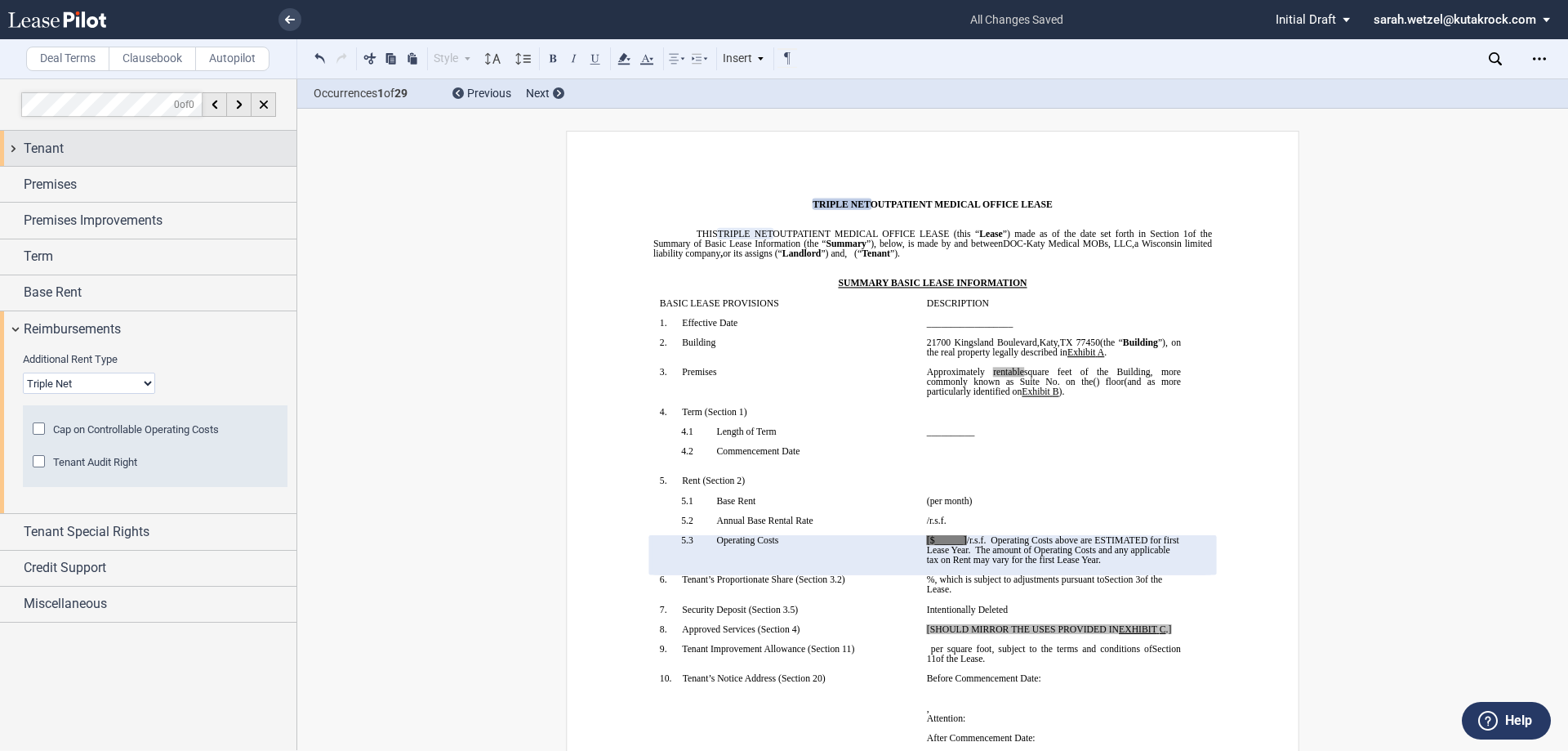 click on "Tenant" at bounding box center [43, 149] 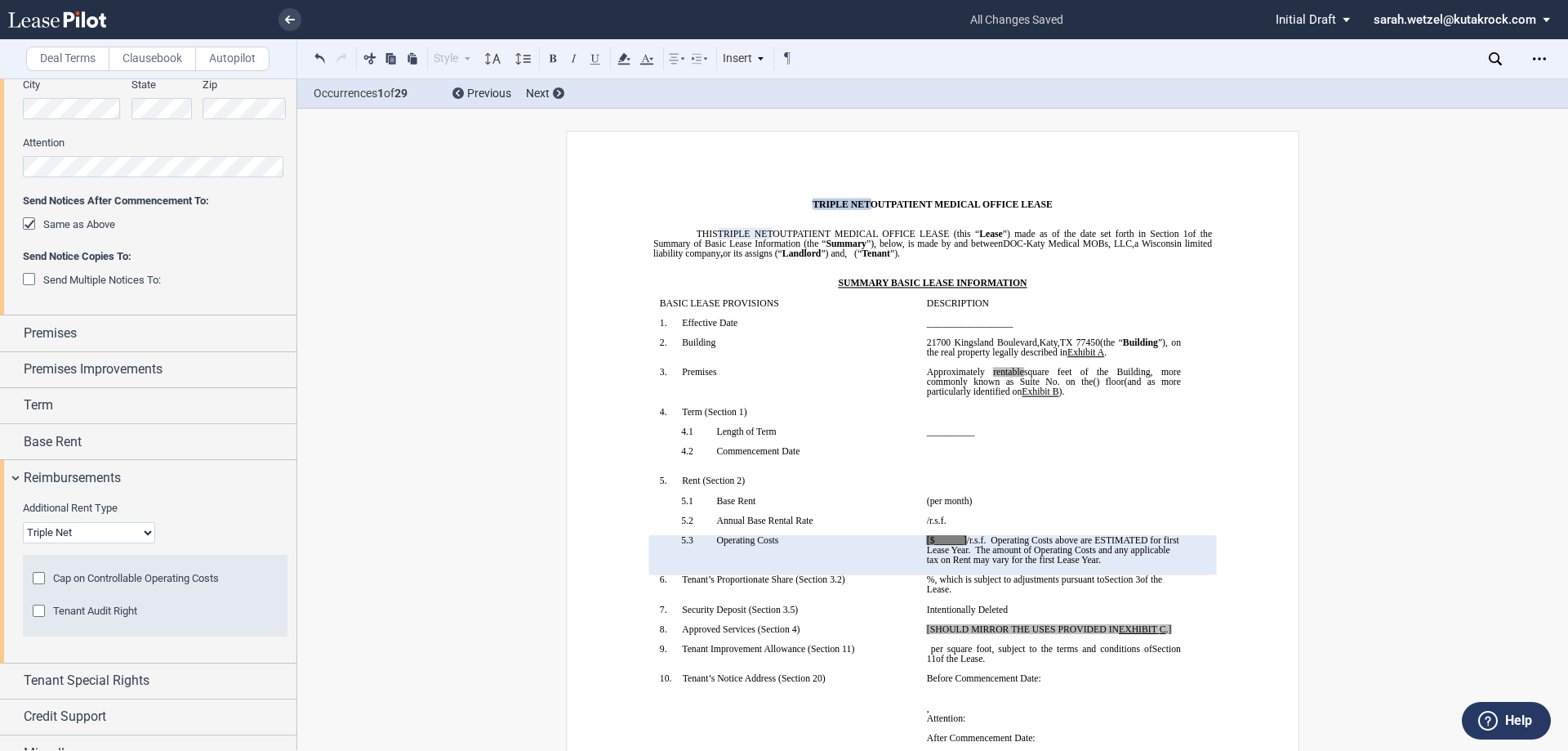 scroll, scrollTop: 446, scrollLeft: 0, axis: vertical 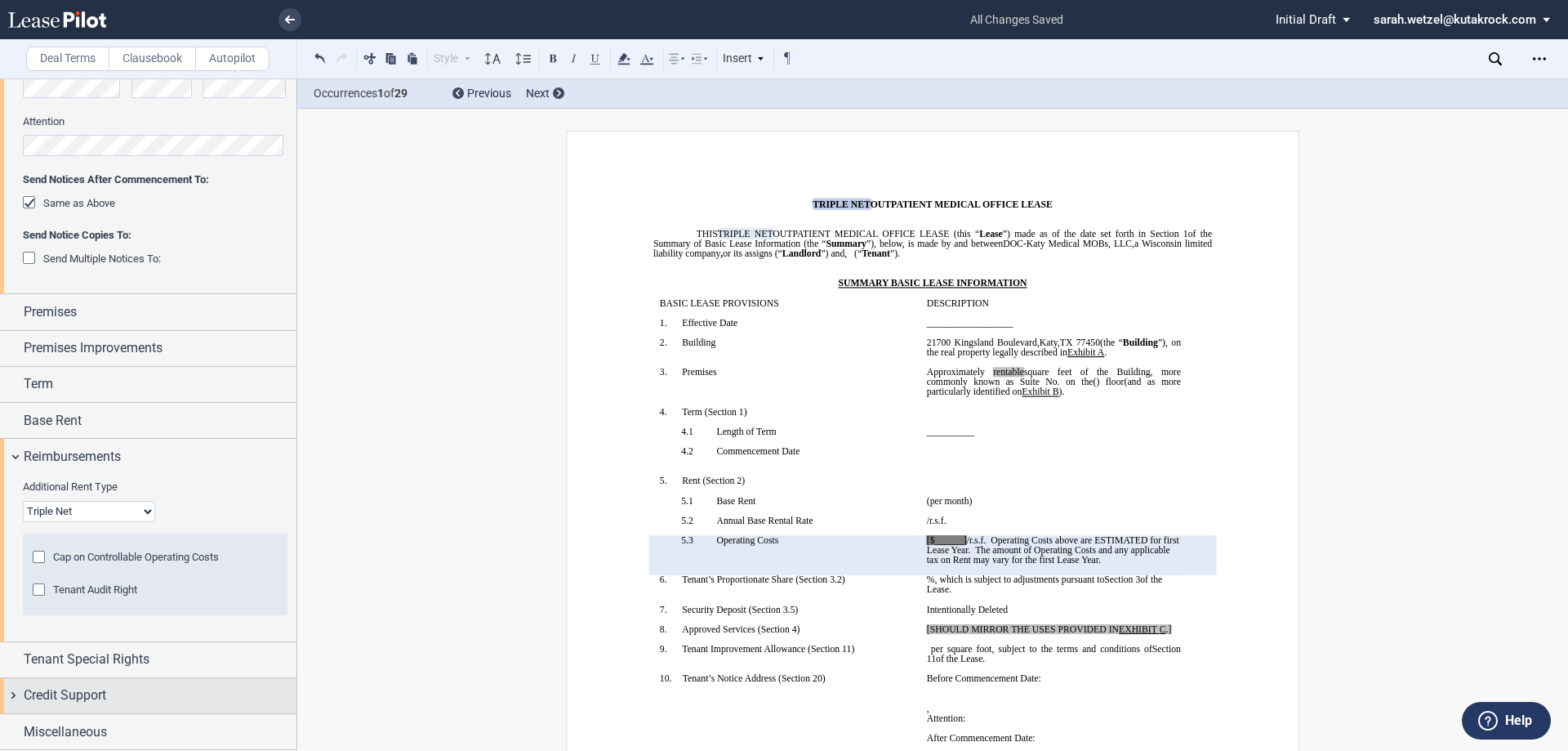 click on "Credit Support" at bounding box center (148, 695) 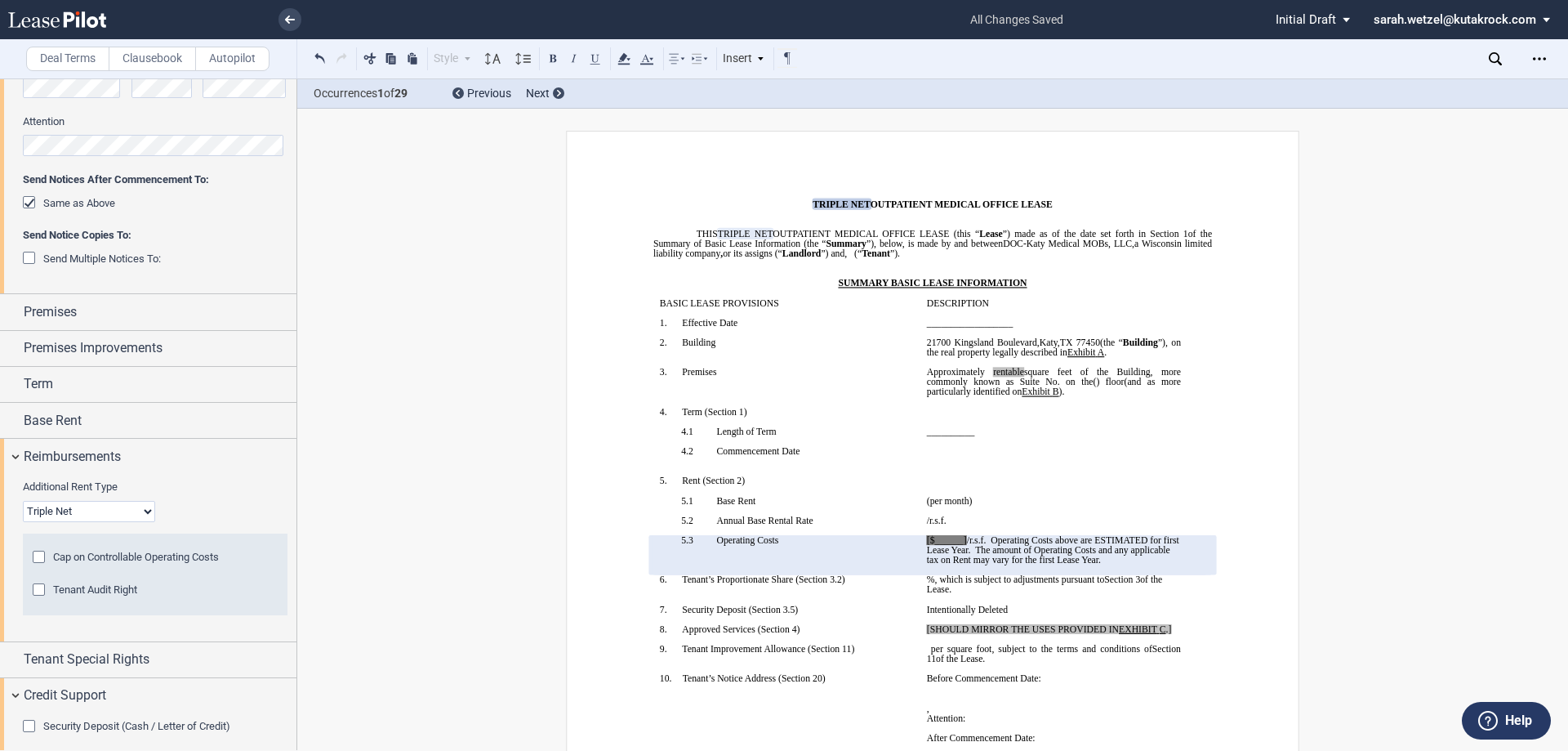 scroll, scrollTop: 527, scrollLeft: 0, axis: vertical 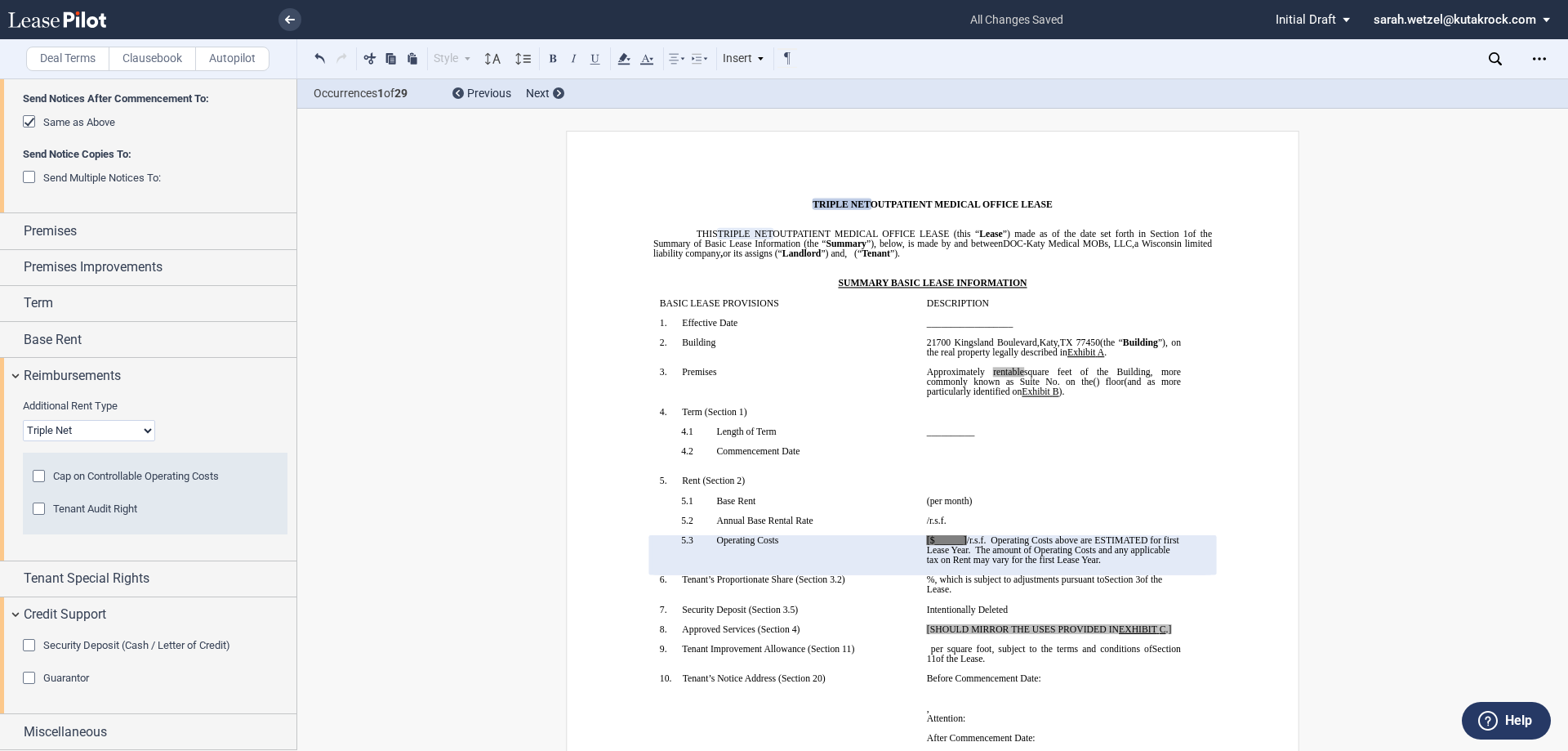 click on "Guarantor" at bounding box center (66, 677) 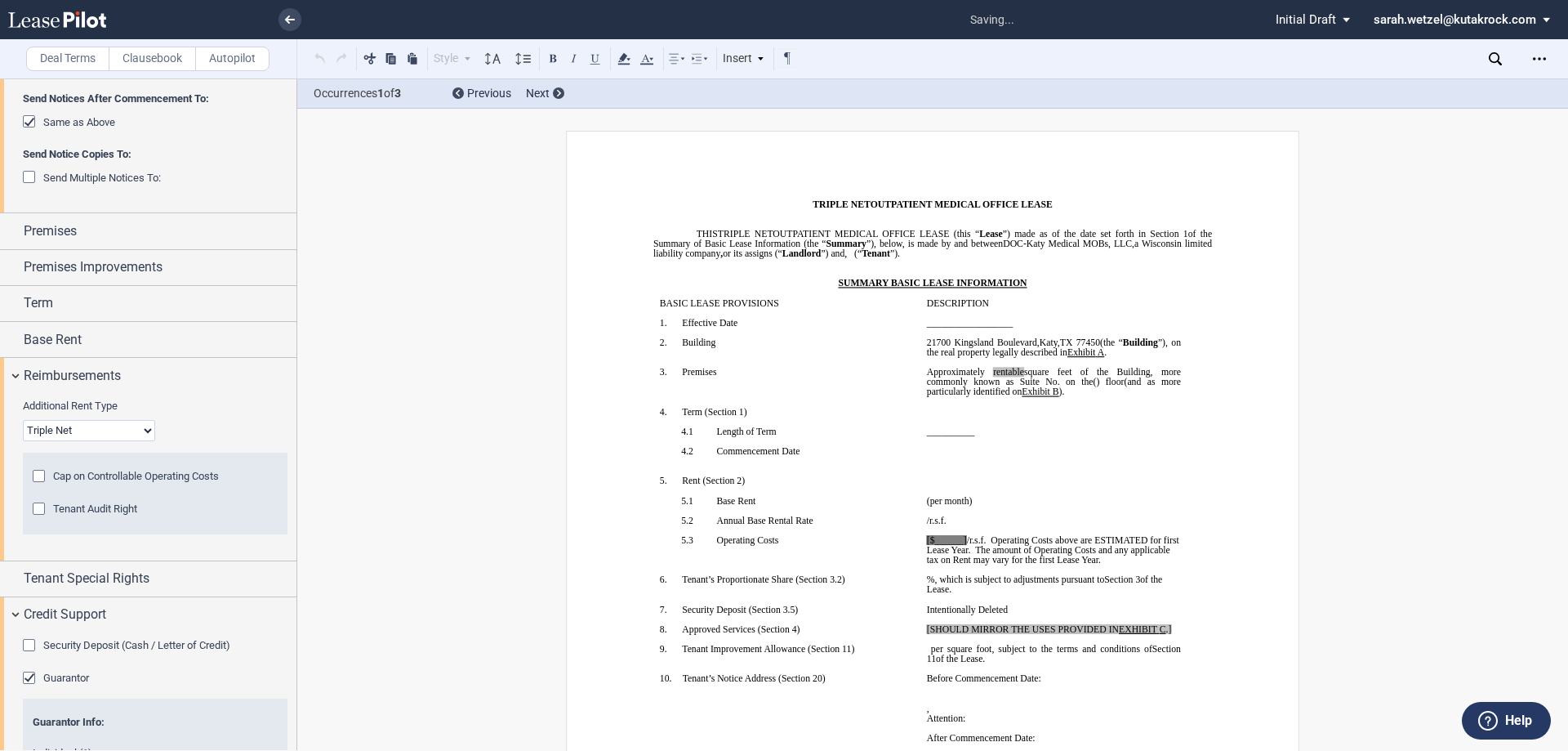 scroll, scrollTop: 458, scrollLeft: 0, axis: vertical 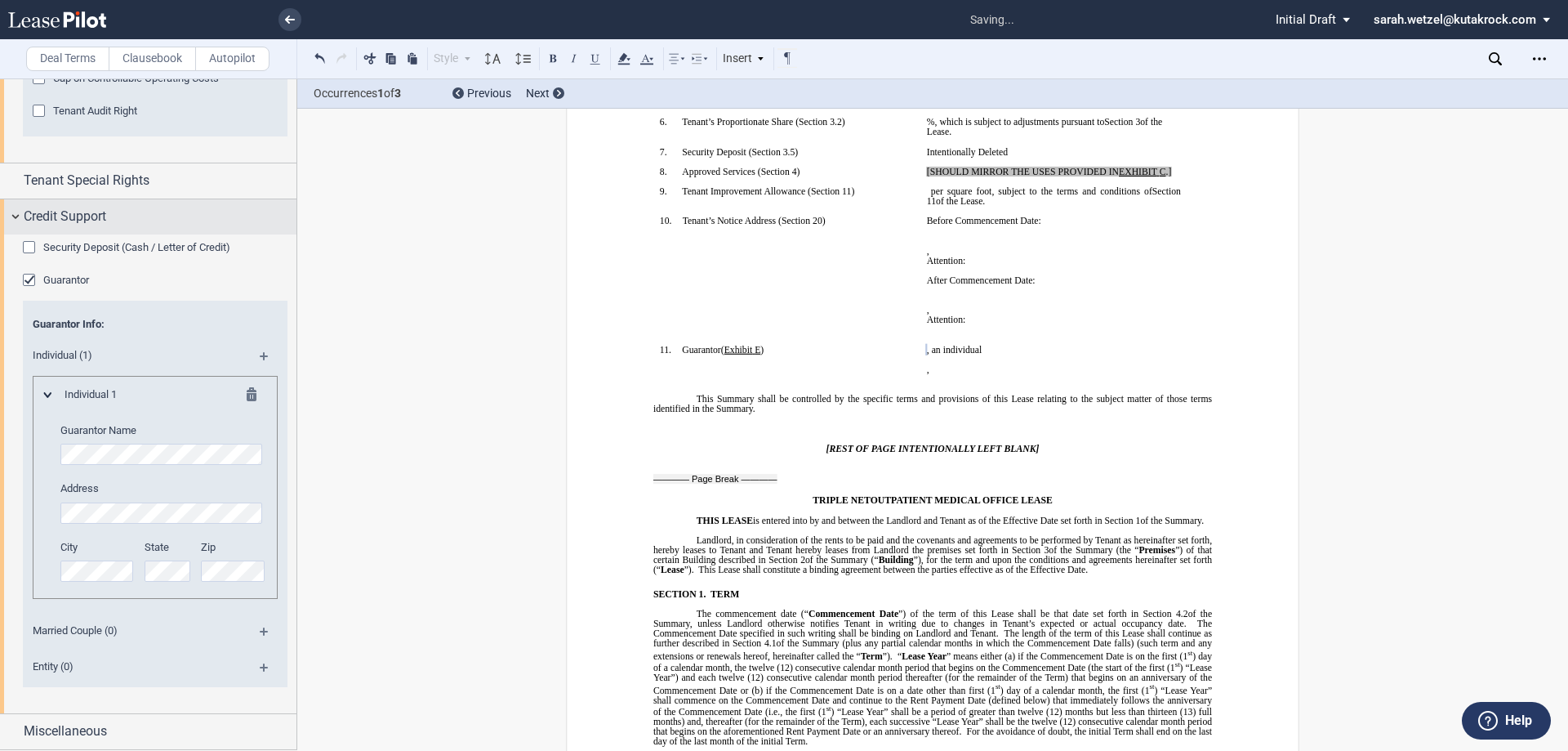 click on "Credit Support" at bounding box center [65, 217] 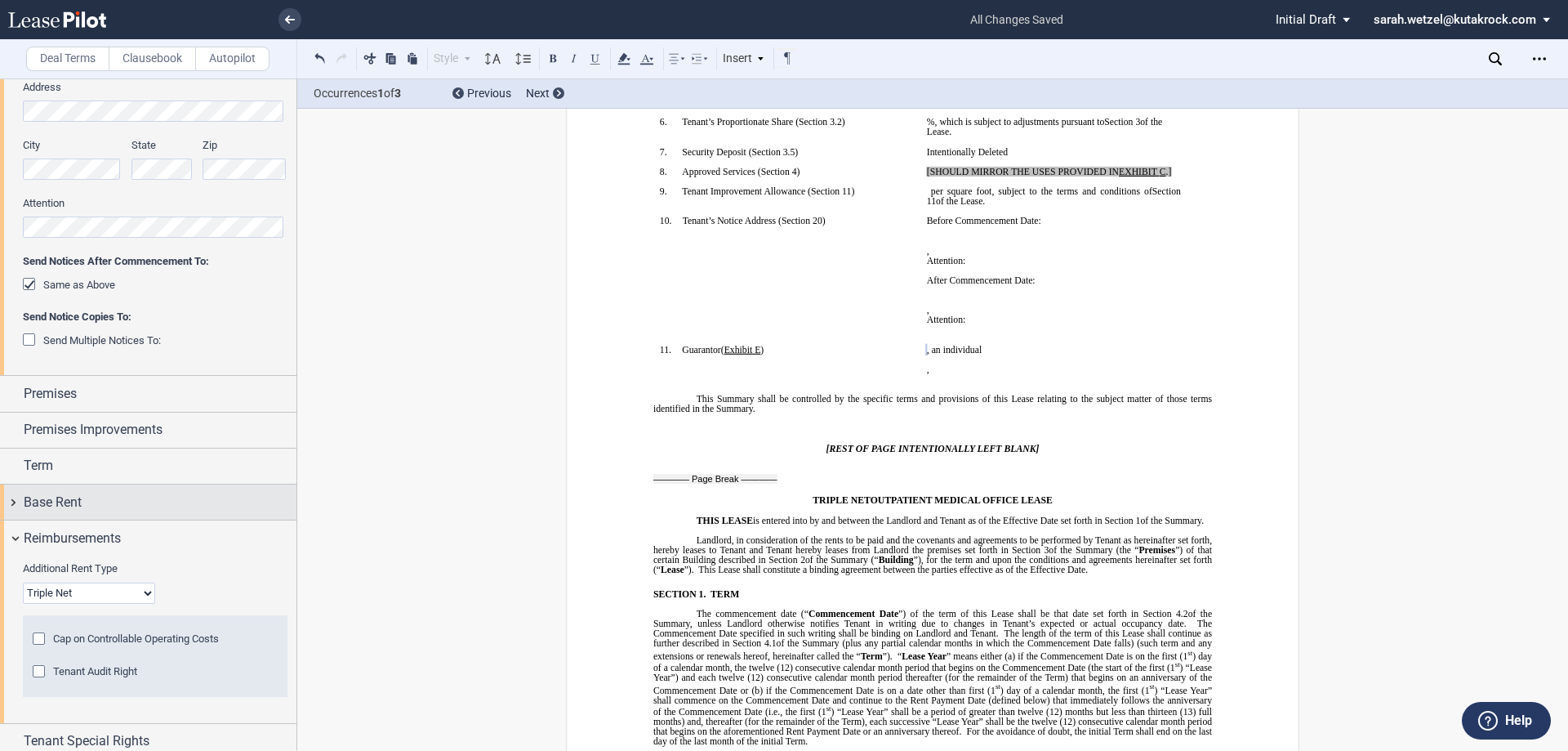 scroll, scrollTop: 283, scrollLeft: 0, axis: vertical 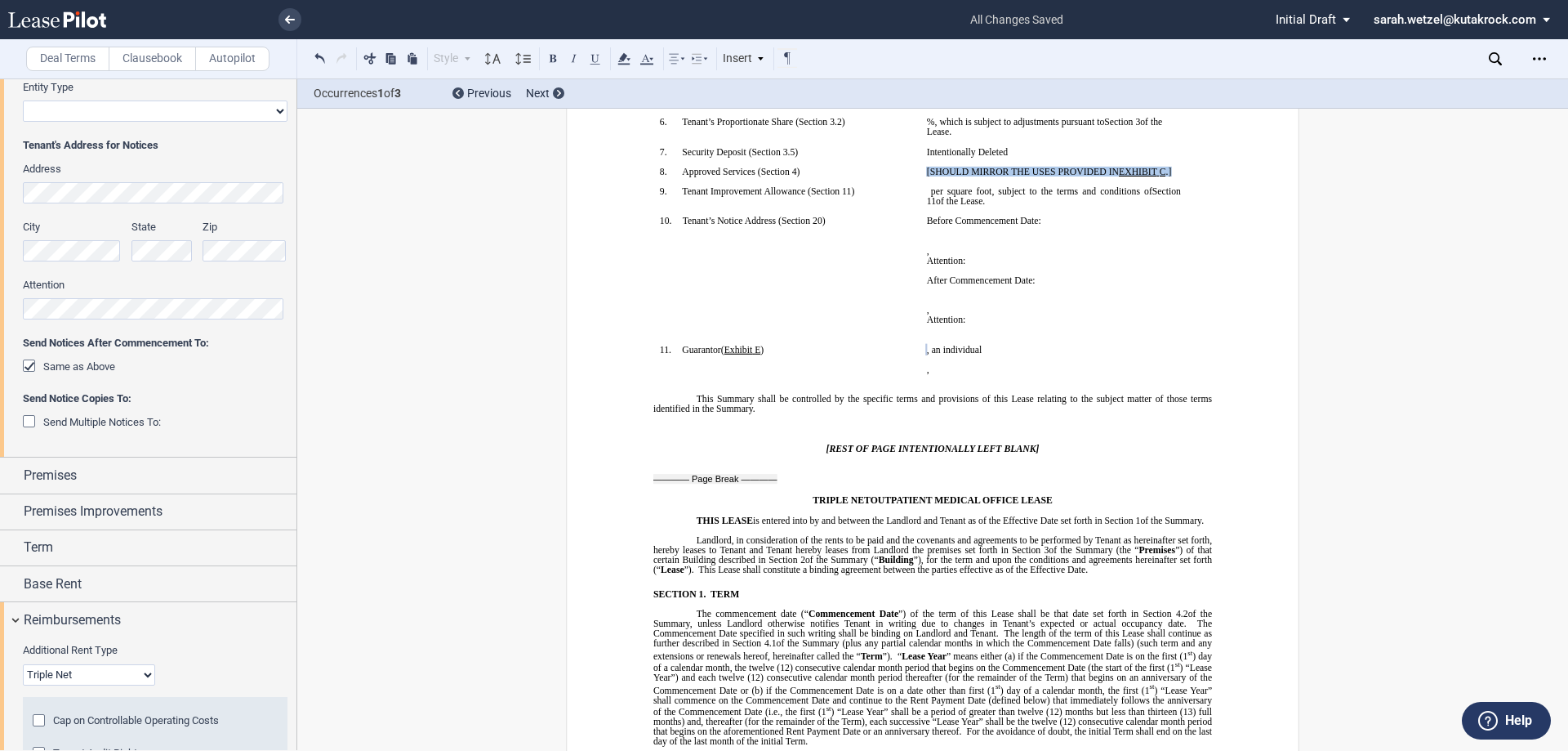 drag, startPoint x: 1178, startPoint y: 169, endPoint x: 921, endPoint y: 170, distance: 257.0019 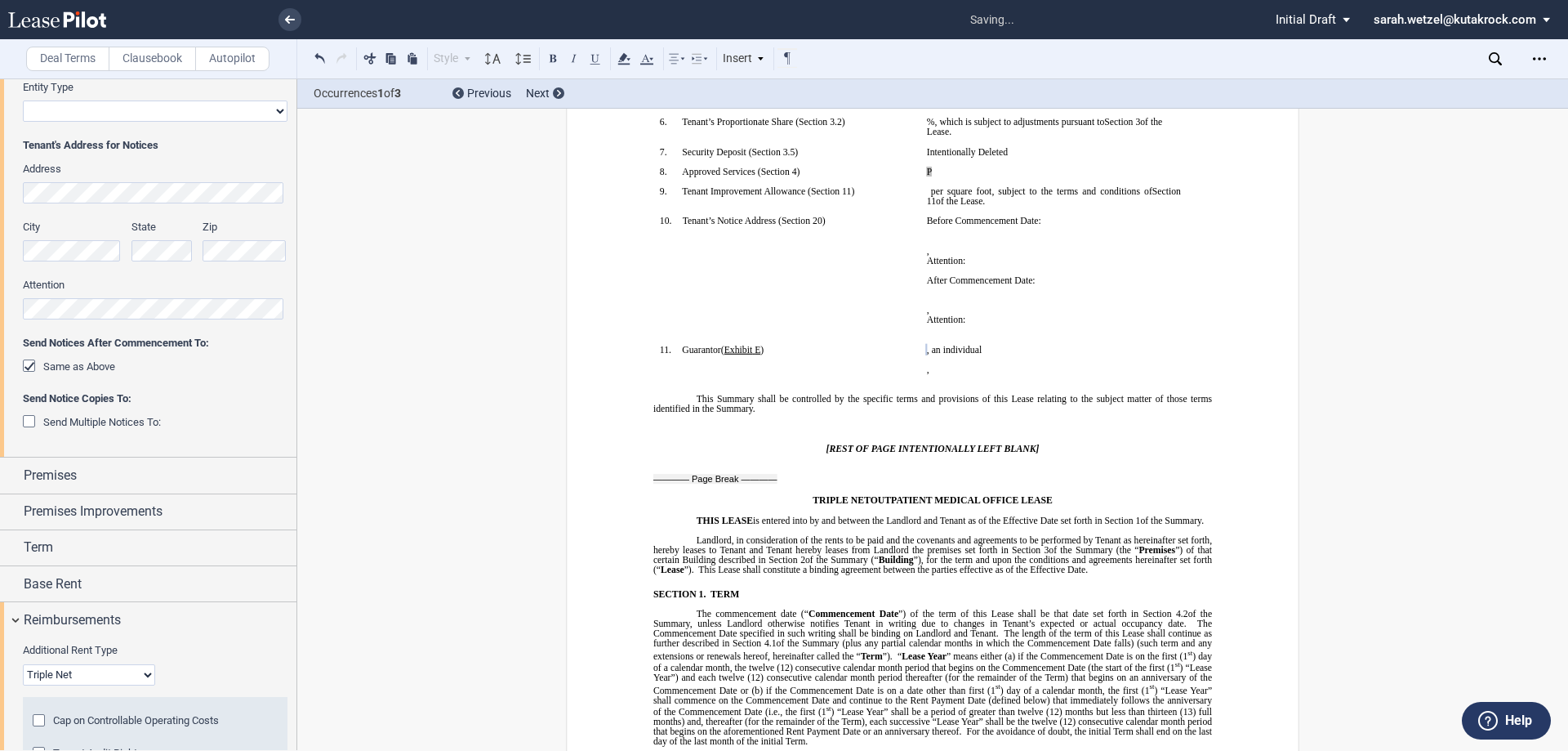 type 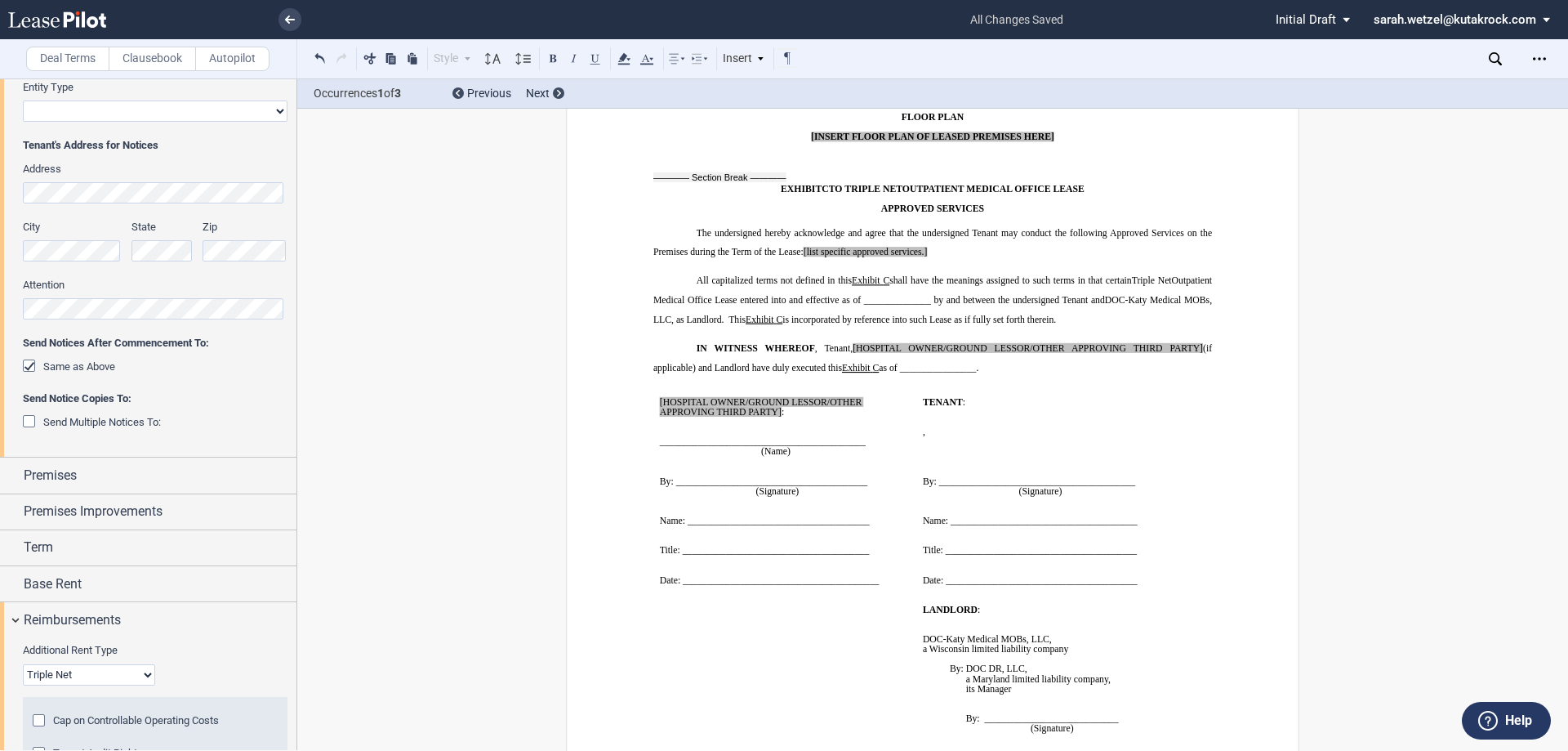 scroll, scrollTop: 13847, scrollLeft: 0, axis: vertical 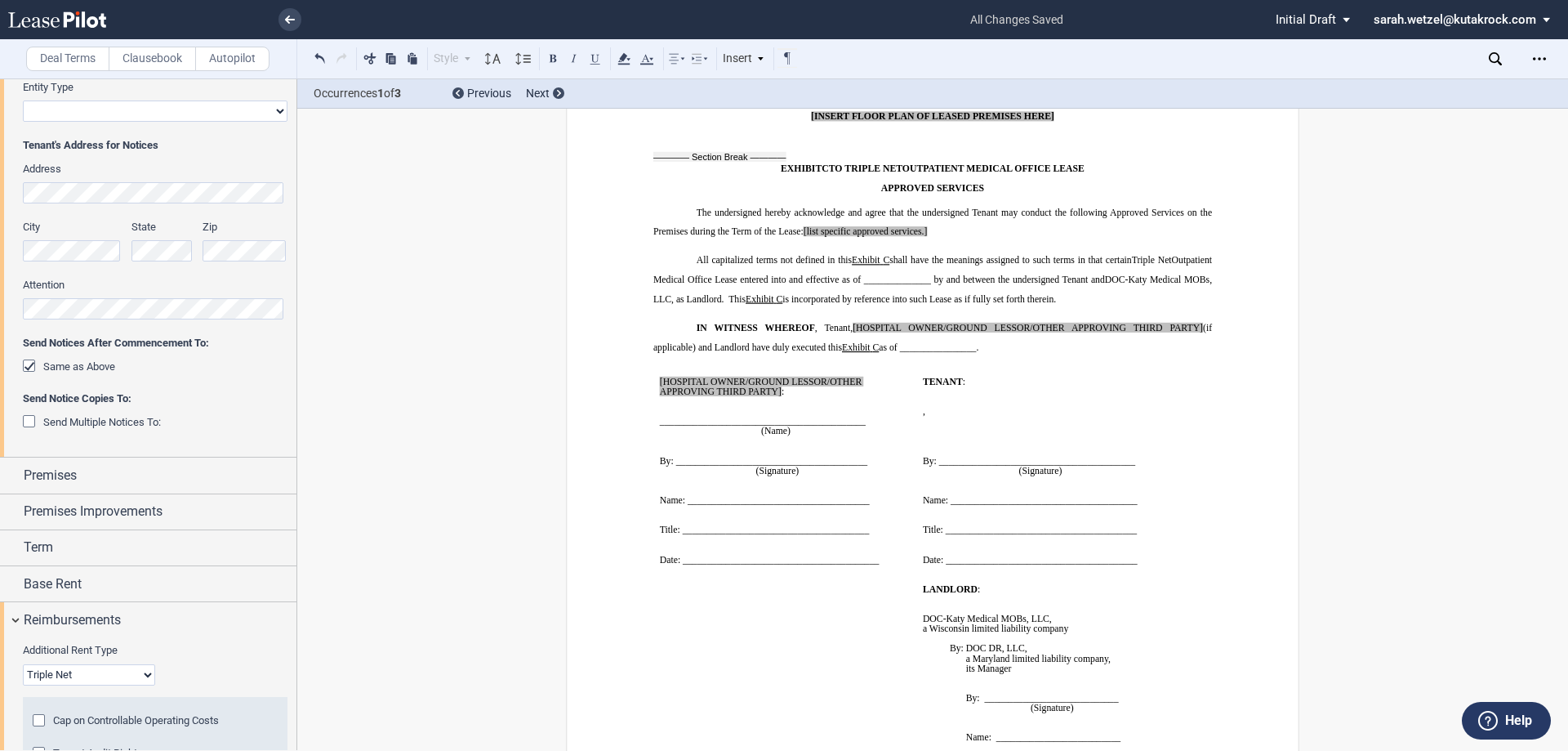 drag, startPoint x: 878, startPoint y: 565, endPoint x: 659, endPoint y: 370, distance: 293.2337 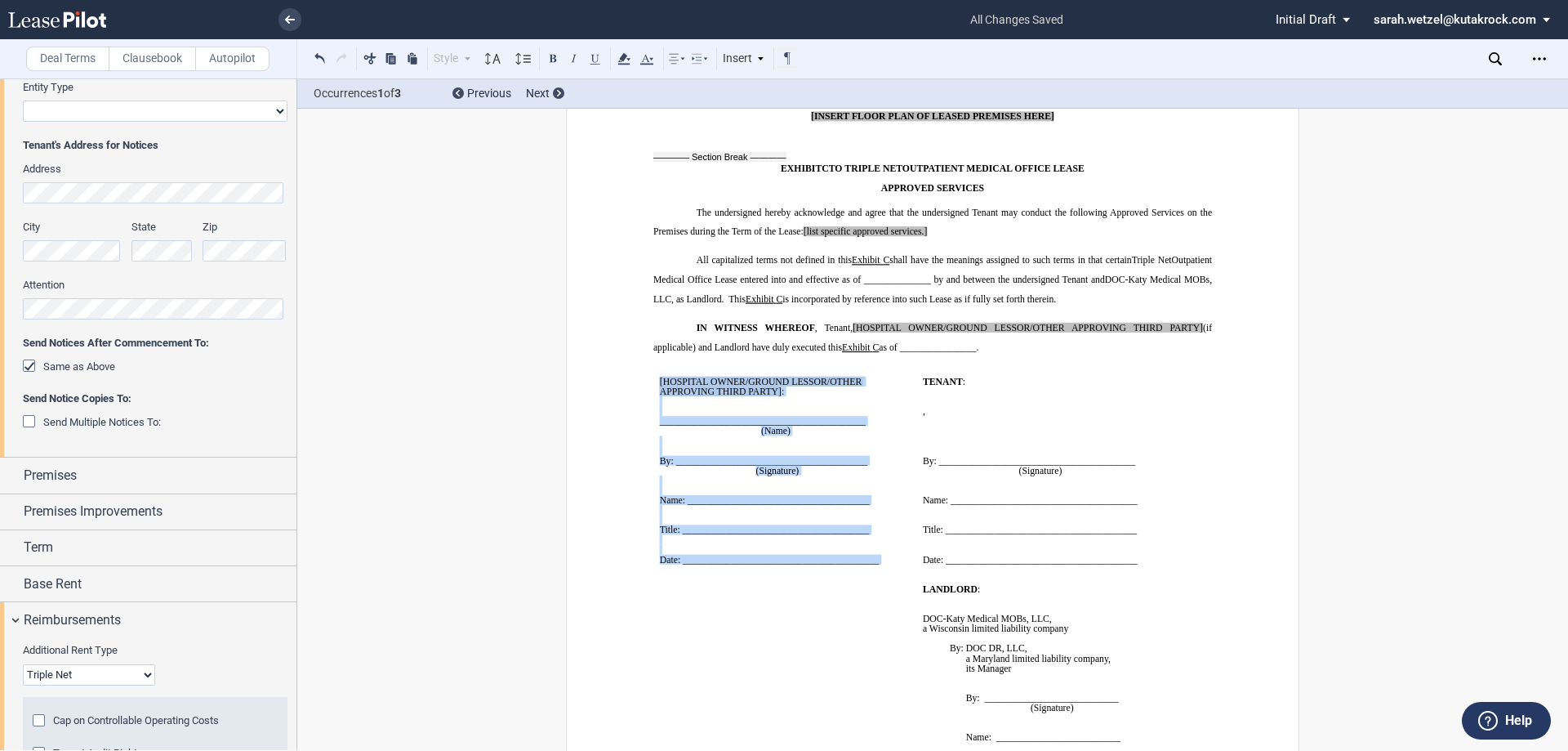 drag, startPoint x: 657, startPoint y: 382, endPoint x: 859, endPoint y: 511, distance: 239.6769 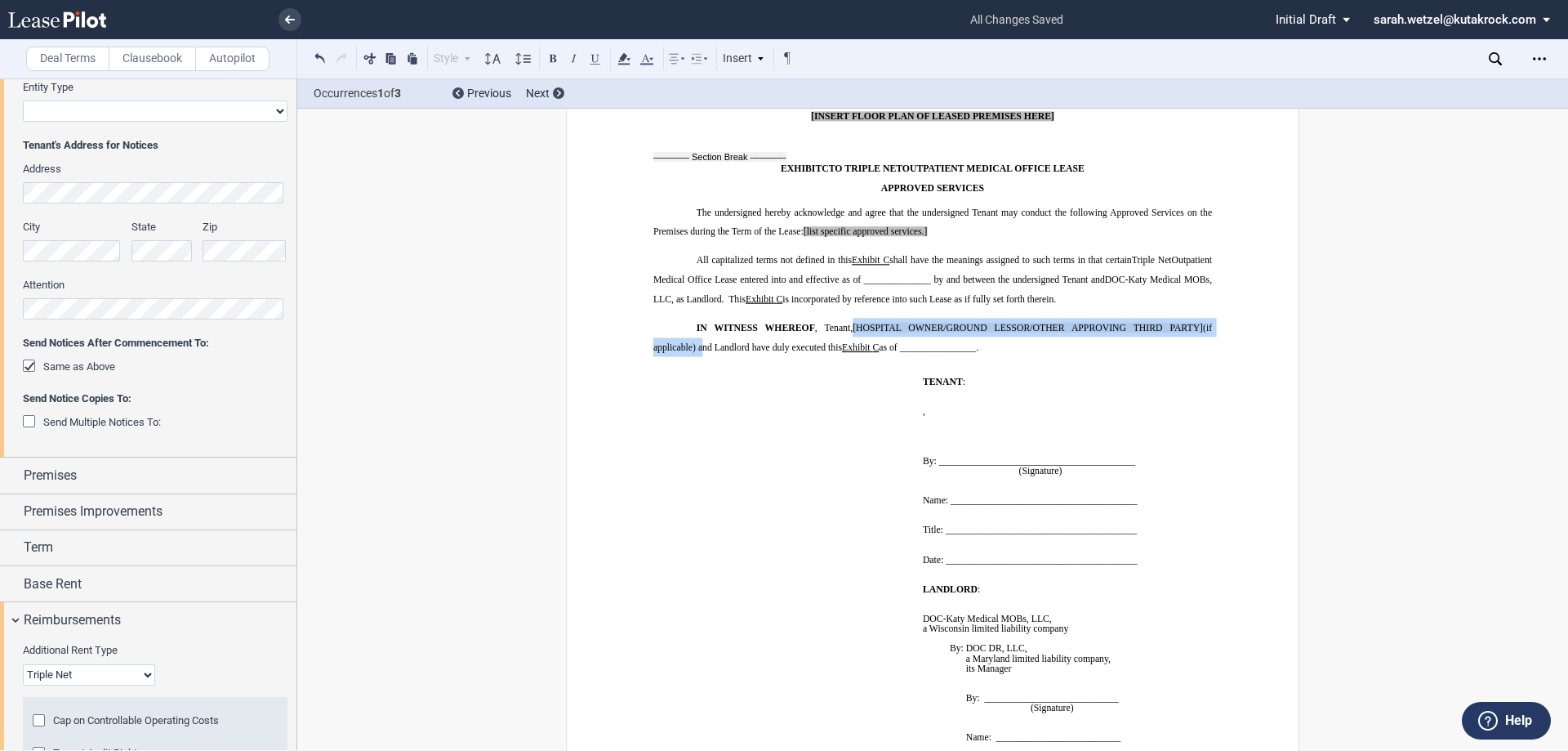 drag, startPoint x: 851, startPoint y: 328, endPoint x: 696, endPoint y: 347, distance: 156.1602 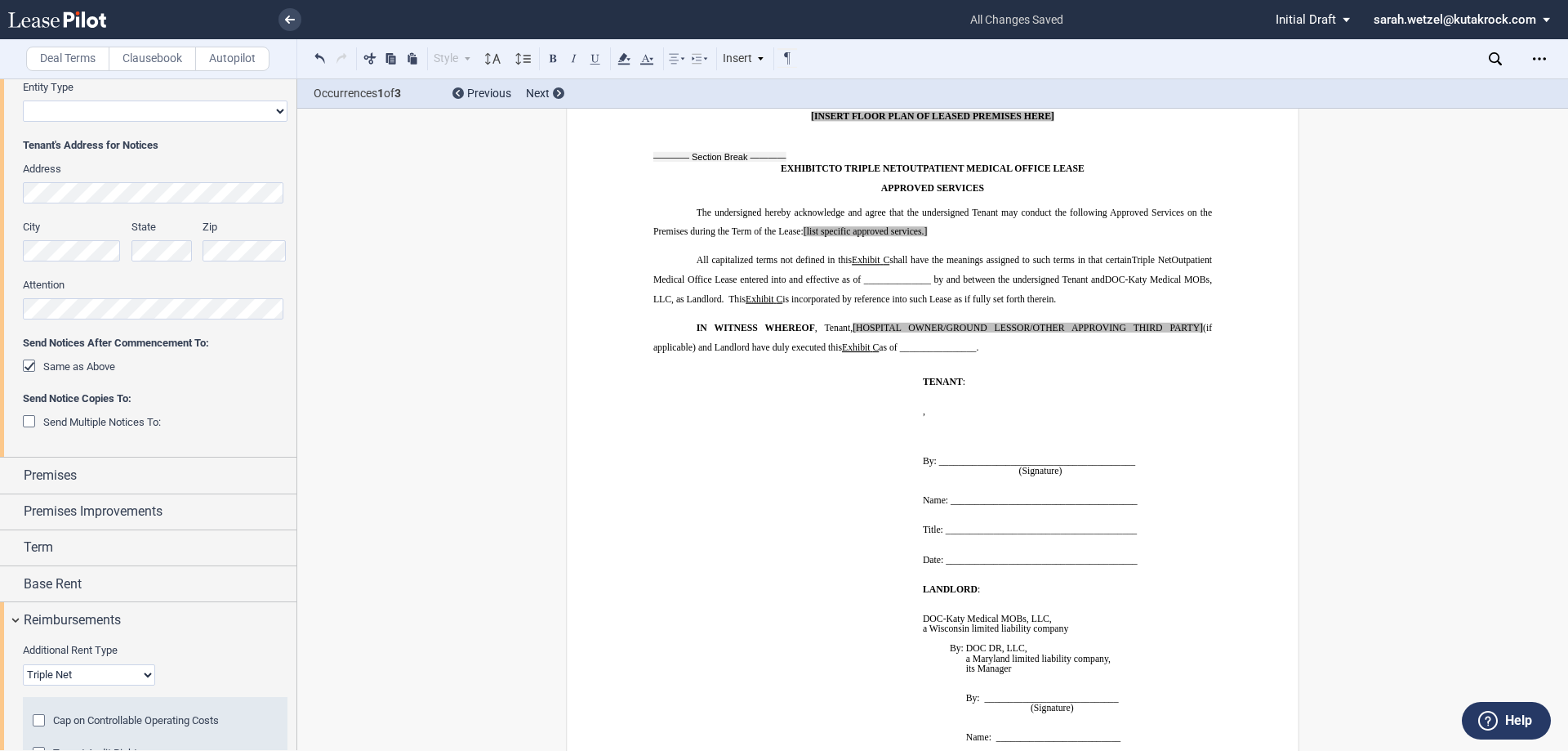 type 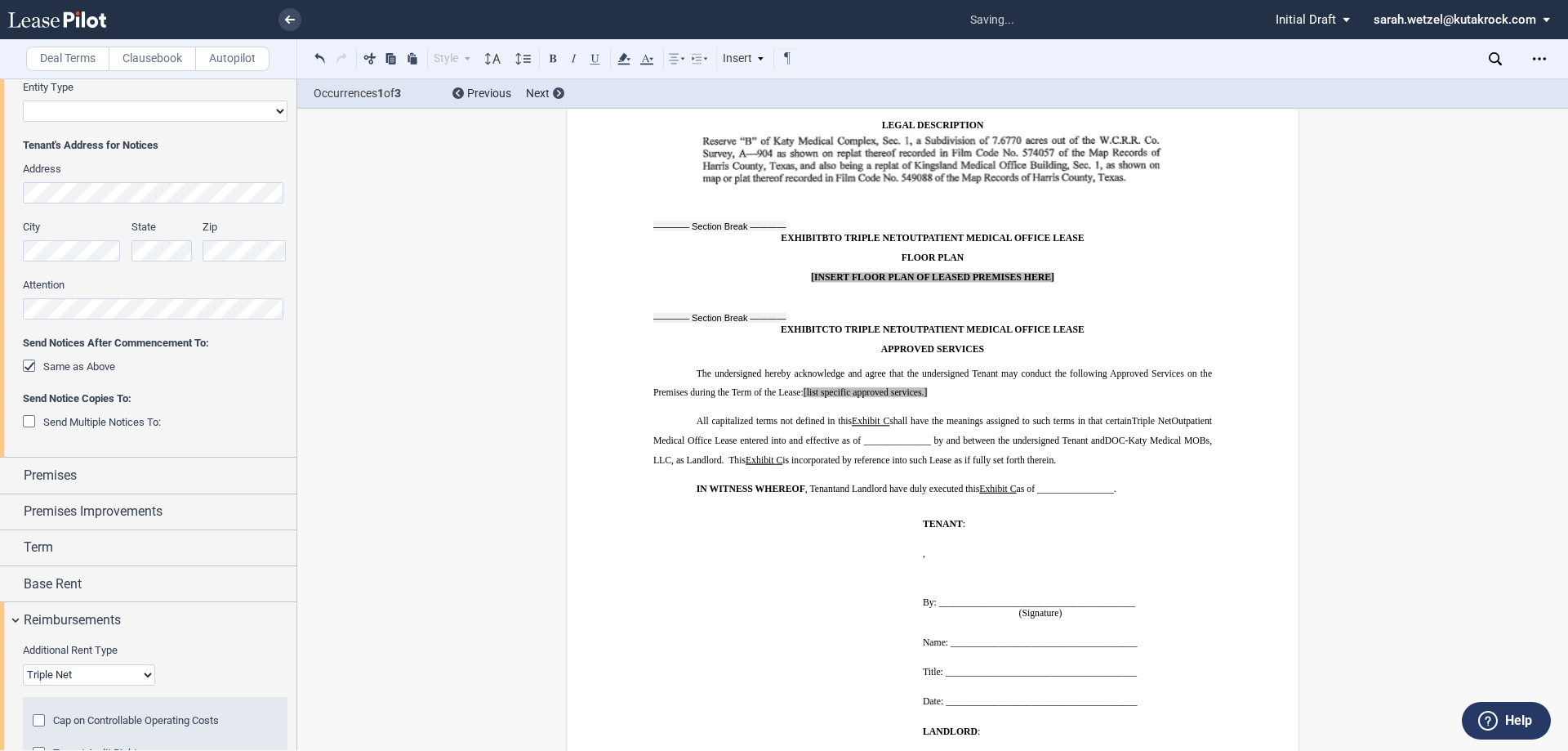 scroll, scrollTop: 13684, scrollLeft: 0, axis: vertical 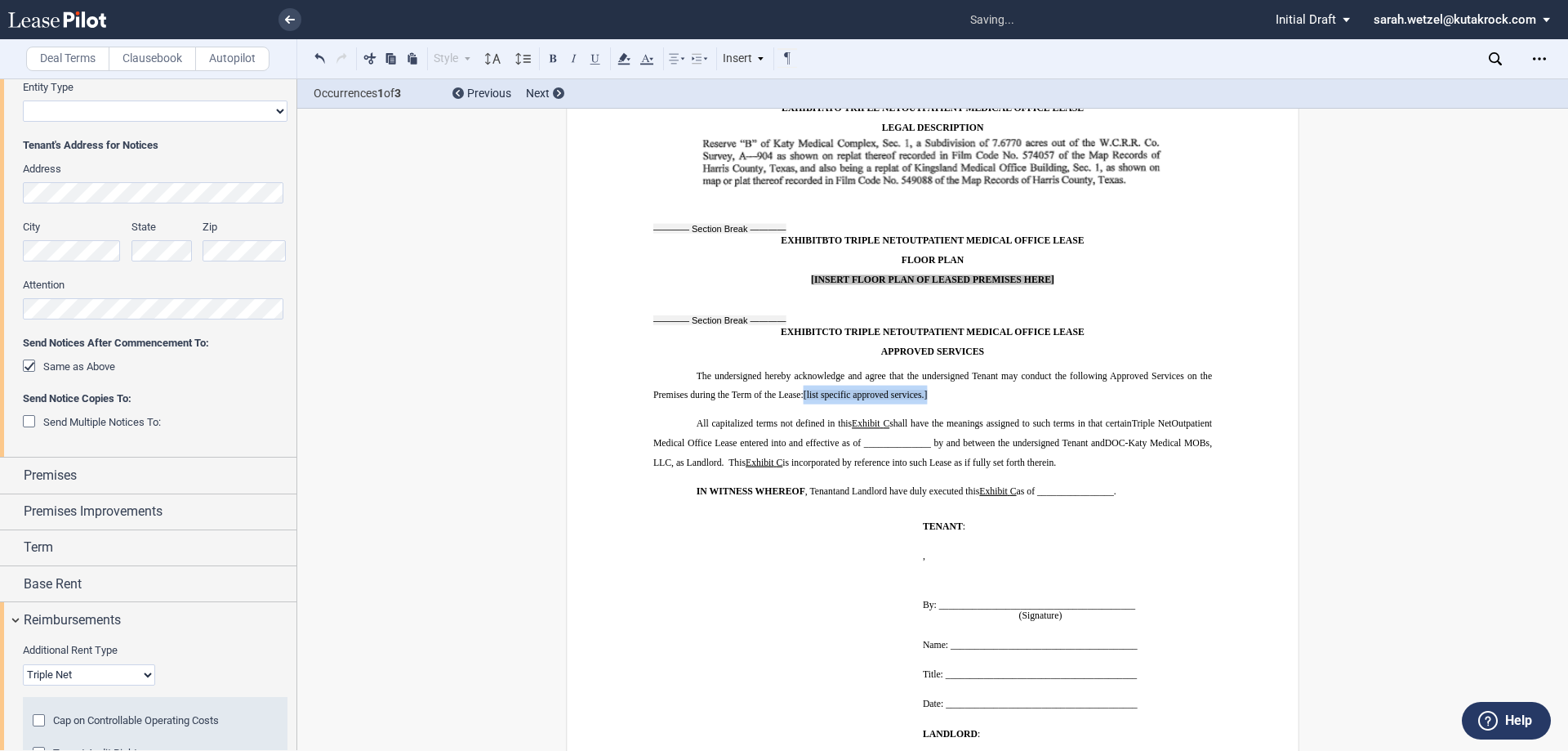 drag, startPoint x: 932, startPoint y: 394, endPoint x: 802, endPoint y: 392, distance: 130.01538 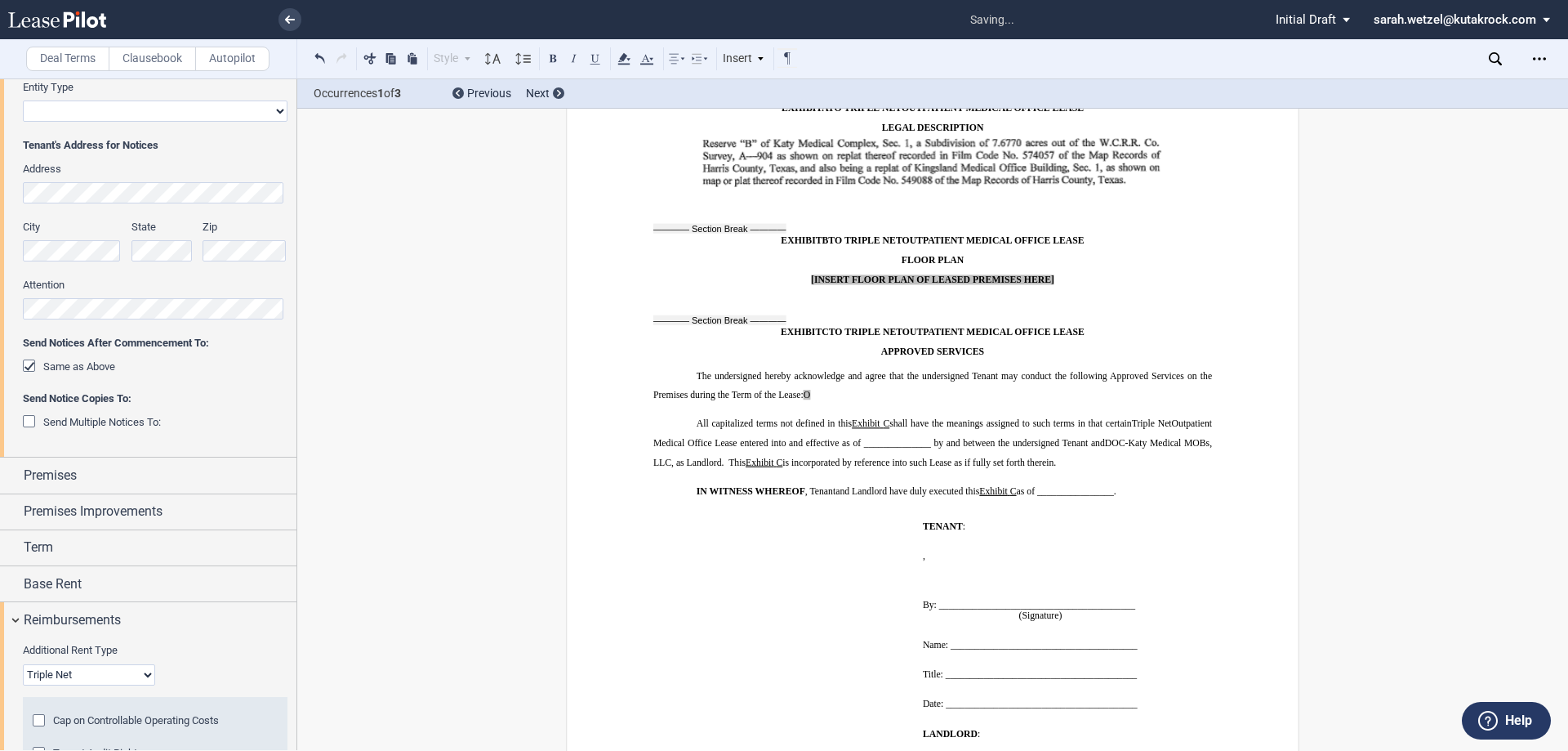type 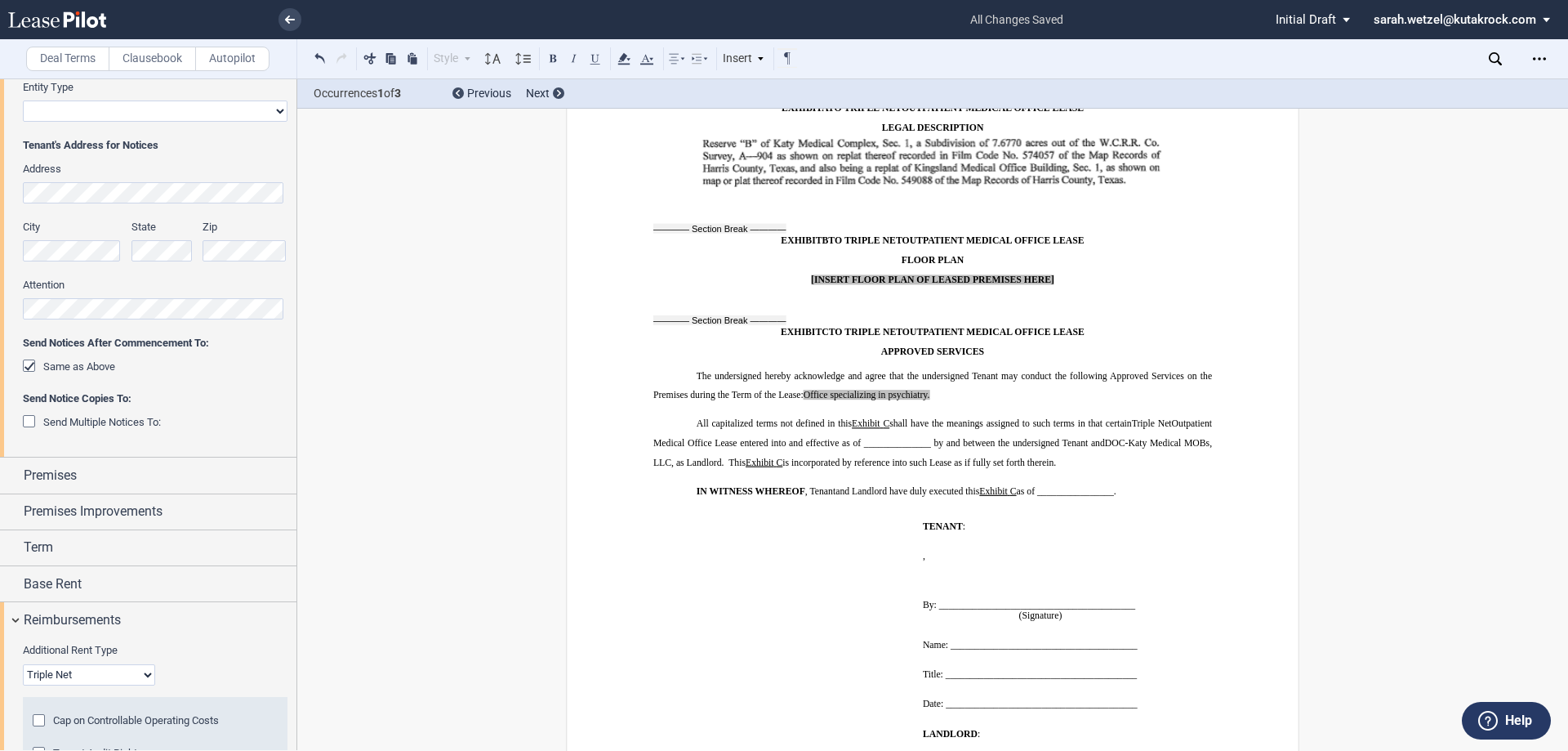 drag, startPoint x: 933, startPoint y: 396, endPoint x: 803, endPoint y: 391, distance: 130.09612 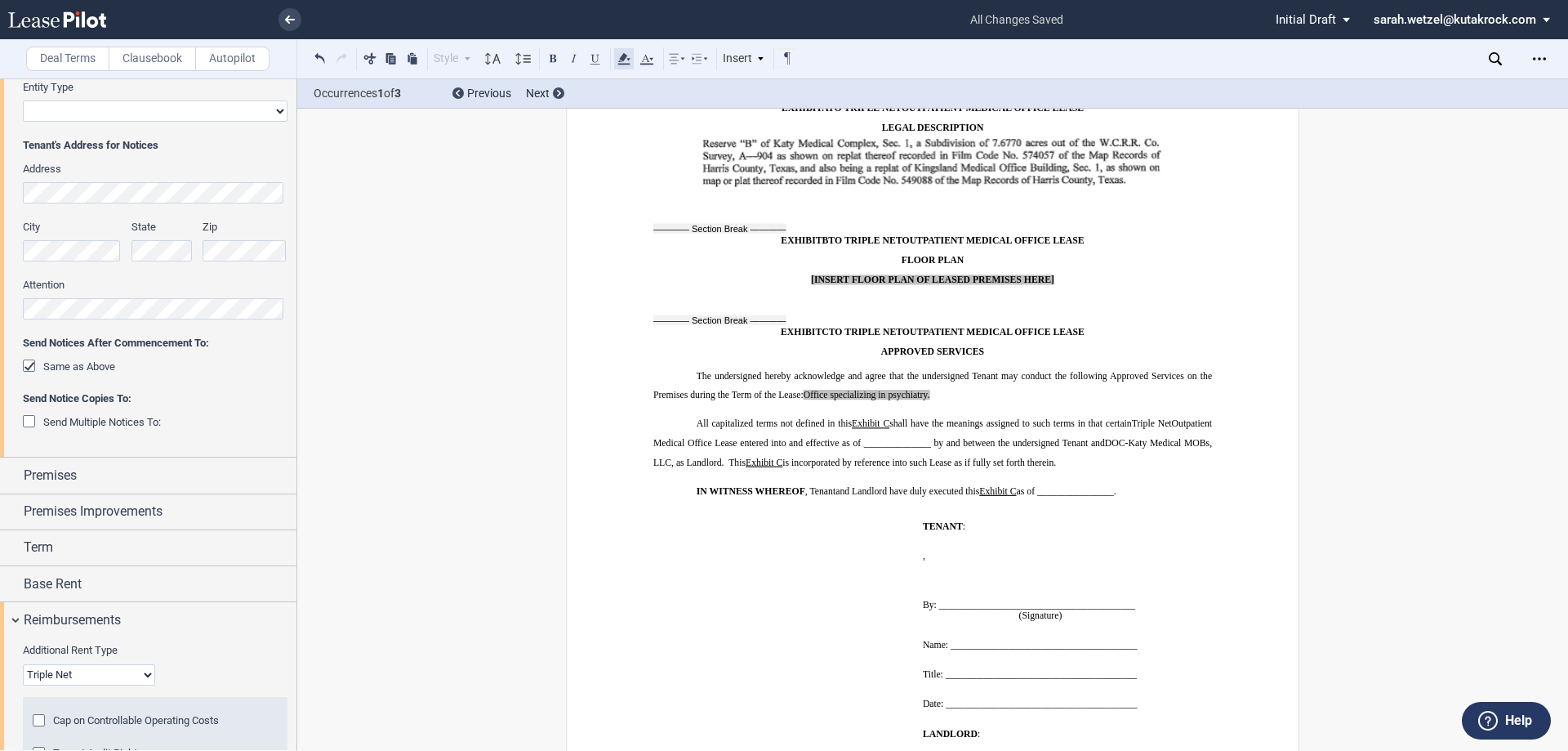 click 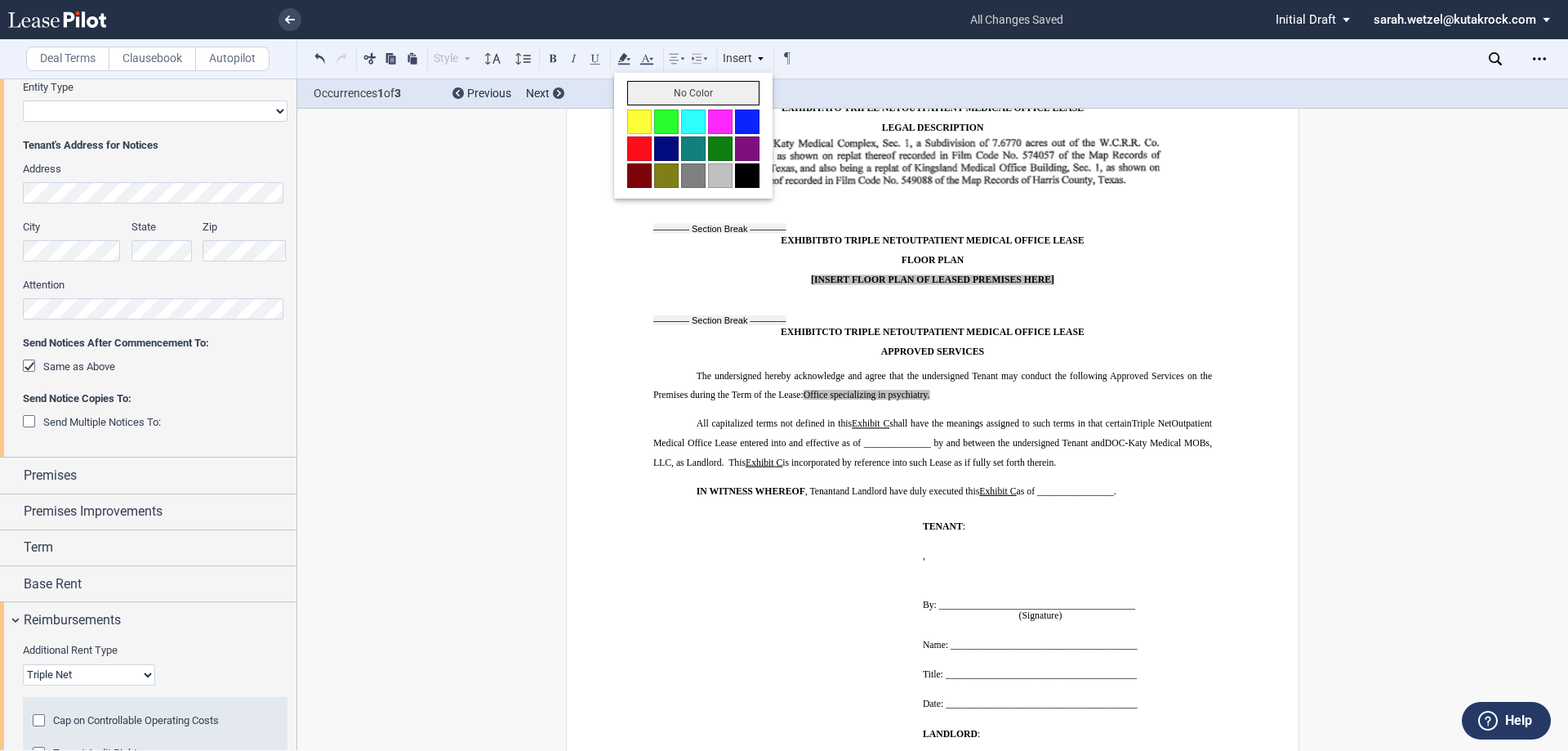click on "No Color" at bounding box center (693, 93) 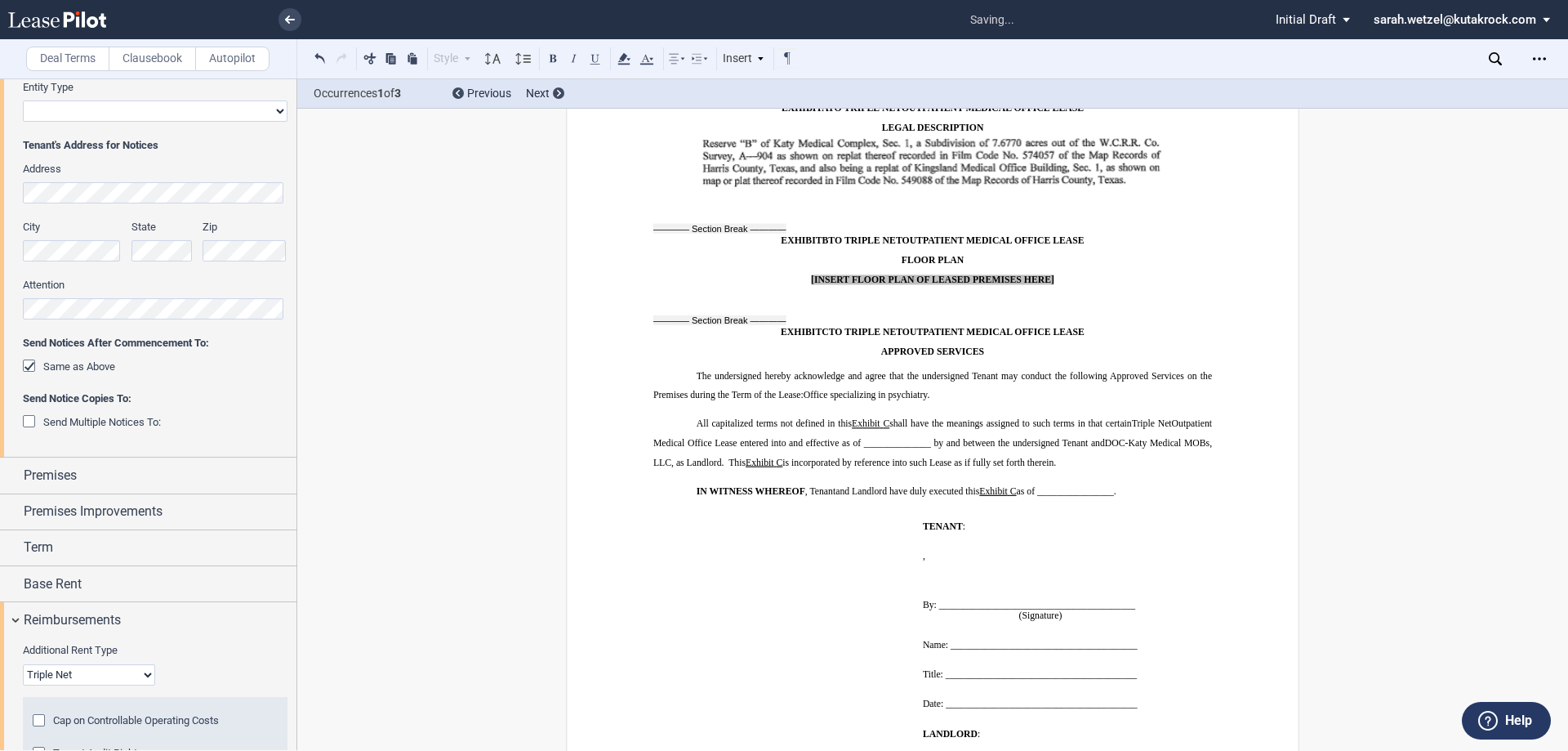 click on "All capitalized terms not defined in this Exhibit C shall have the meanings assigned to such terms in that certain Base Year Triple Net Outpatient Medical Office Lease entered into and effective as of [DATE] by and between the undersigned Tenant and DOC-Katy Medical MOBs, LLC , as Landlord. This Exhibit C is incorporated by reference into such Lease as if fully set forth therein." at bounding box center (933, 443) 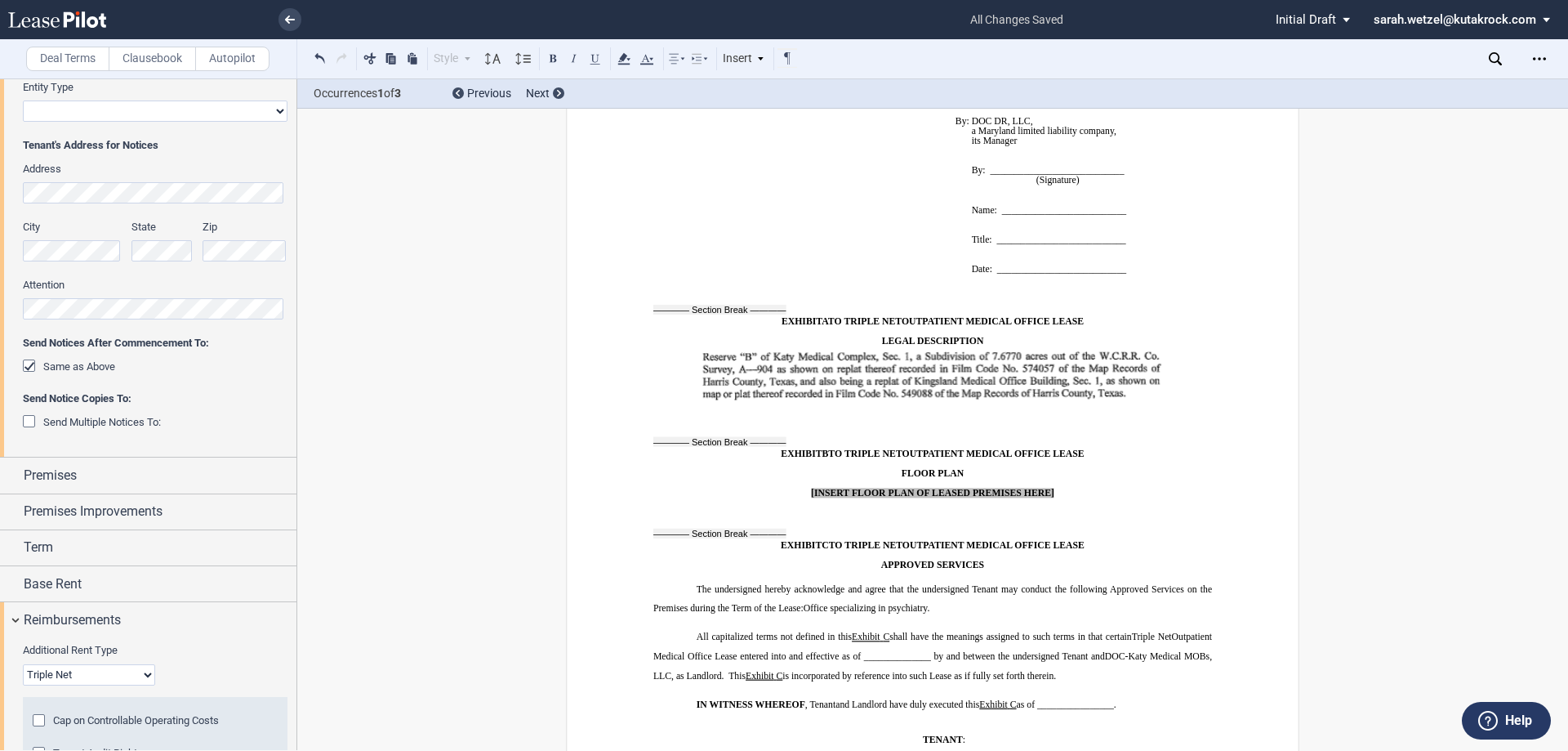 scroll, scrollTop: 13275, scrollLeft: 0, axis: vertical 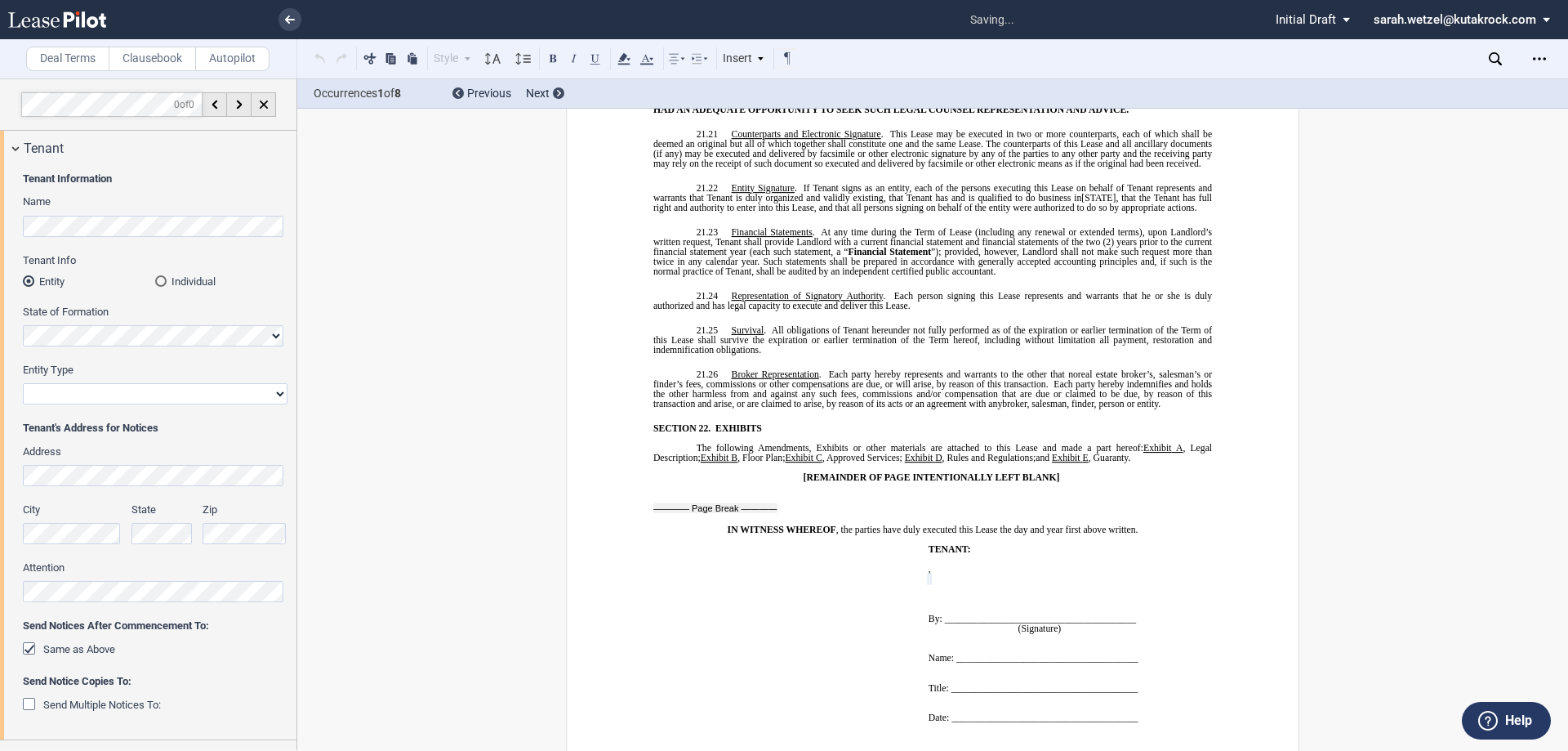 click on "Corporation
Limited Liability Company
General Partnership
Limited Partnership
Other" at bounding box center [155, 394] 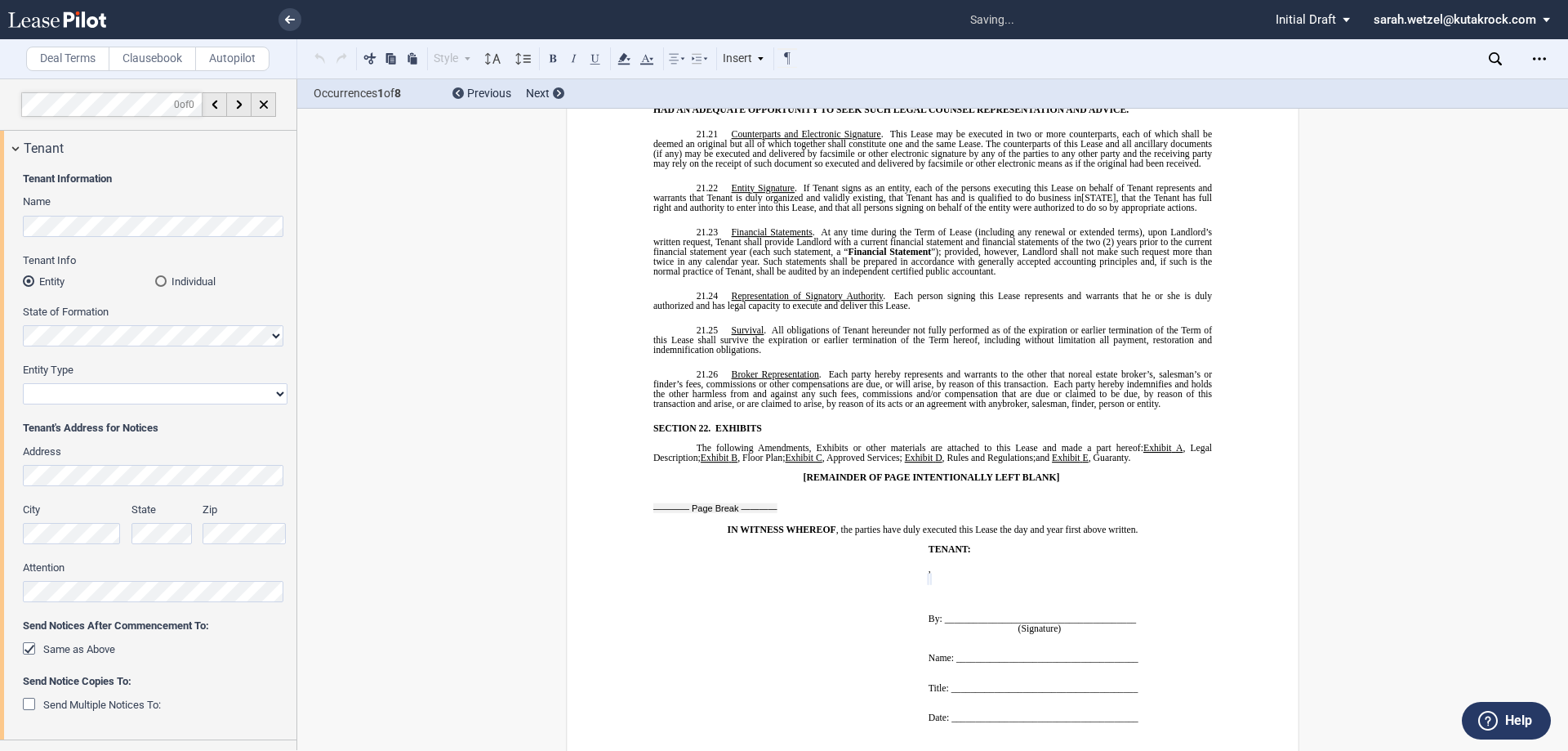 select on "limited liability company" 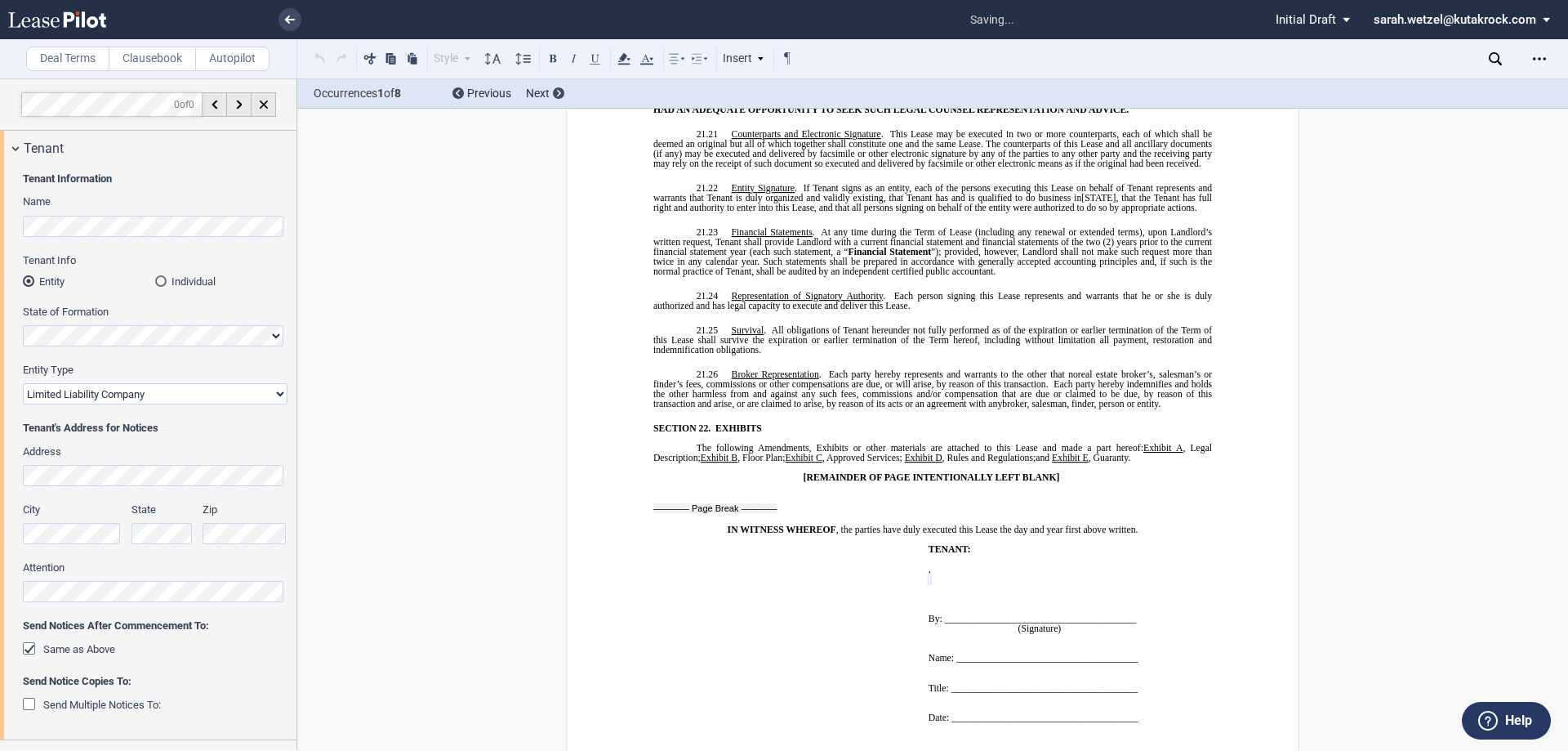click on "Corporation
Limited Liability Company
General Partnership
Limited Partnership
Other" at bounding box center (155, 394) 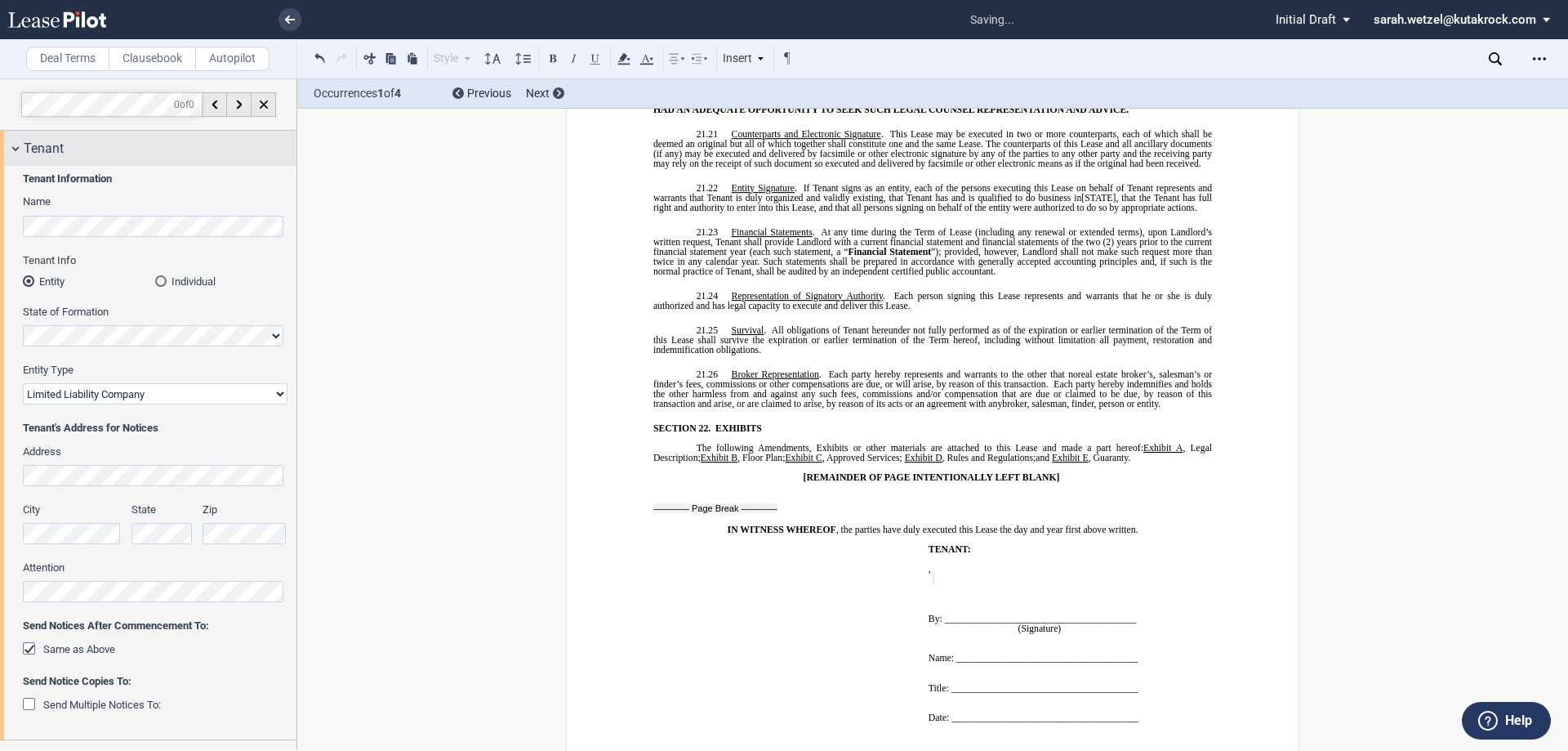 click on "Tenant" at bounding box center [43, 149] 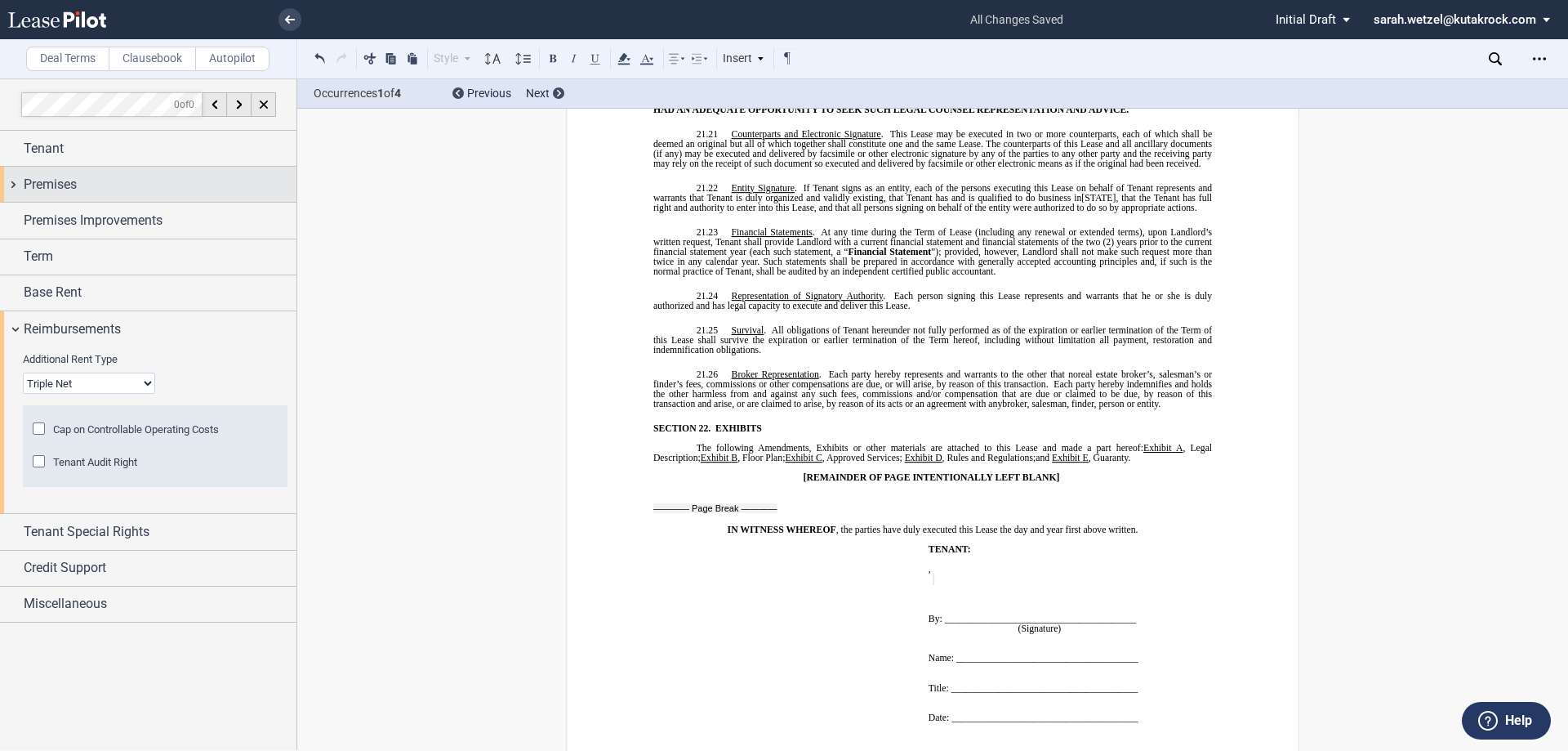 click on "Premises" at bounding box center [50, 185] 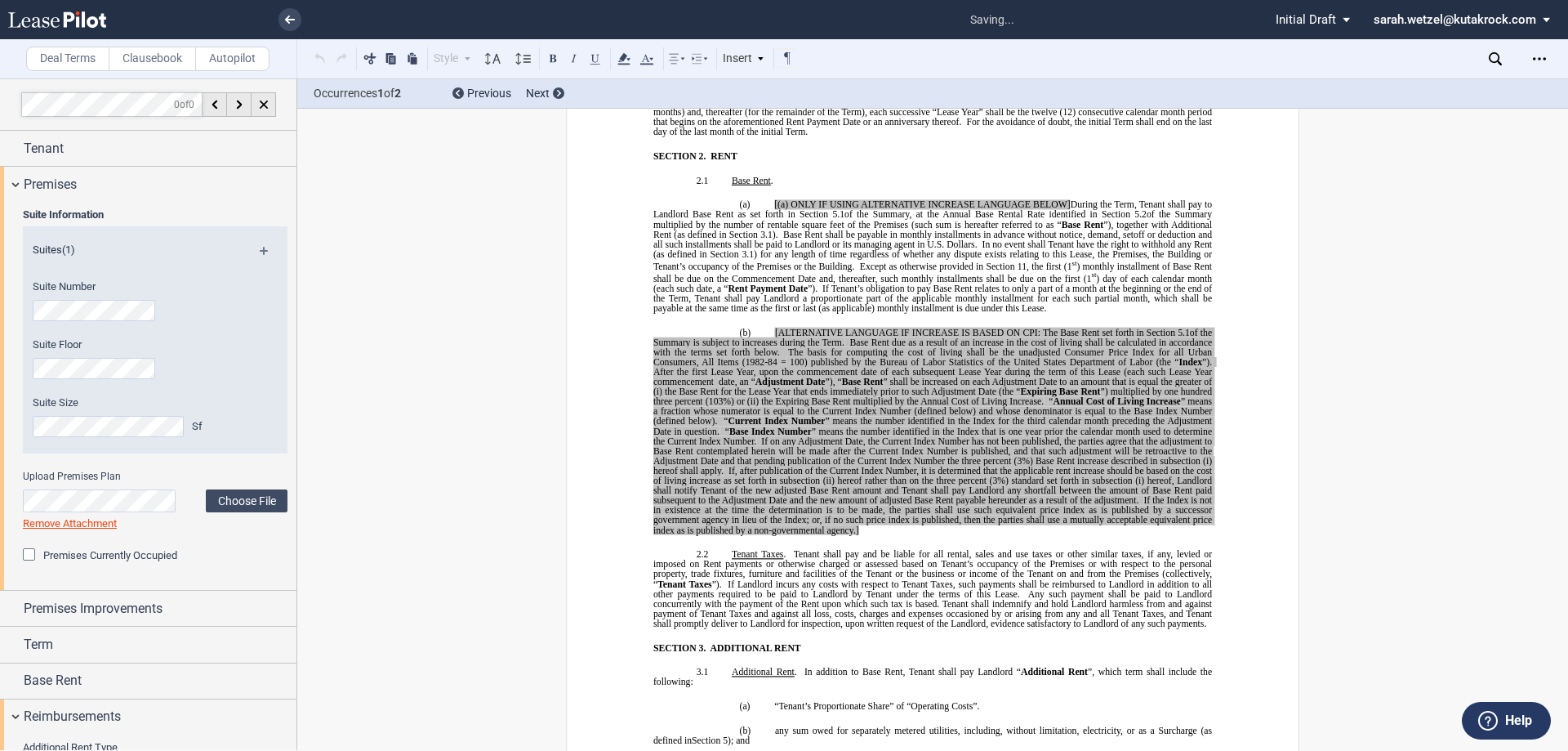 scroll, scrollTop: 19, scrollLeft: 0, axis: vertical 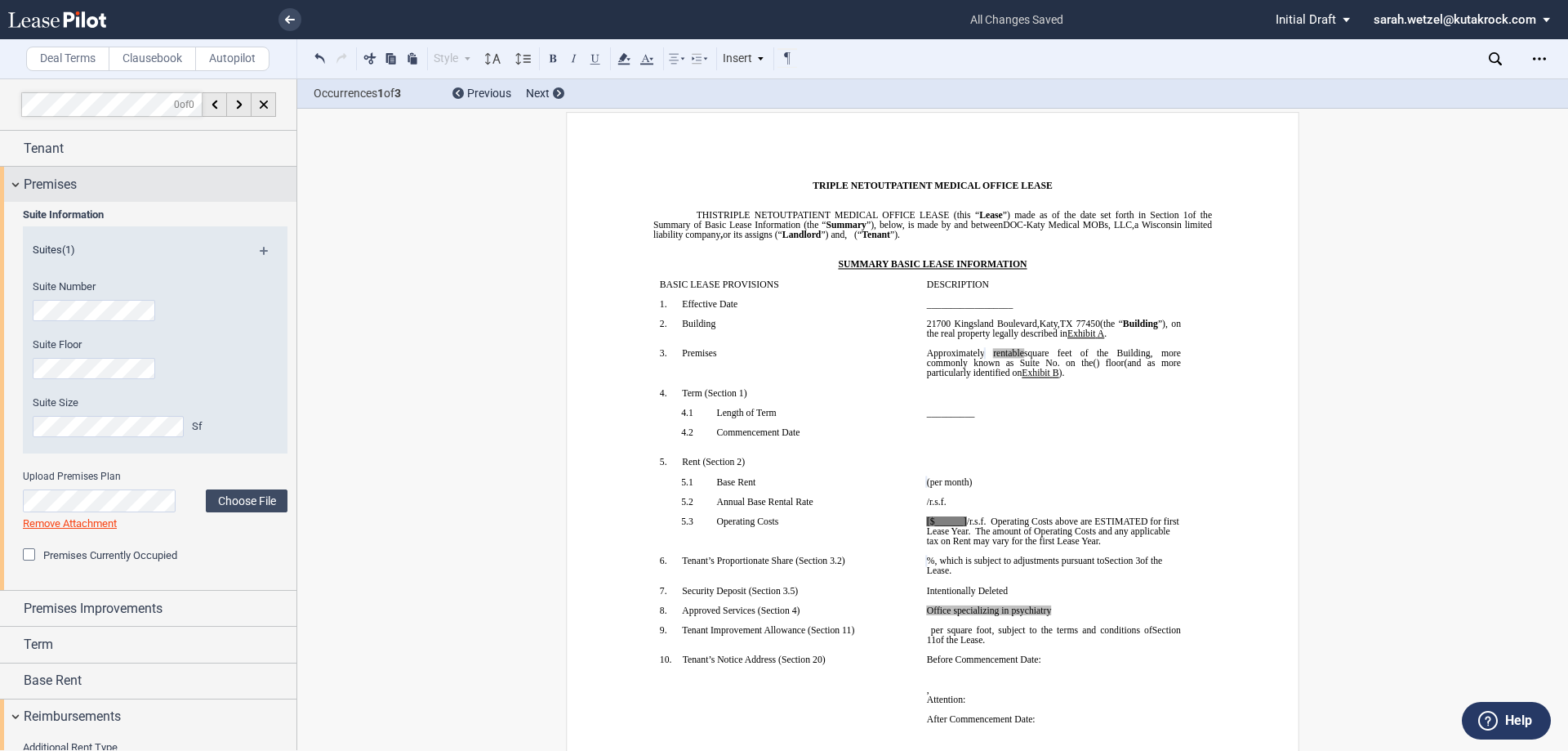 click on "Premises" at bounding box center [50, 185] 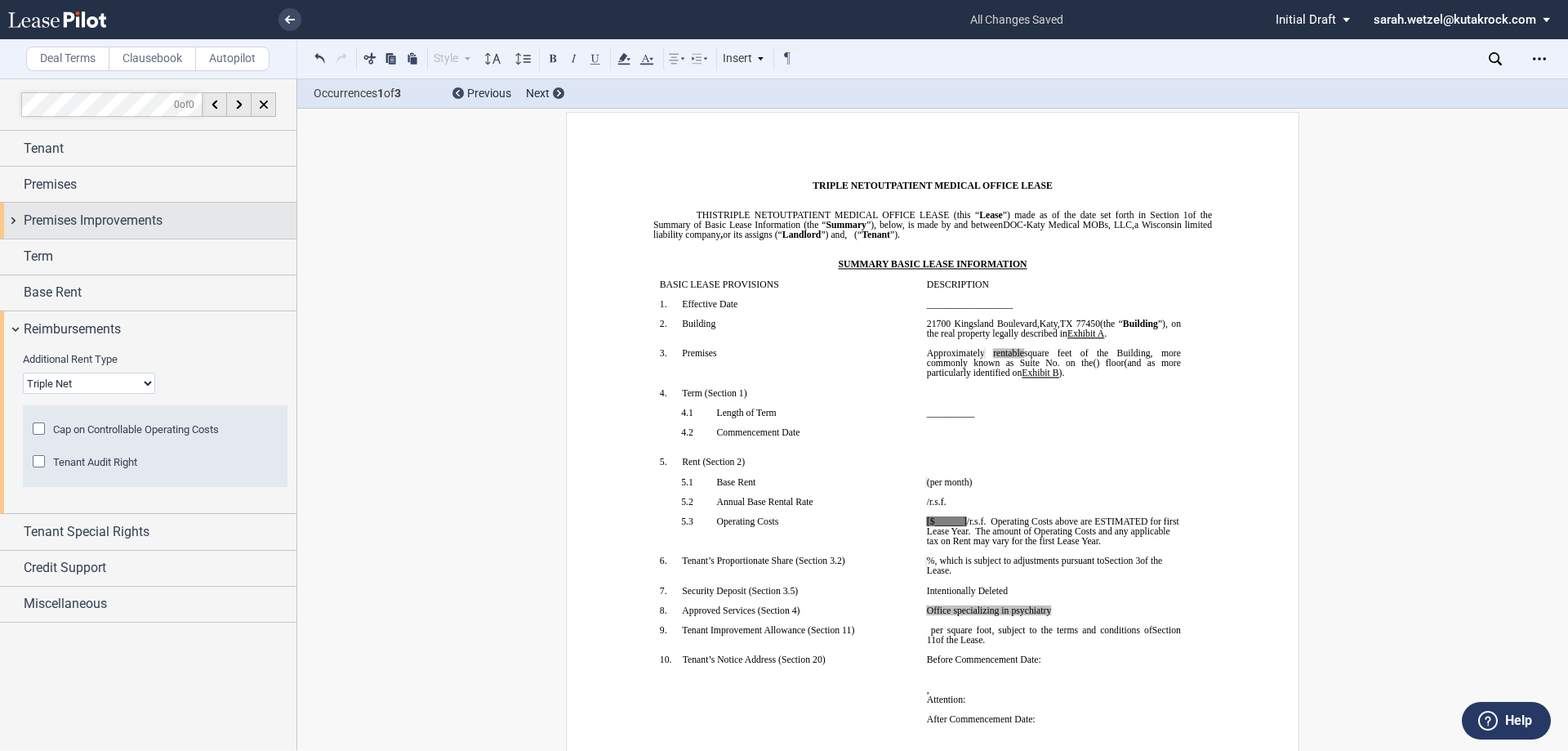 click on "Premises Improvements" at bounding box center [93, 221] 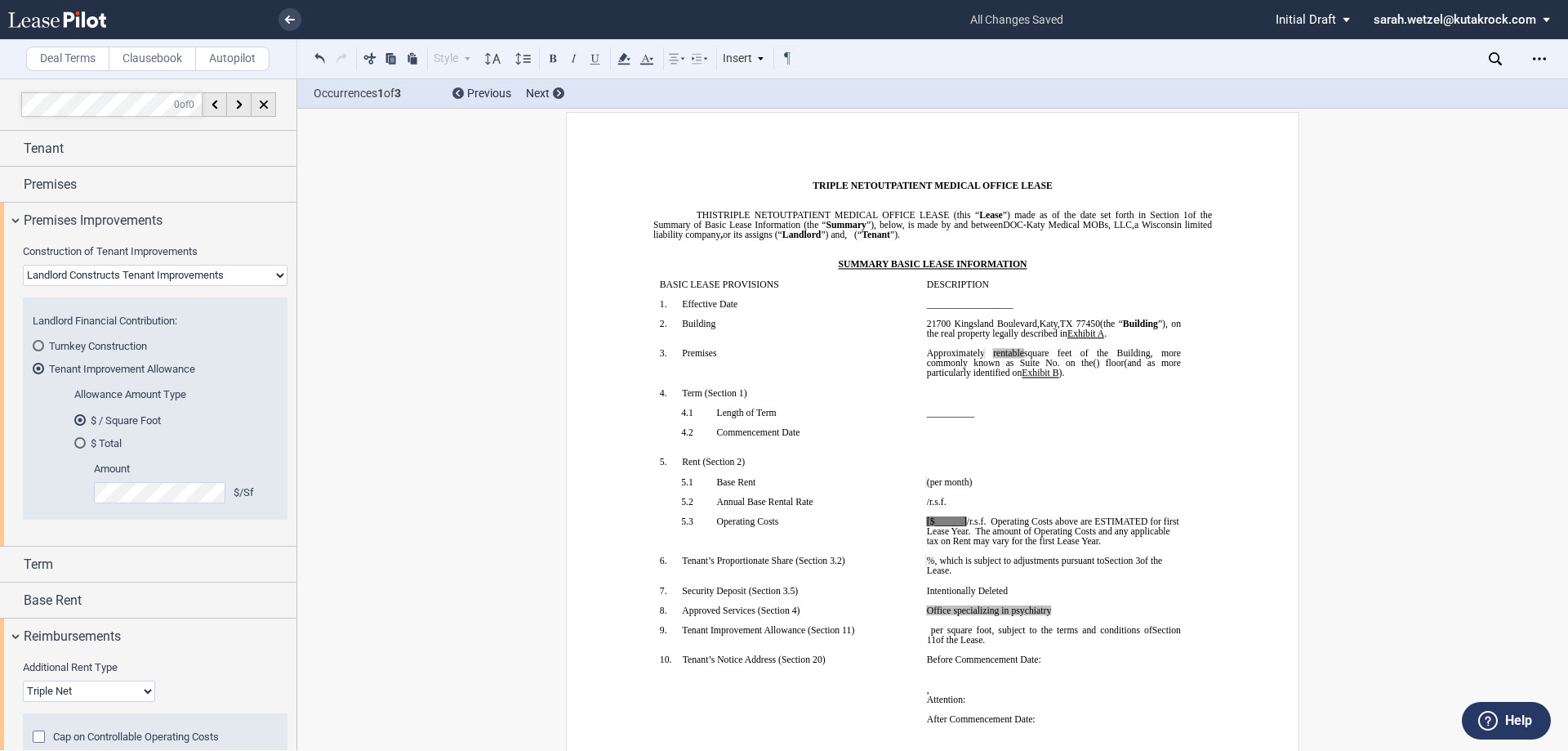 click on "Landlord Constructs Tenant Improvements
Tenant Constructs Tenant Improvements
"As Is" - No Tenant Improvements" at bounding box center [155, 275] 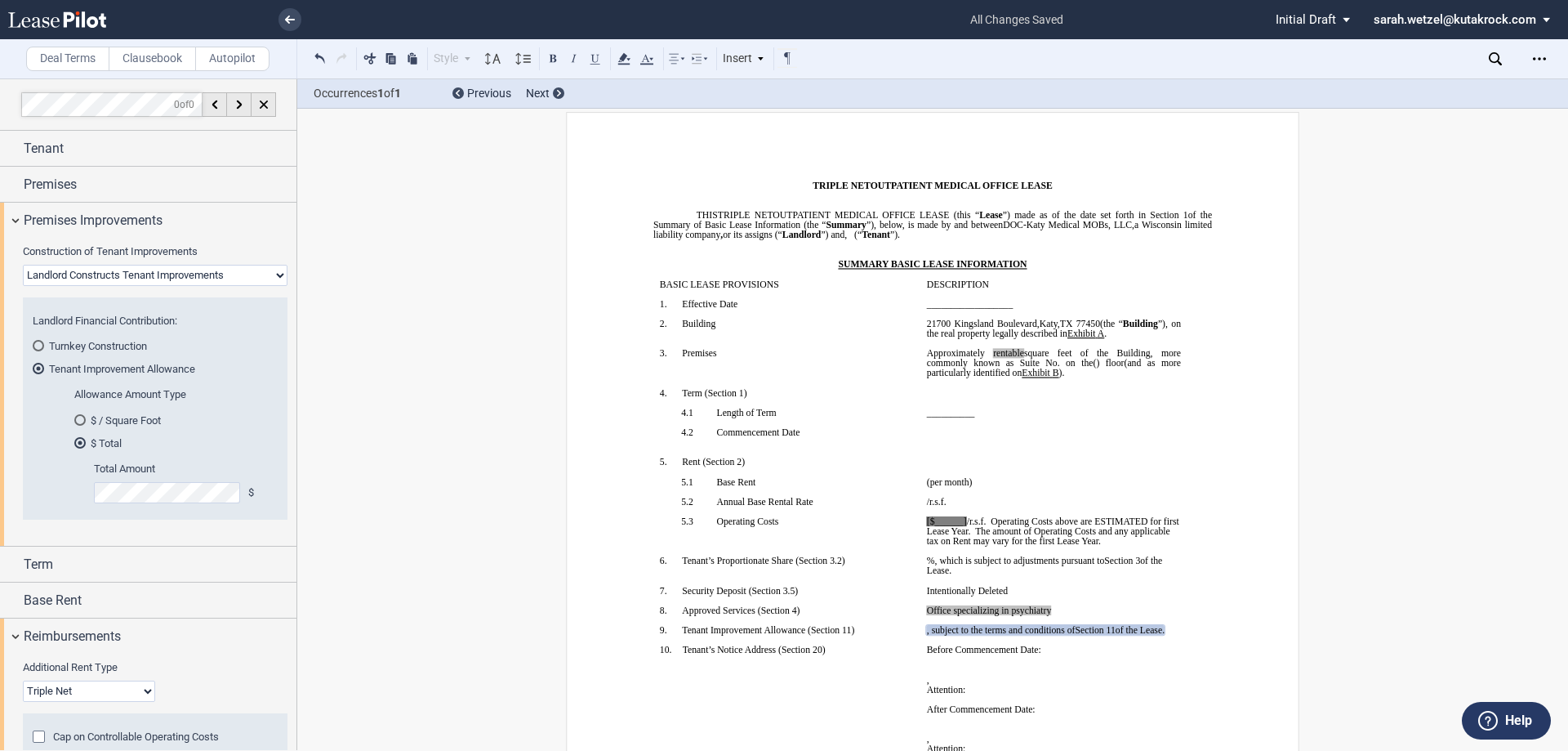 click on "$ / Square Foot" at bounding box center [171, 420] 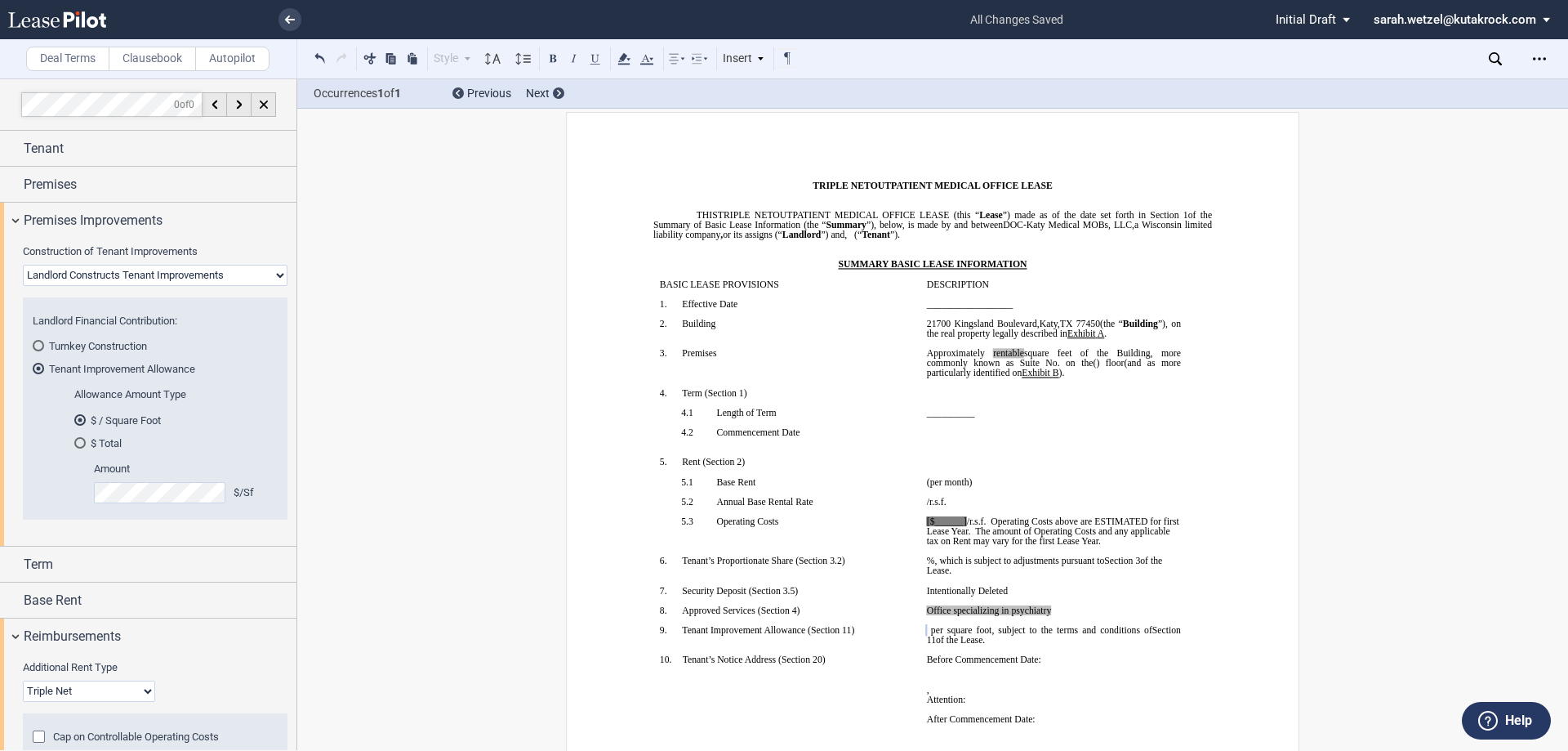 click on "[$______]" 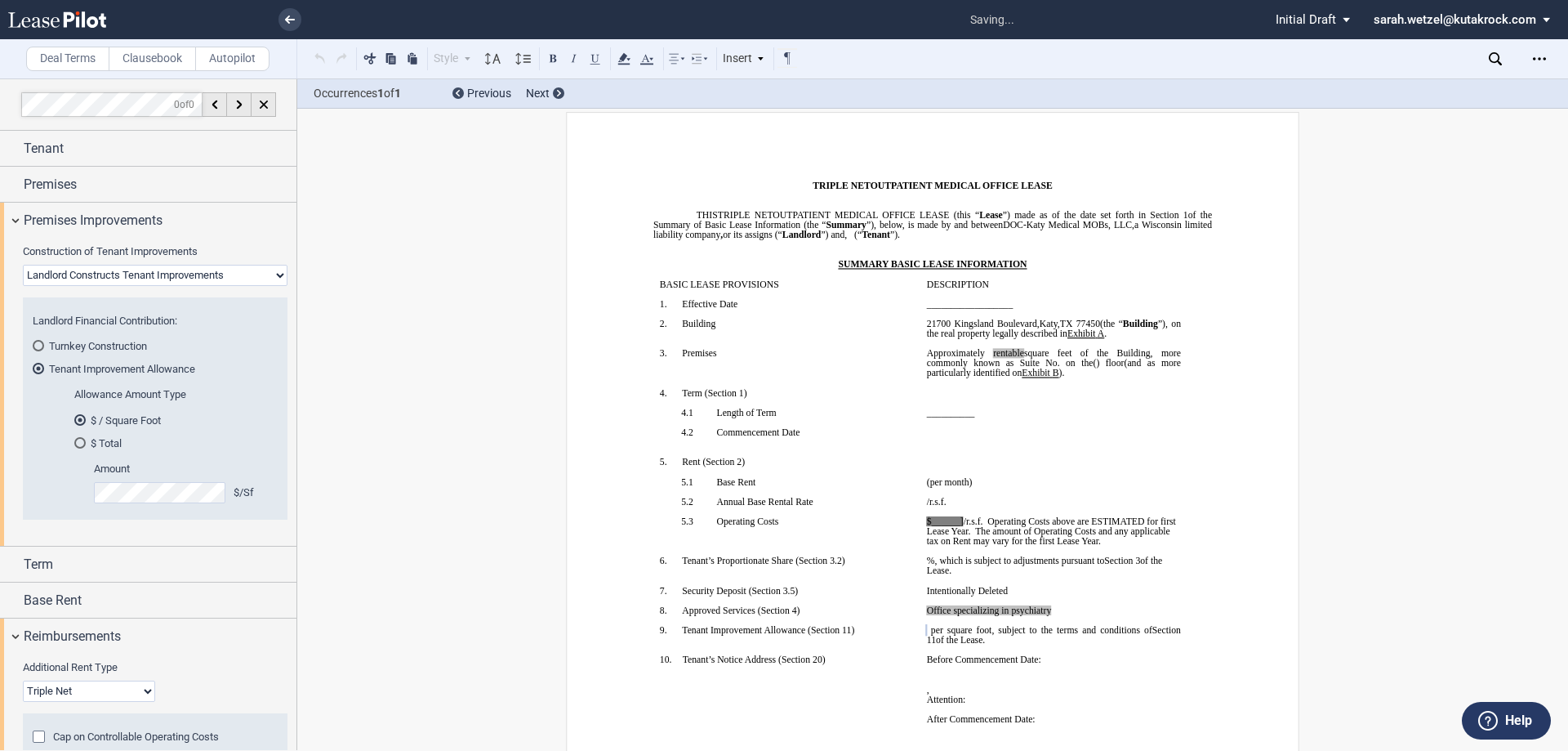 click on "/r.s.f." 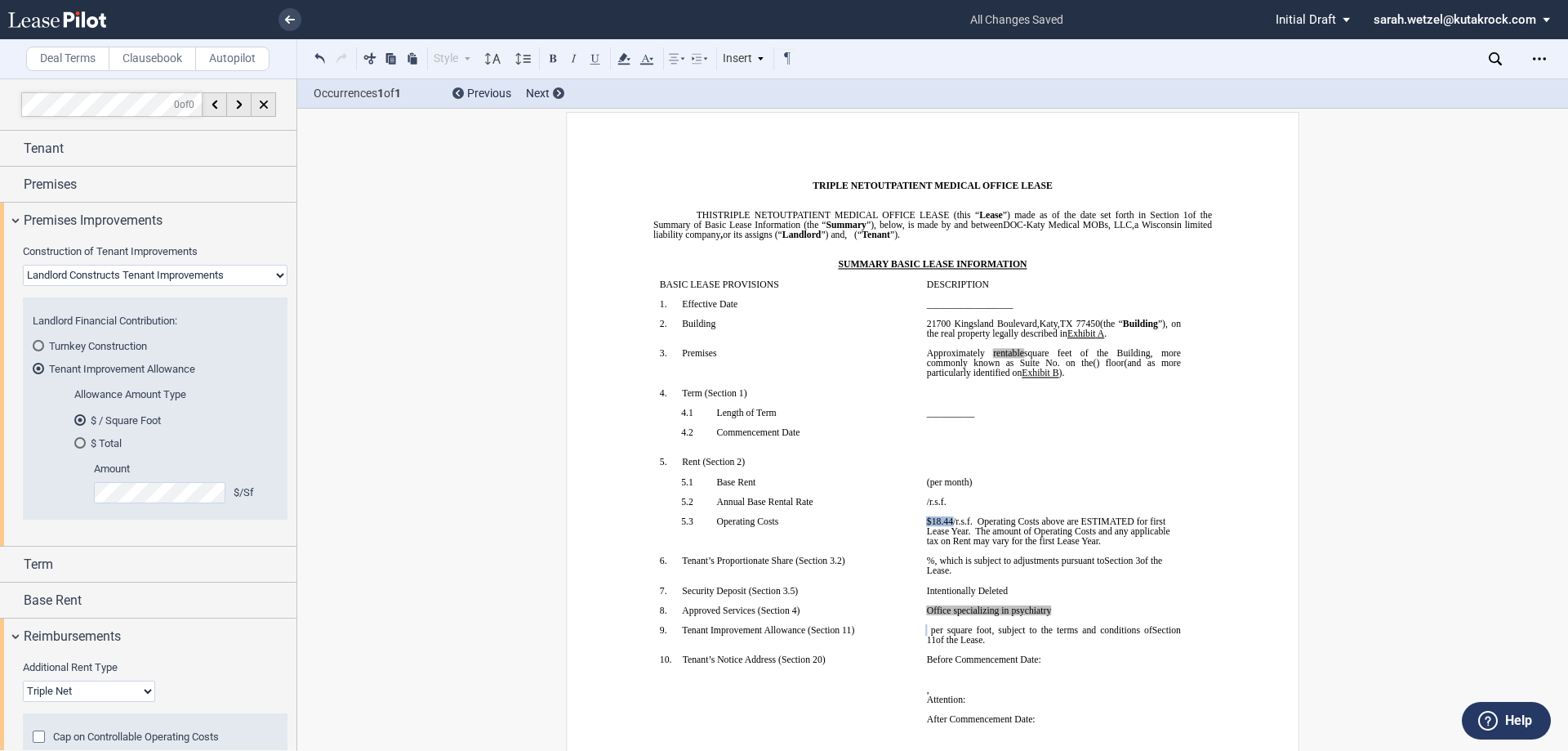 drag, startPoint x: 921, startPoint y: 522, endPoint x: 947, endPoint y: 521, distance: 26.01922 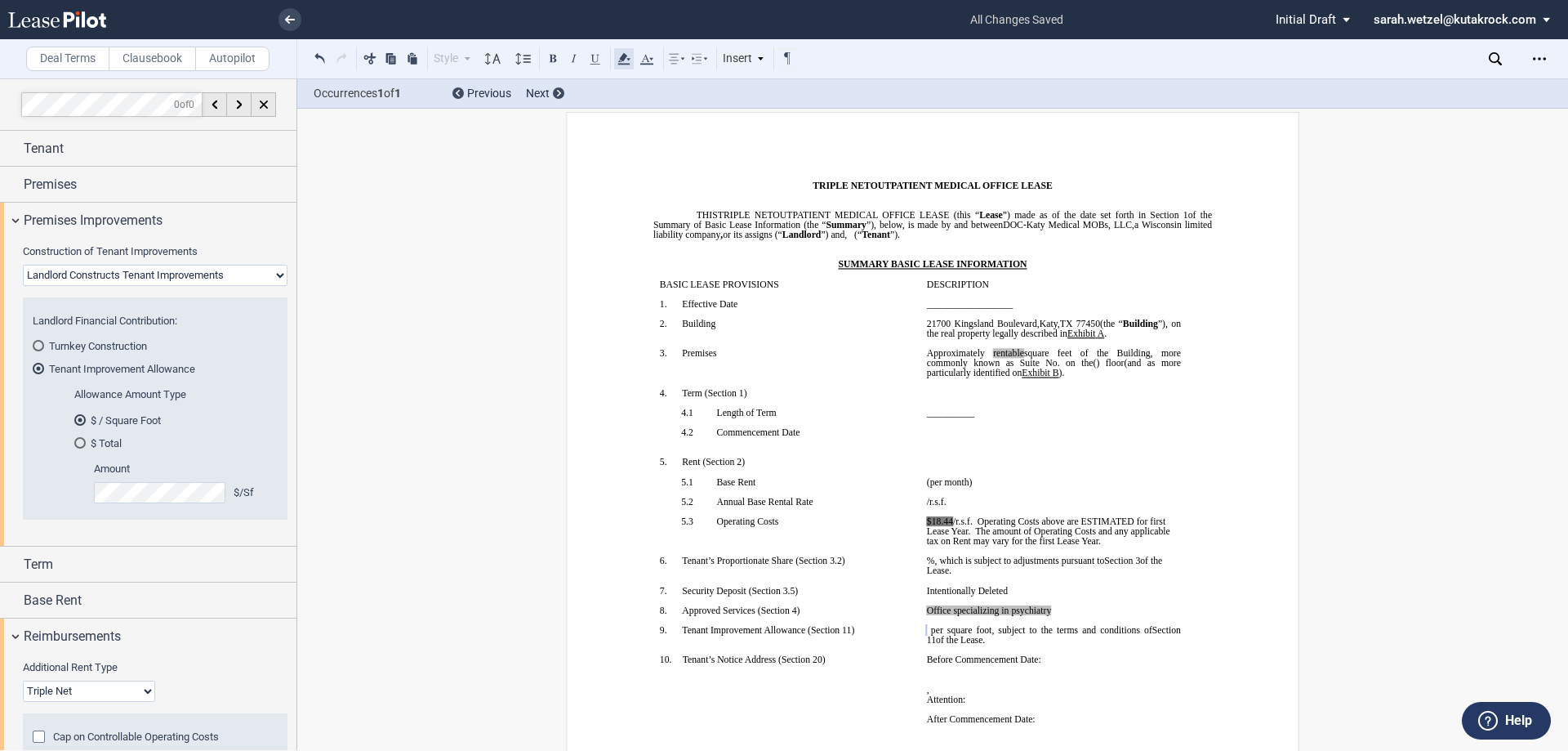 click 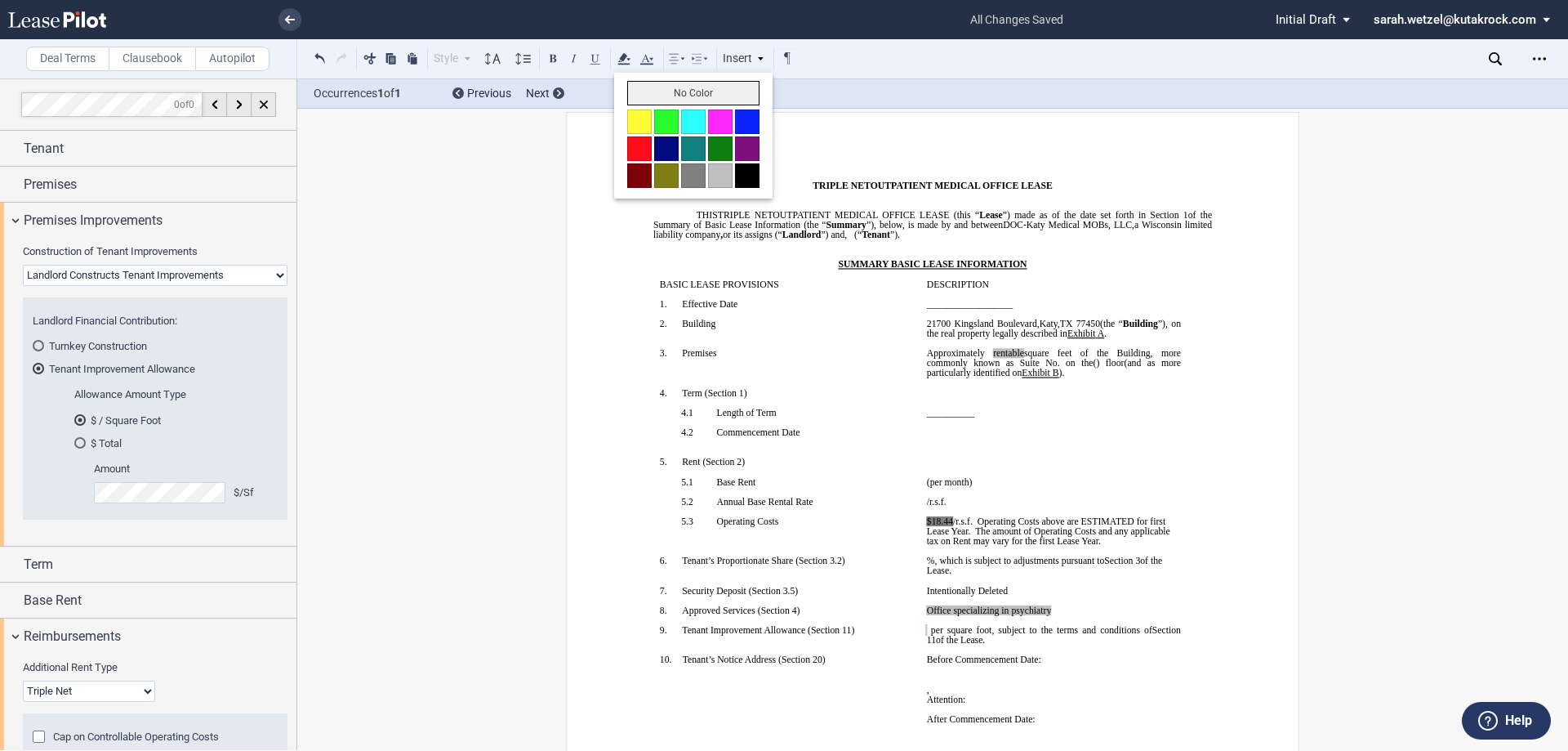 click on "No Color" at bounding box center [693, 93] 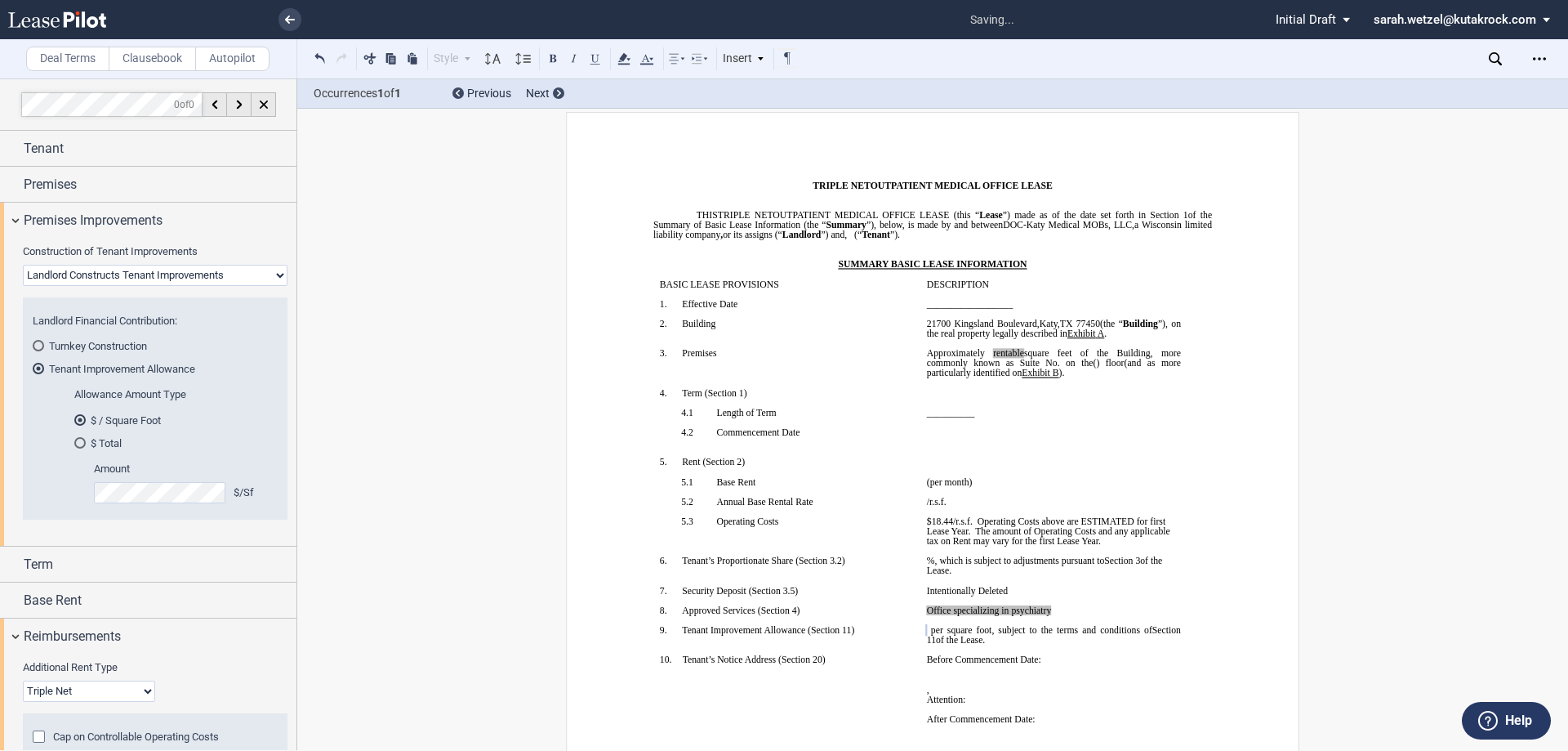 click on "rentable" 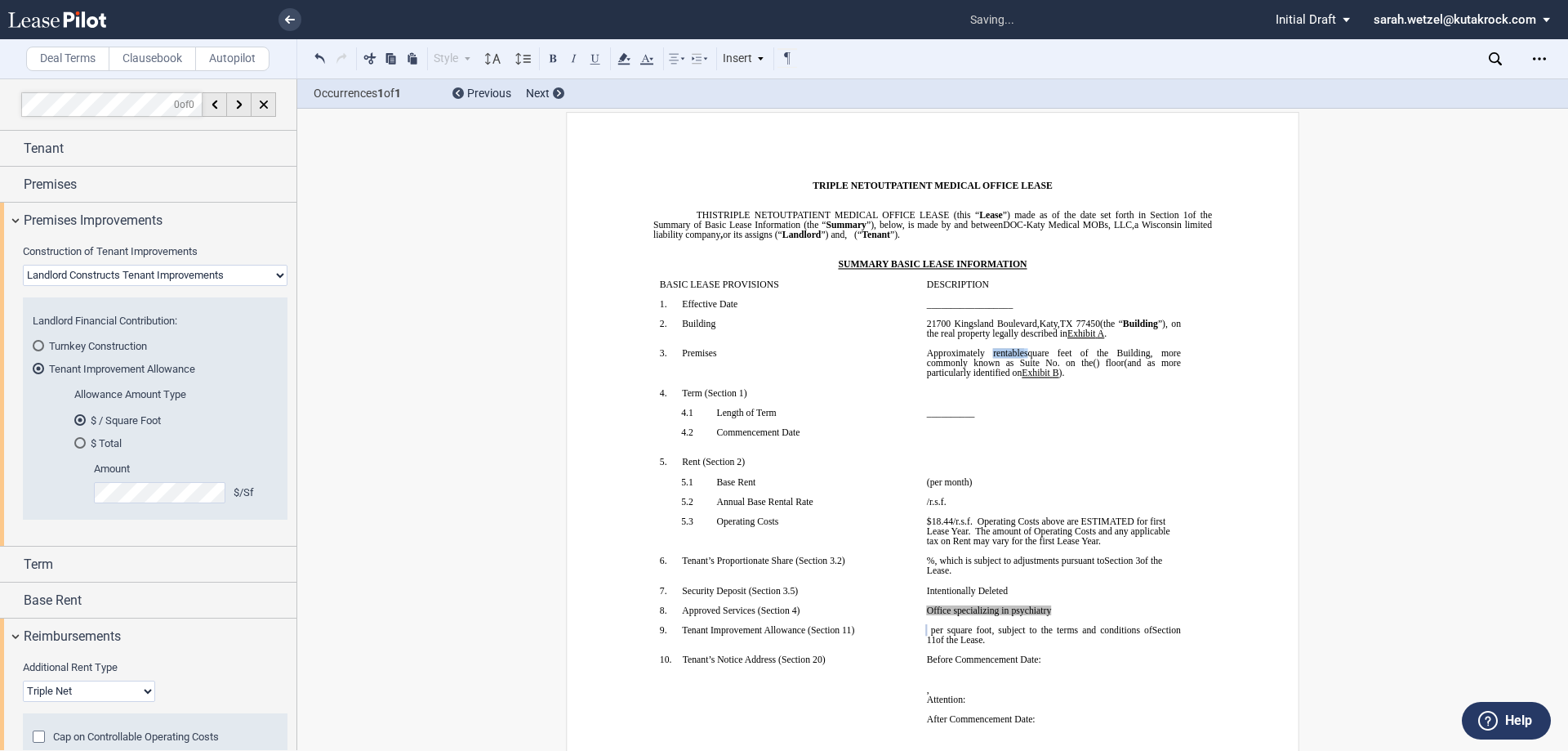 click on "rentable" 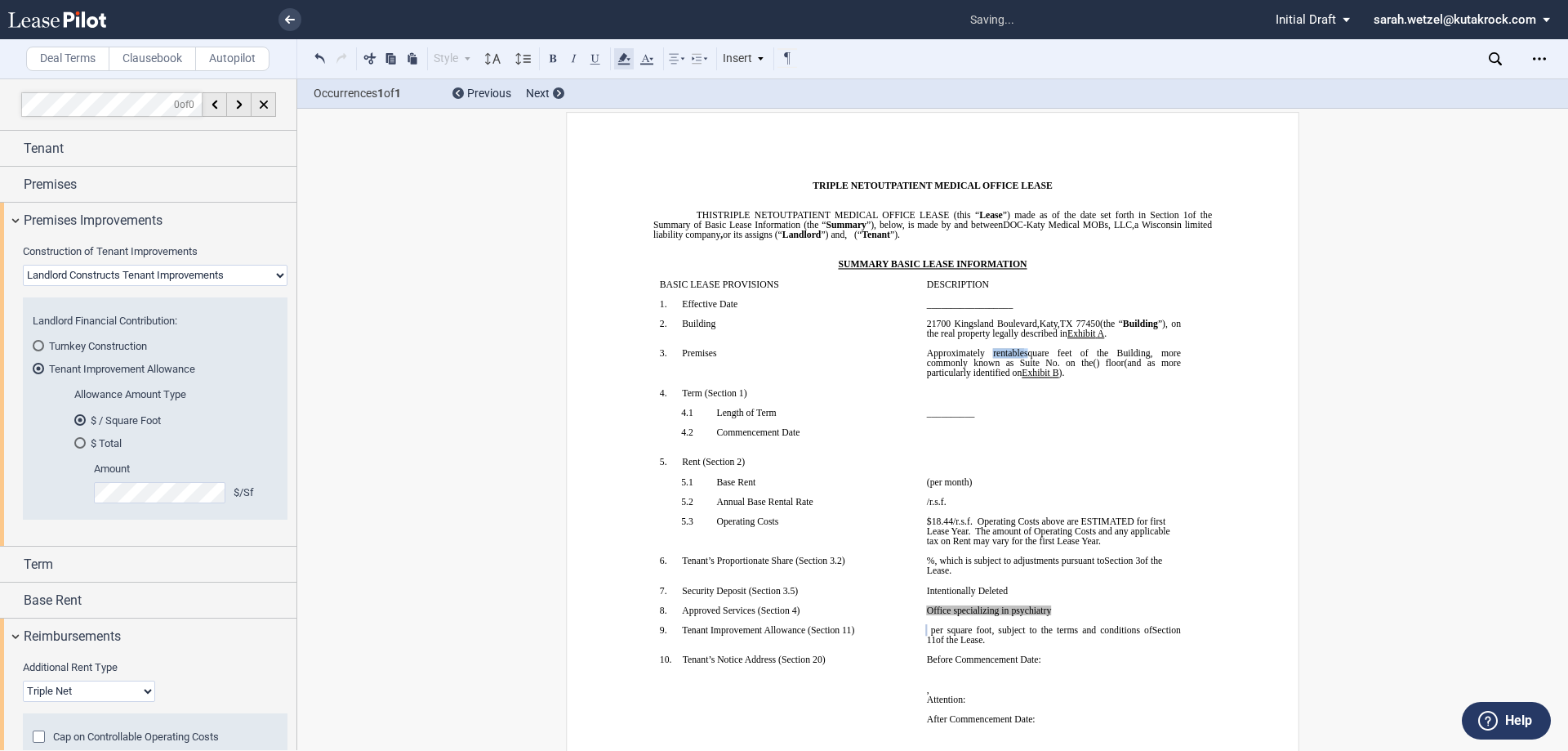 click 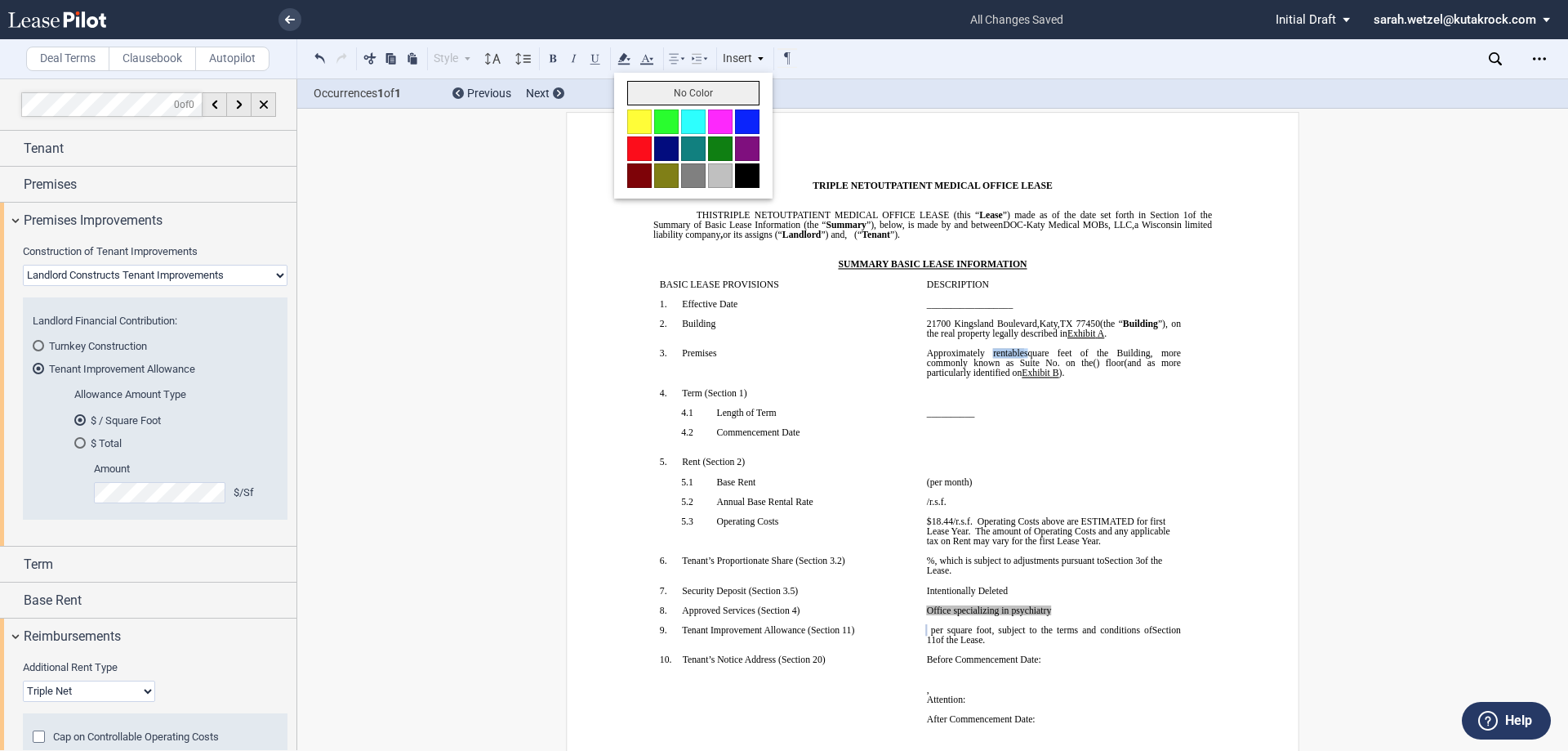 click on "No Color" at bounding box center (693, 93) 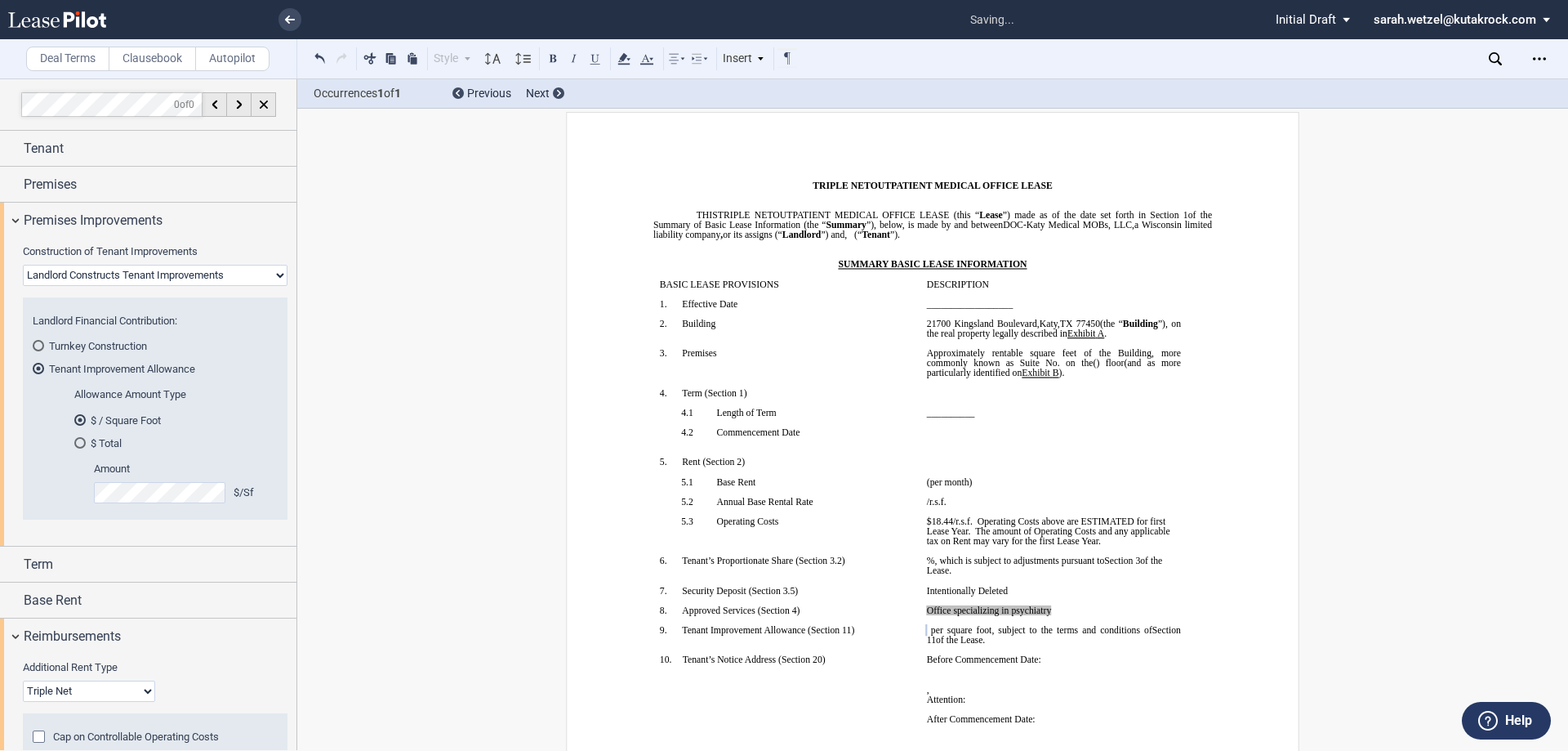 click on "﻿" at bounding box center (1054, 512) 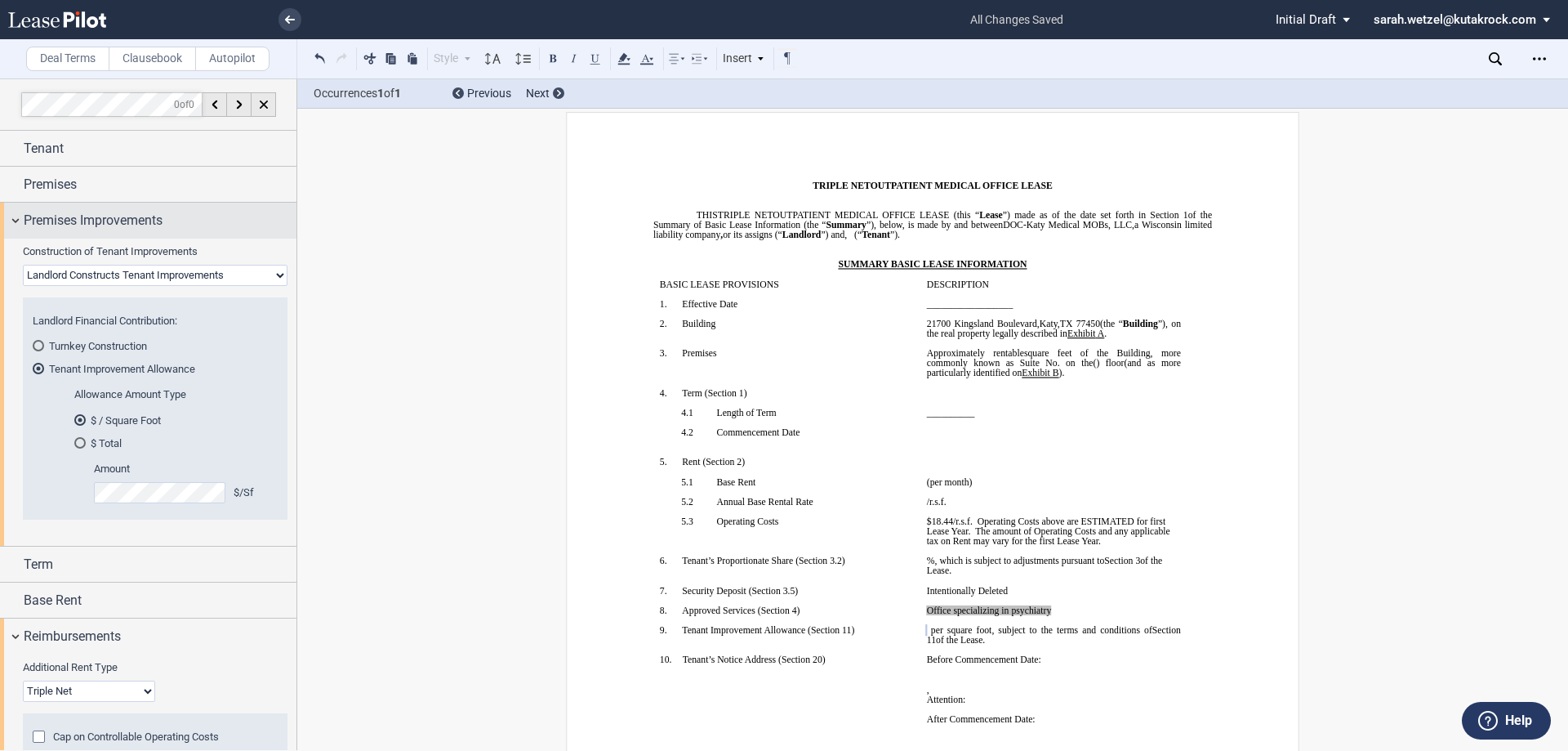 click on "Premises Improvements" at bounding box center (93, 221) 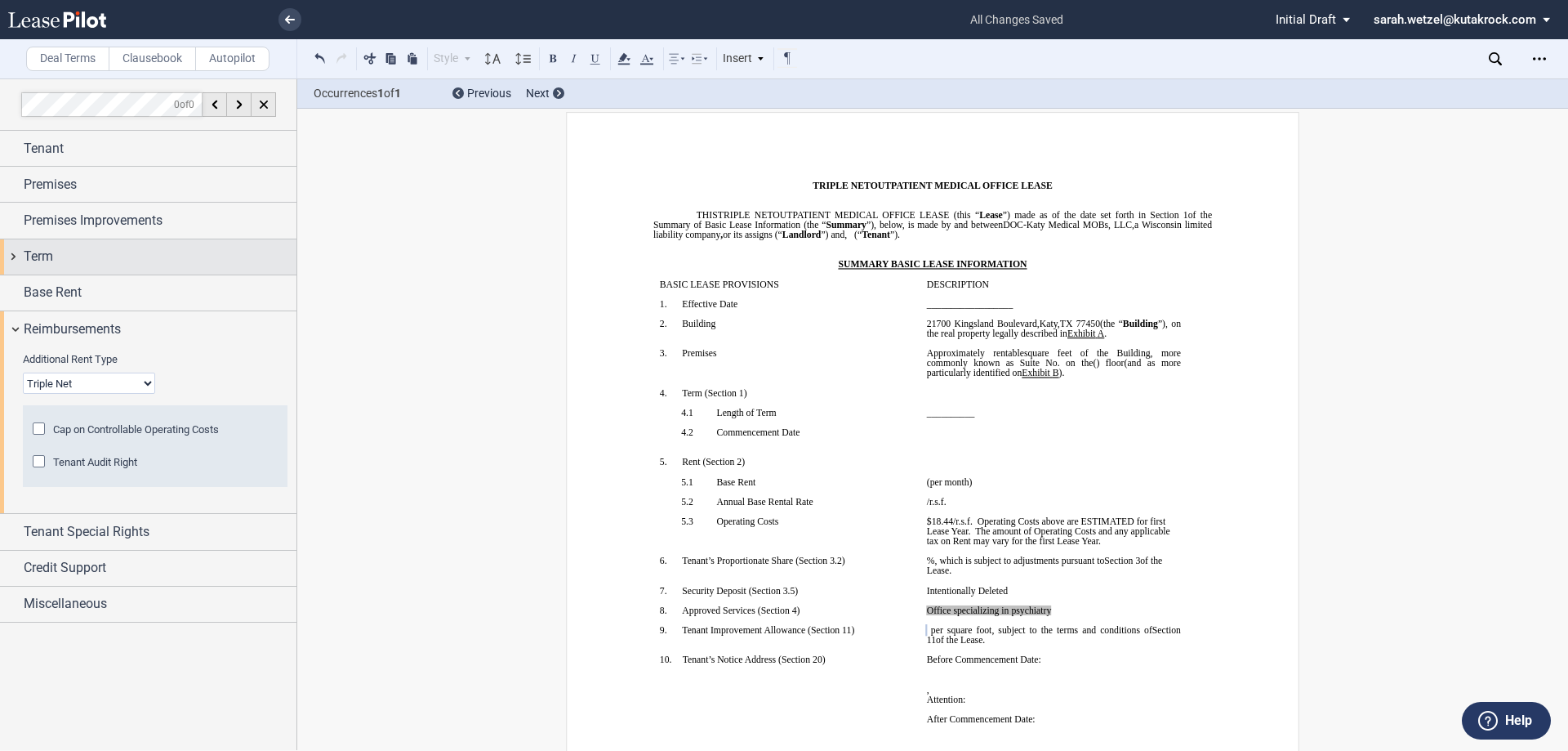 click on "Term" at bounding box center (160, 257) 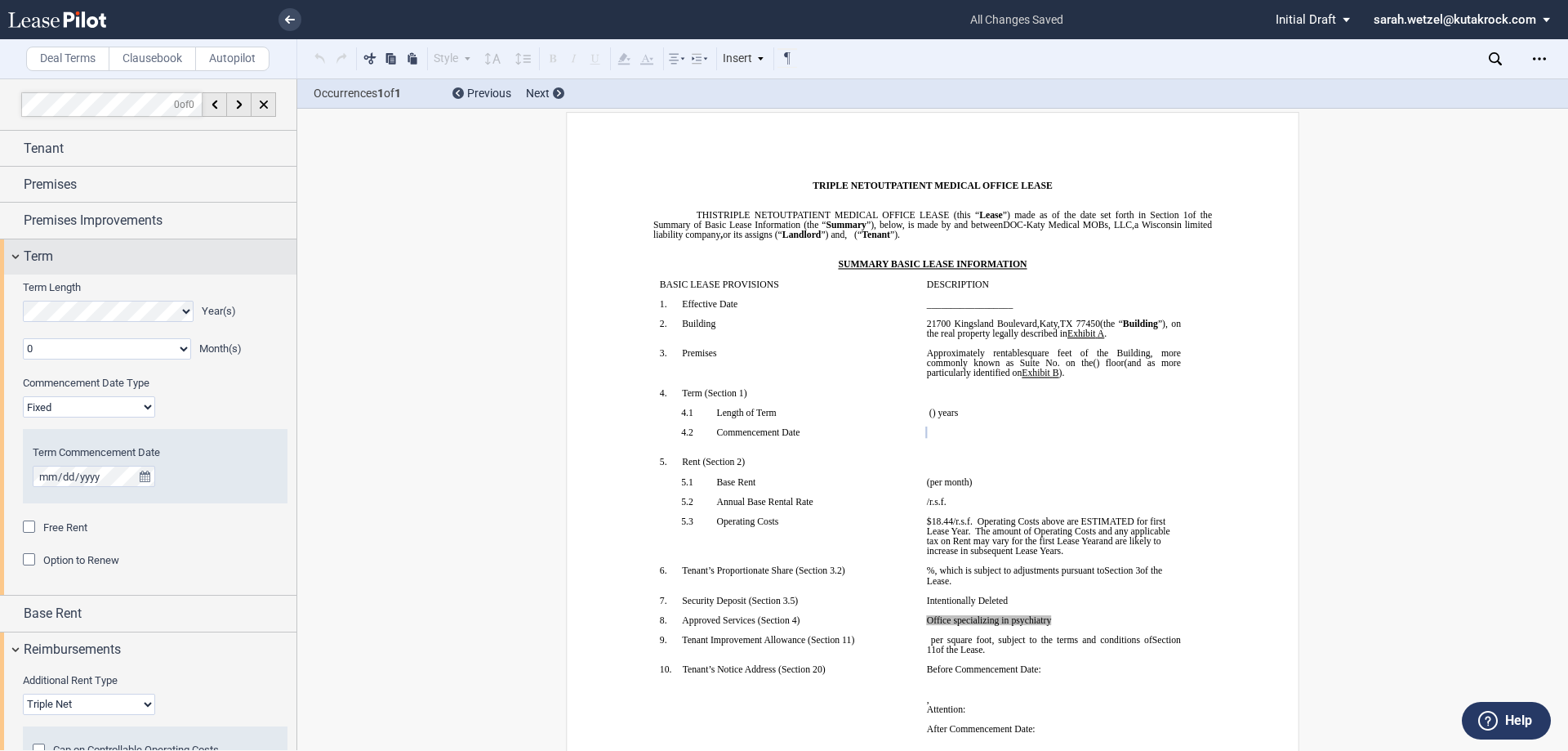 click on "Term" at bounding box center [38, 257] 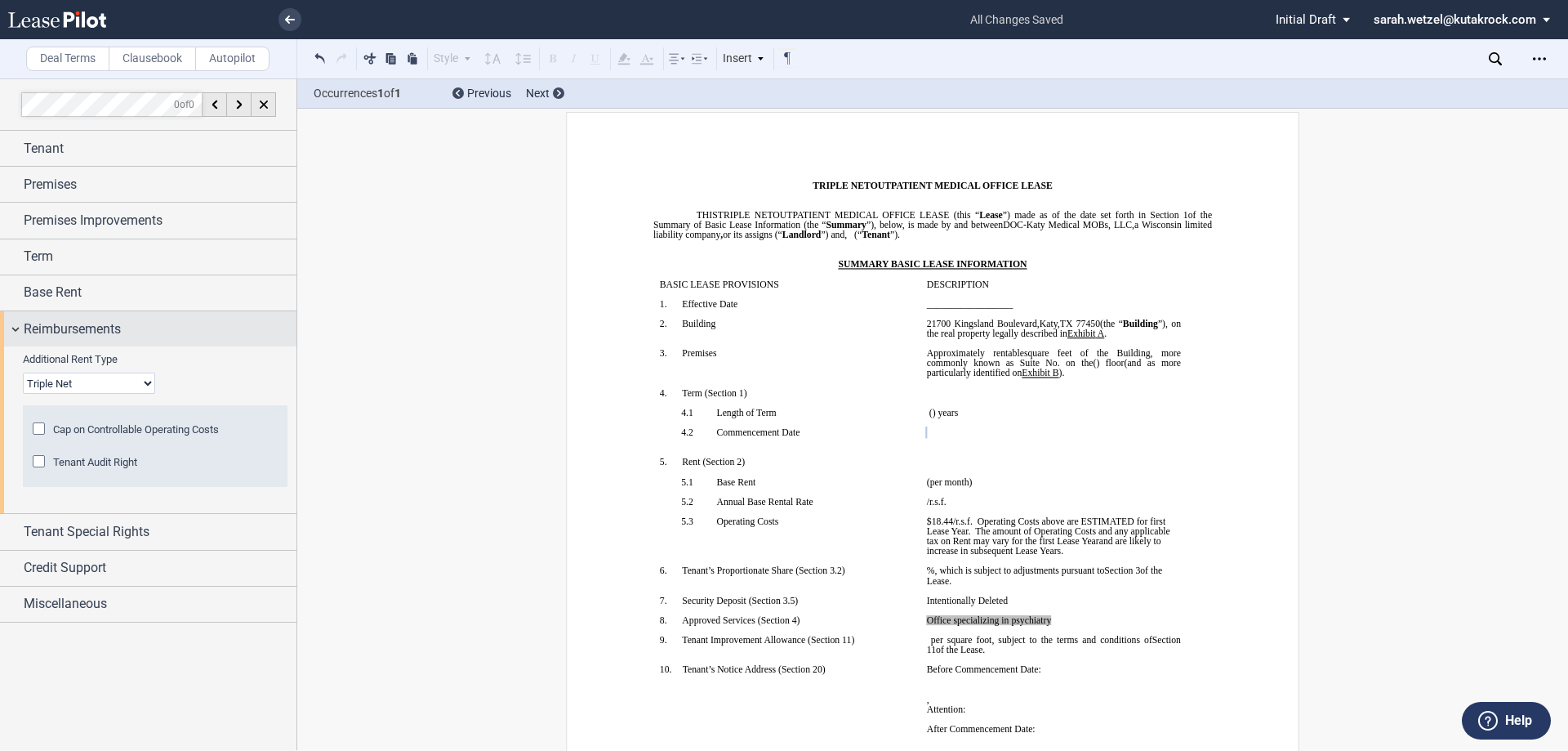 click on "Reimbursements" at bounding box center [72, 329] 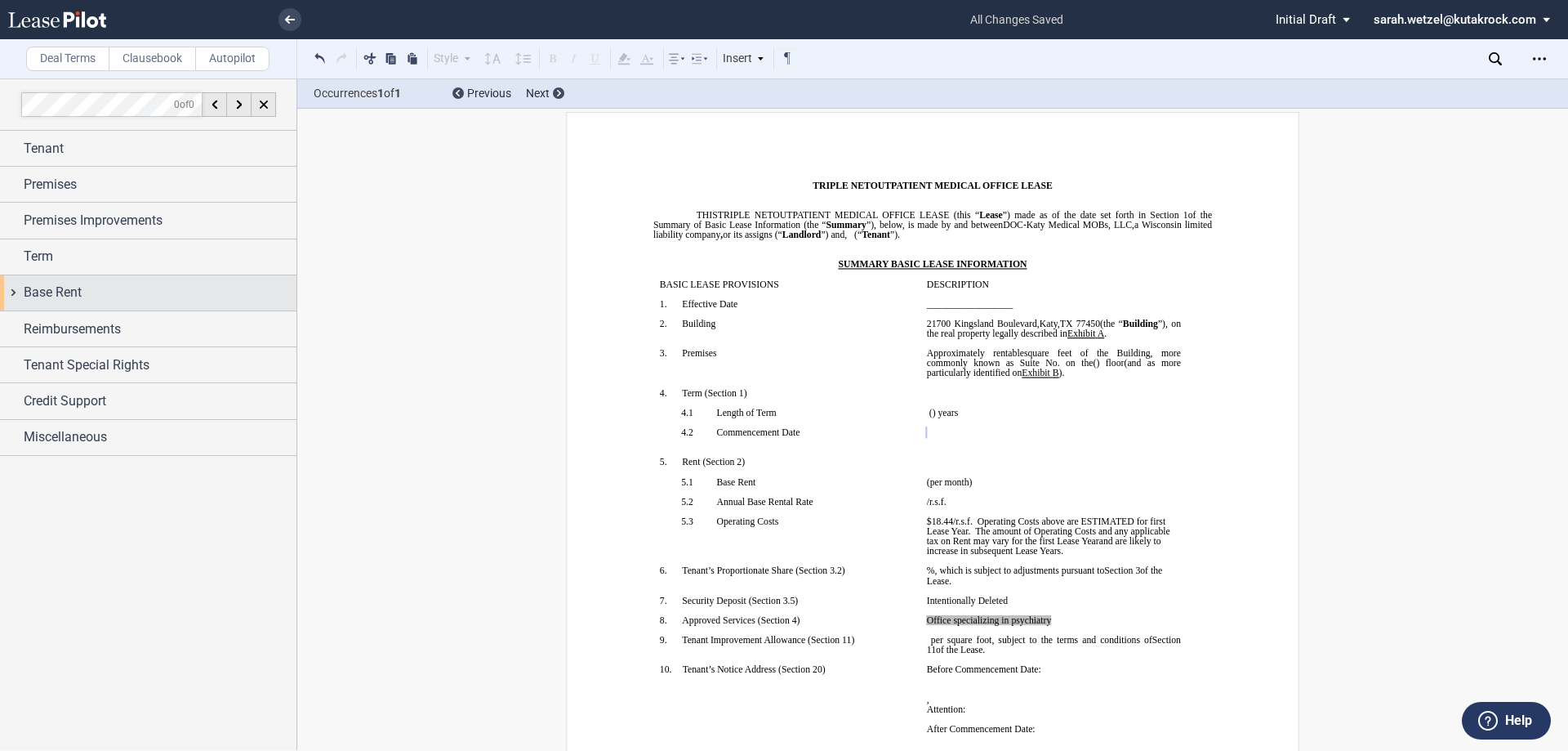 click on "Base Rent" at bounding box center (52, 293) 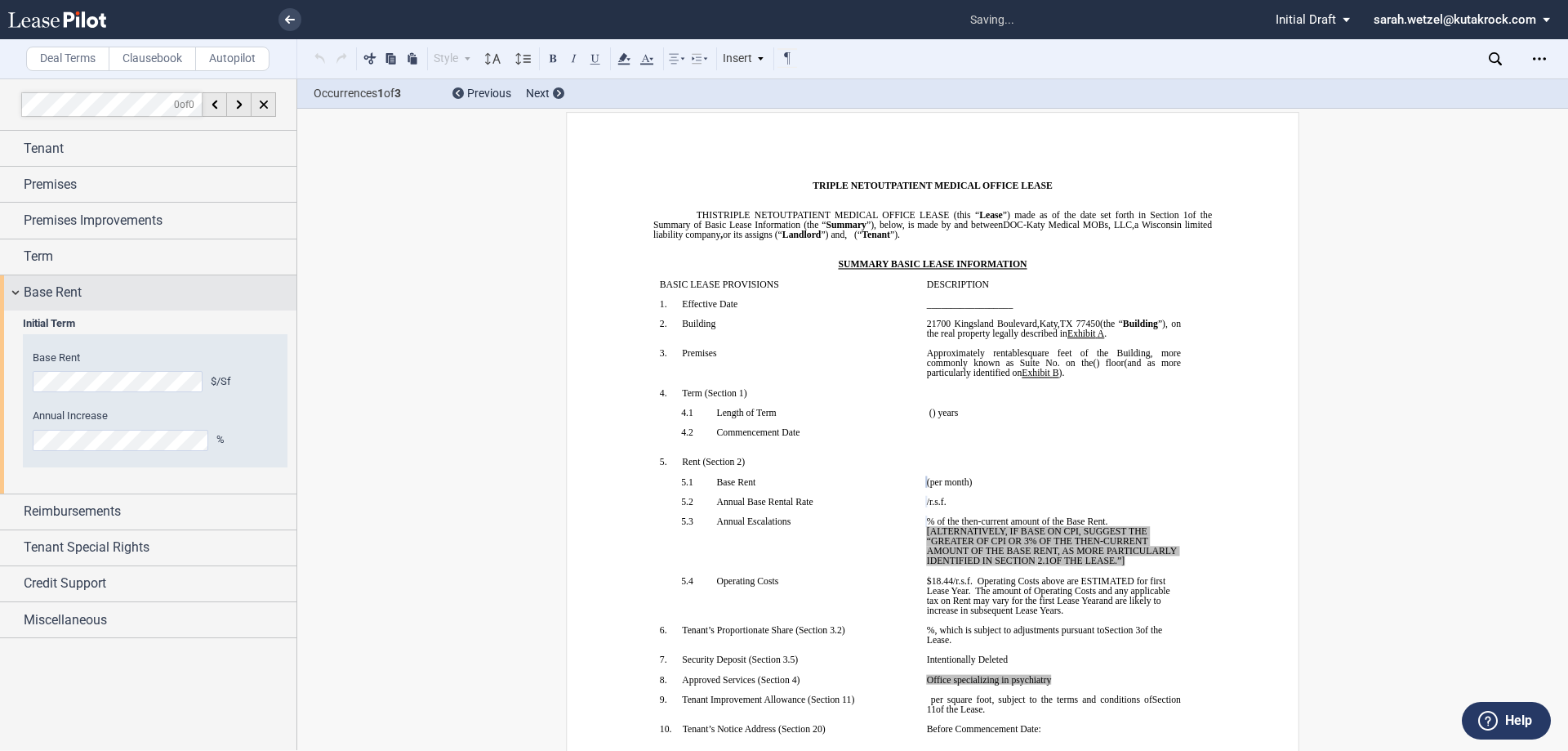 click on "Base Rent" at bounding box center (52, 293) 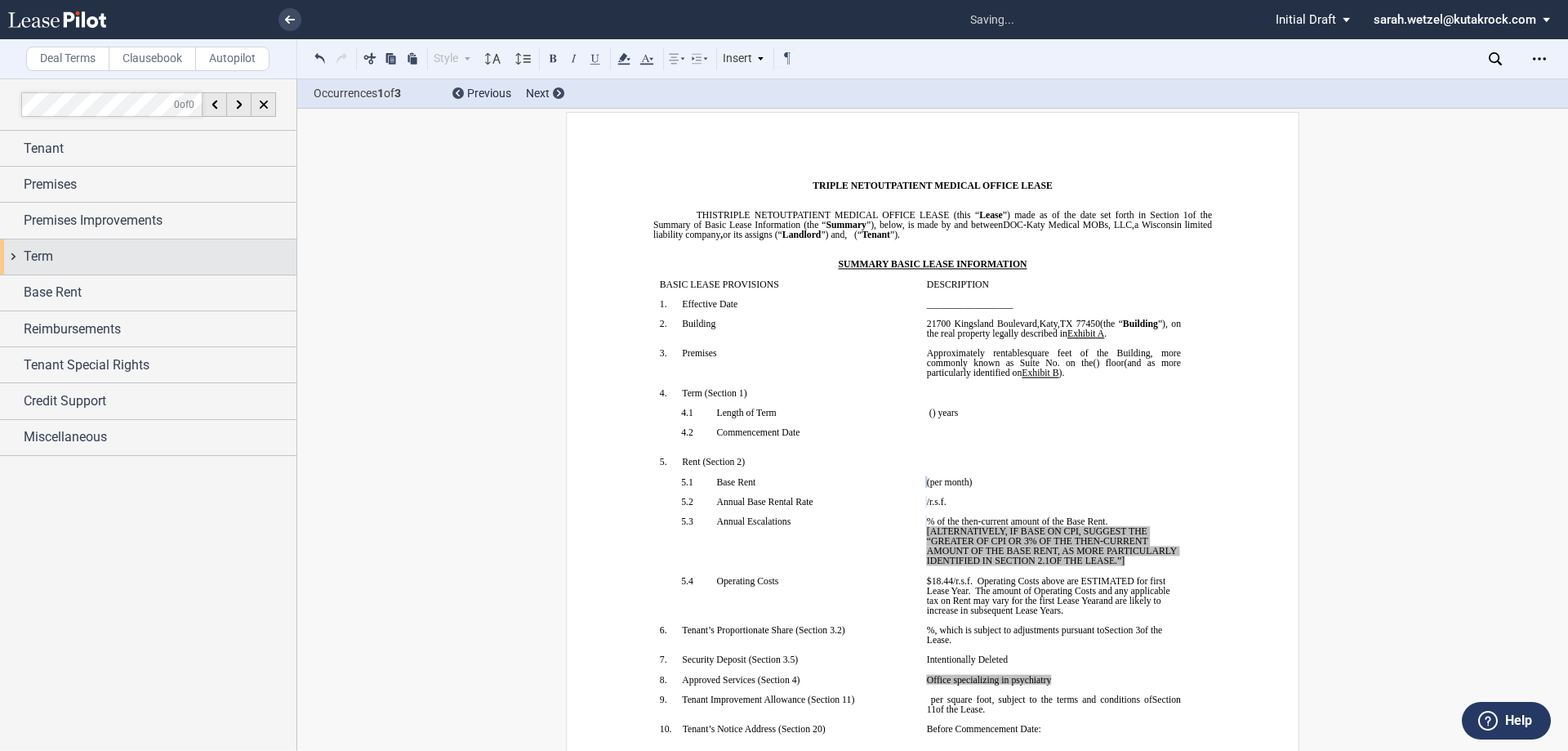 click on "Term" at bounding box center [160, 257] 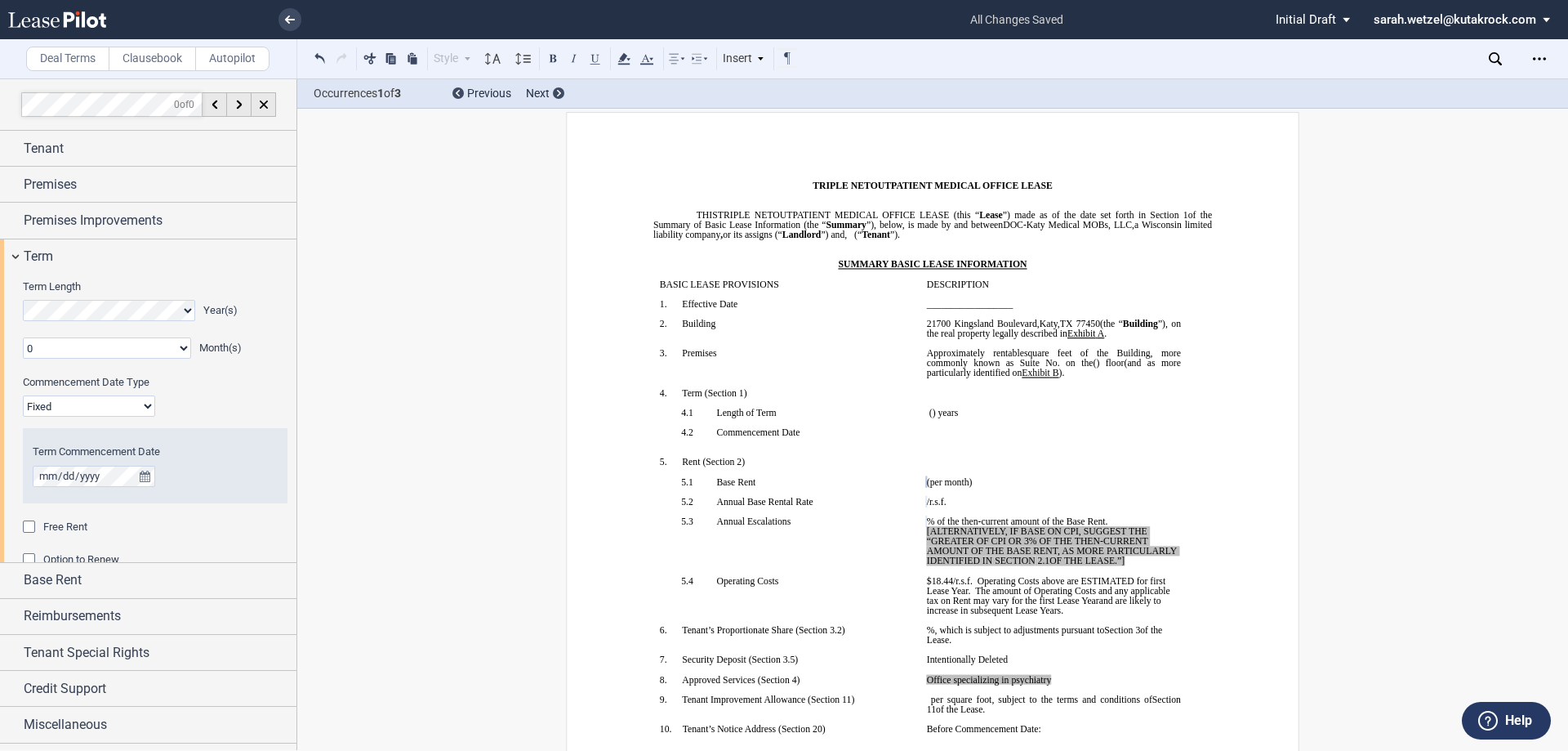 click on "Term" at bounding box center (160, 257) 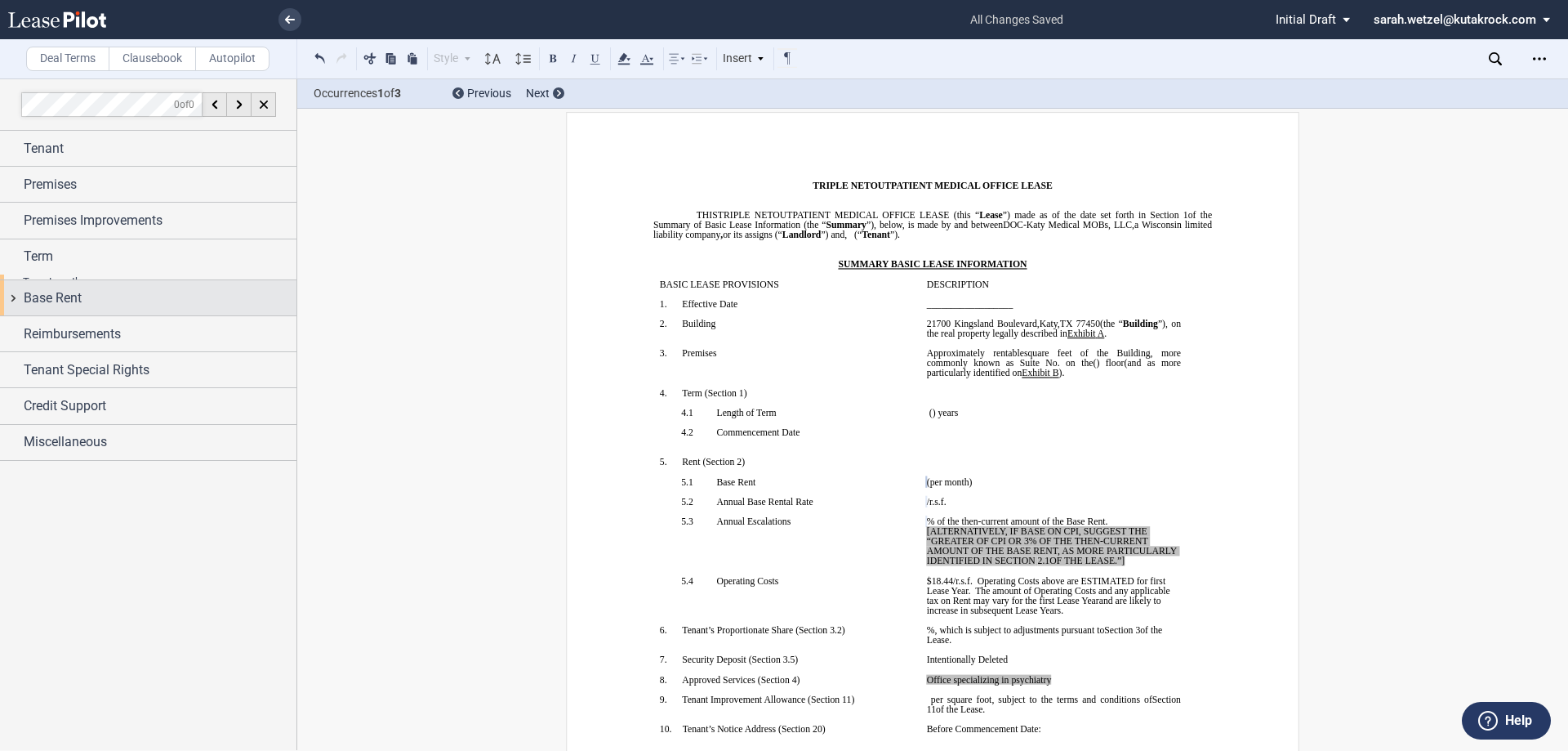 click on "Base Rent" at bounding box center [52, 298] 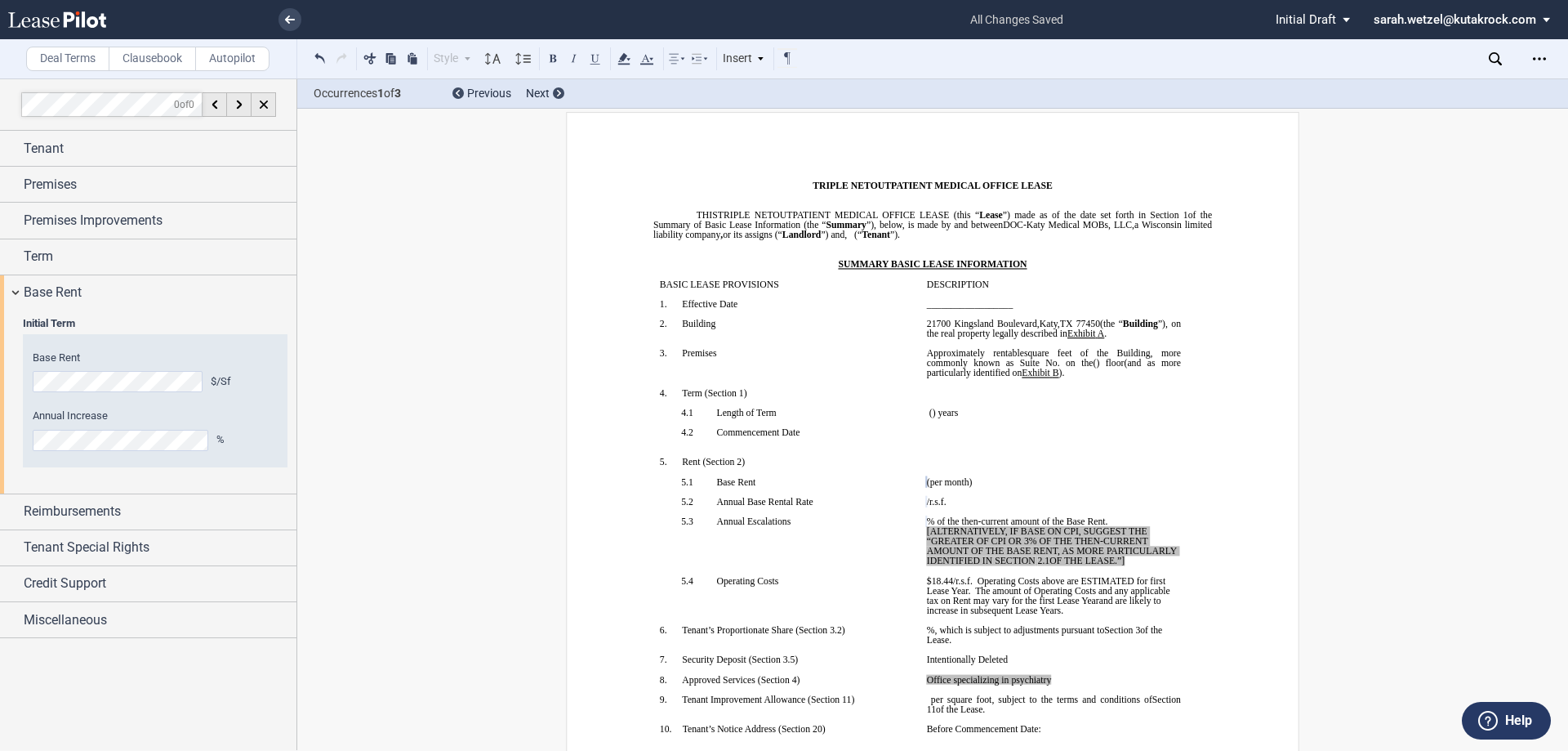 click on "Annual Increase
%" 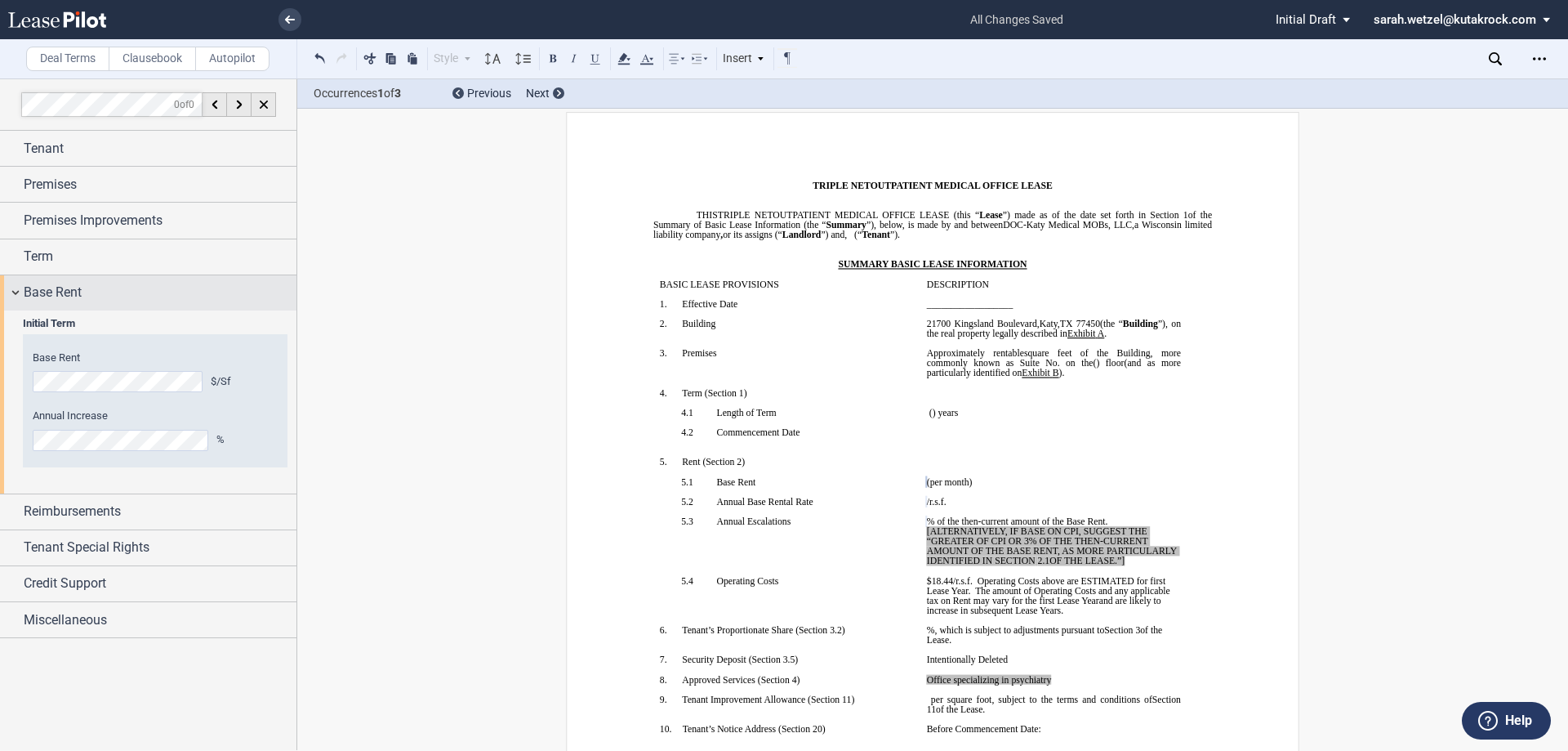 click on "Base Rent" at bounding box center [52, 293] 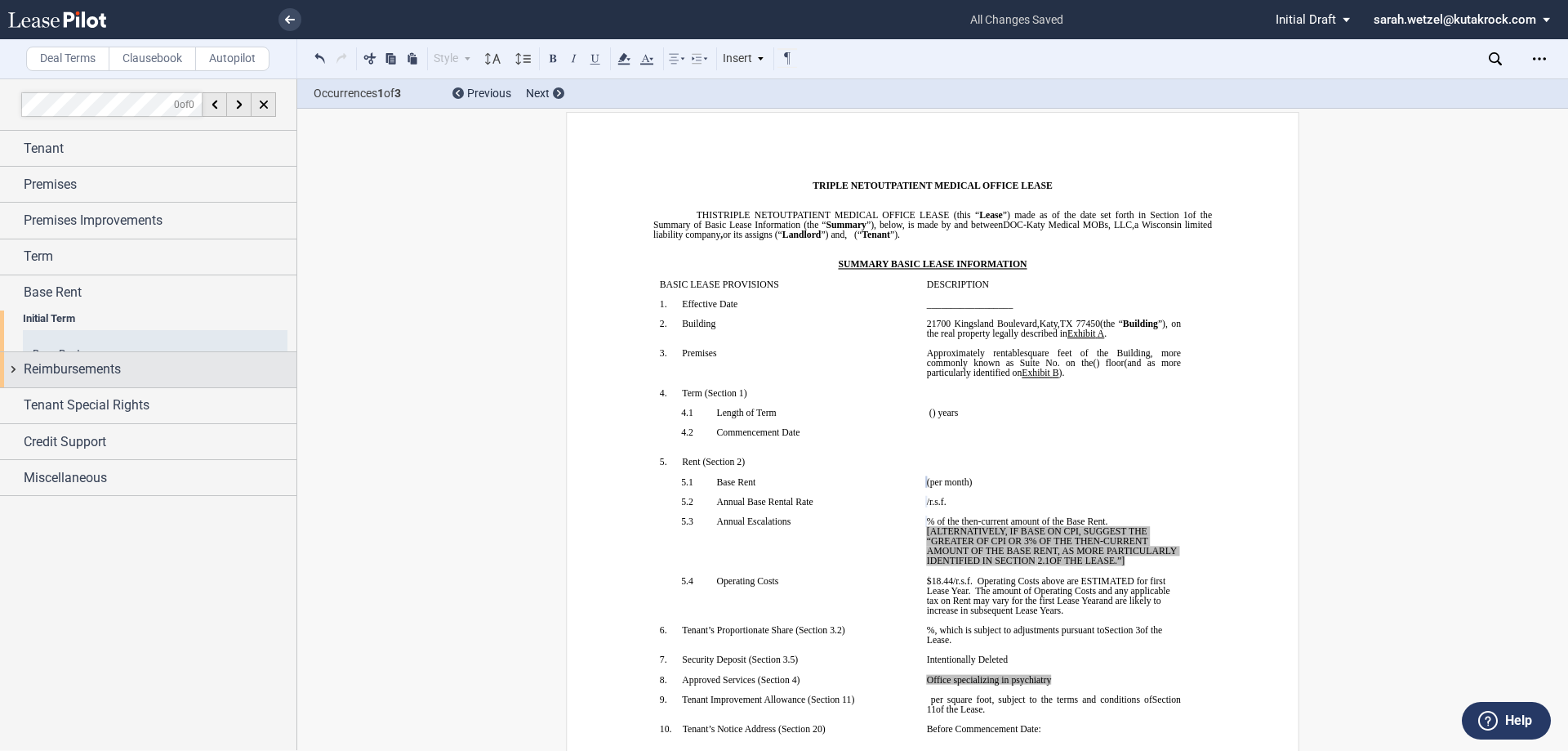 click on "Reimbursements" at bounding box center (72, 369) 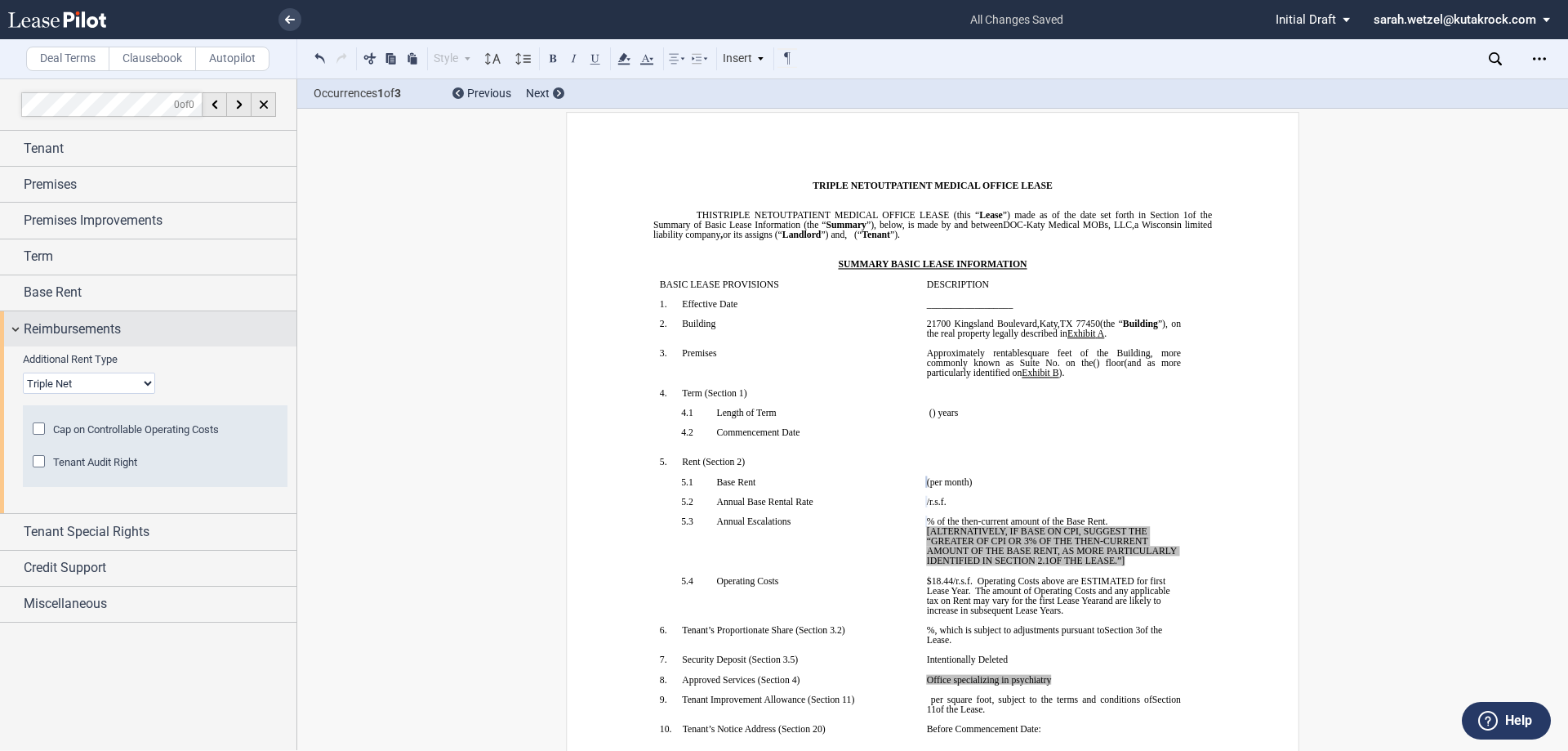 click on "Reimbursements" at bounding box center [72, 329] 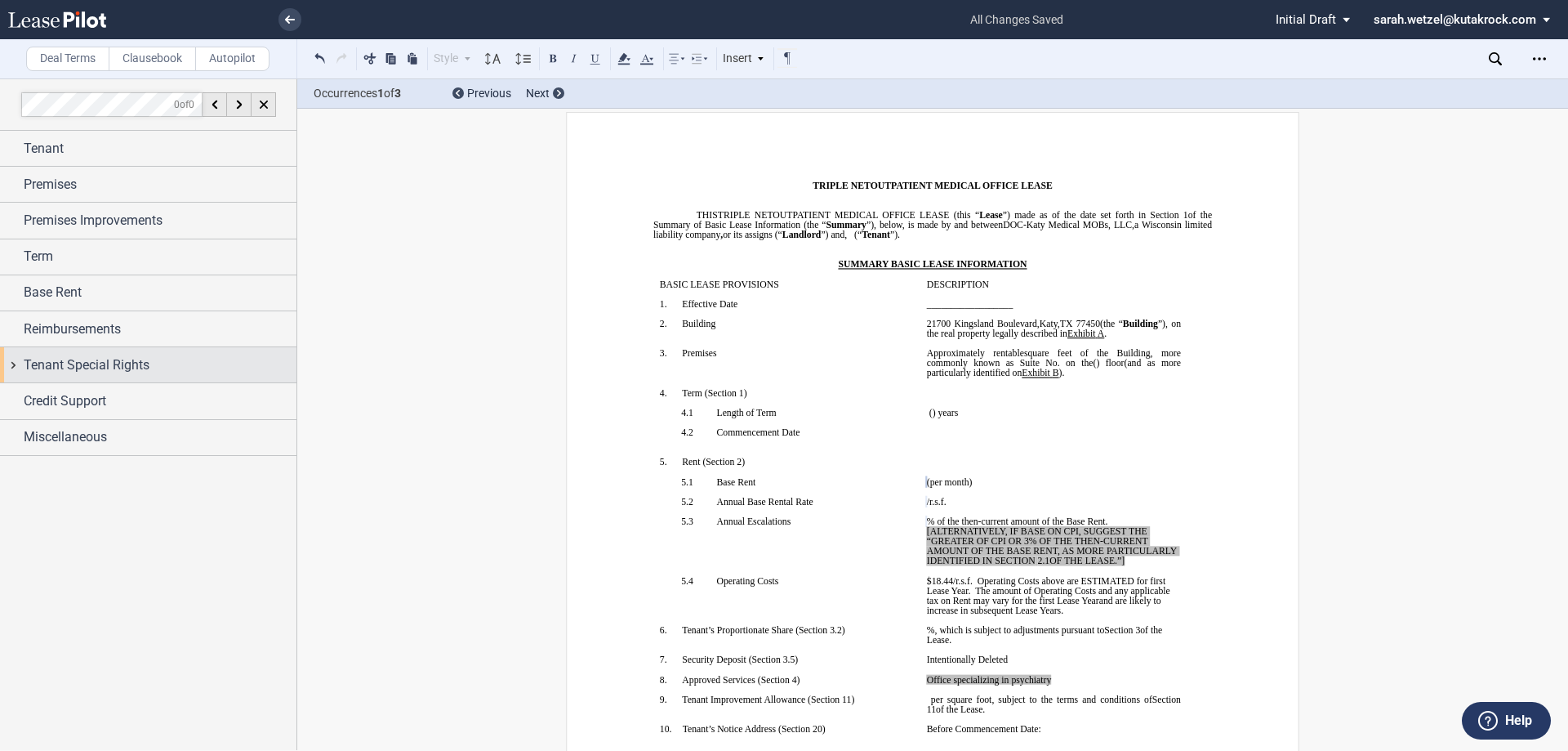 click on "Tenant Special Rights" at bounding box center (87, 365) 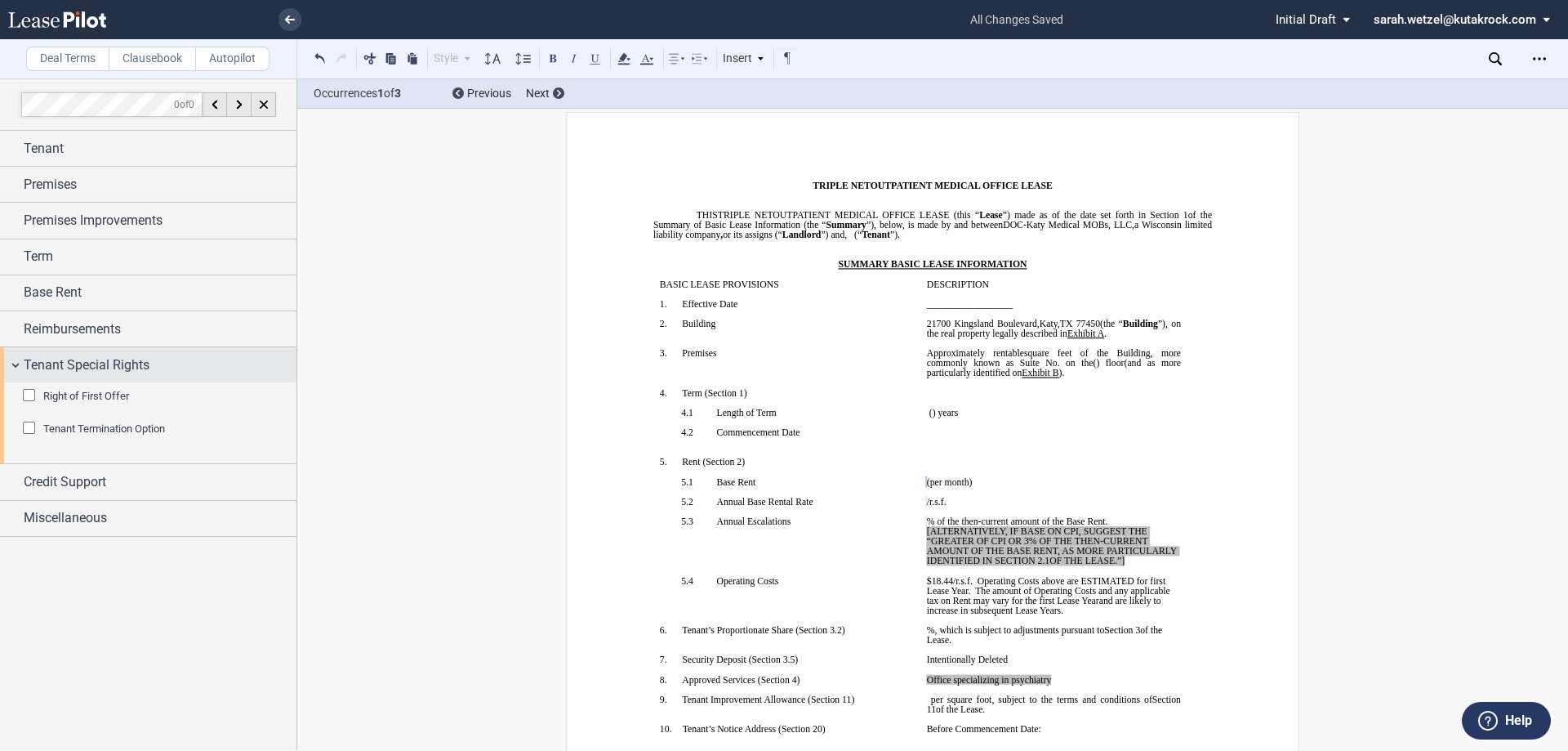 click on "Tenant Special Rights" at bounding box center (87, 365) 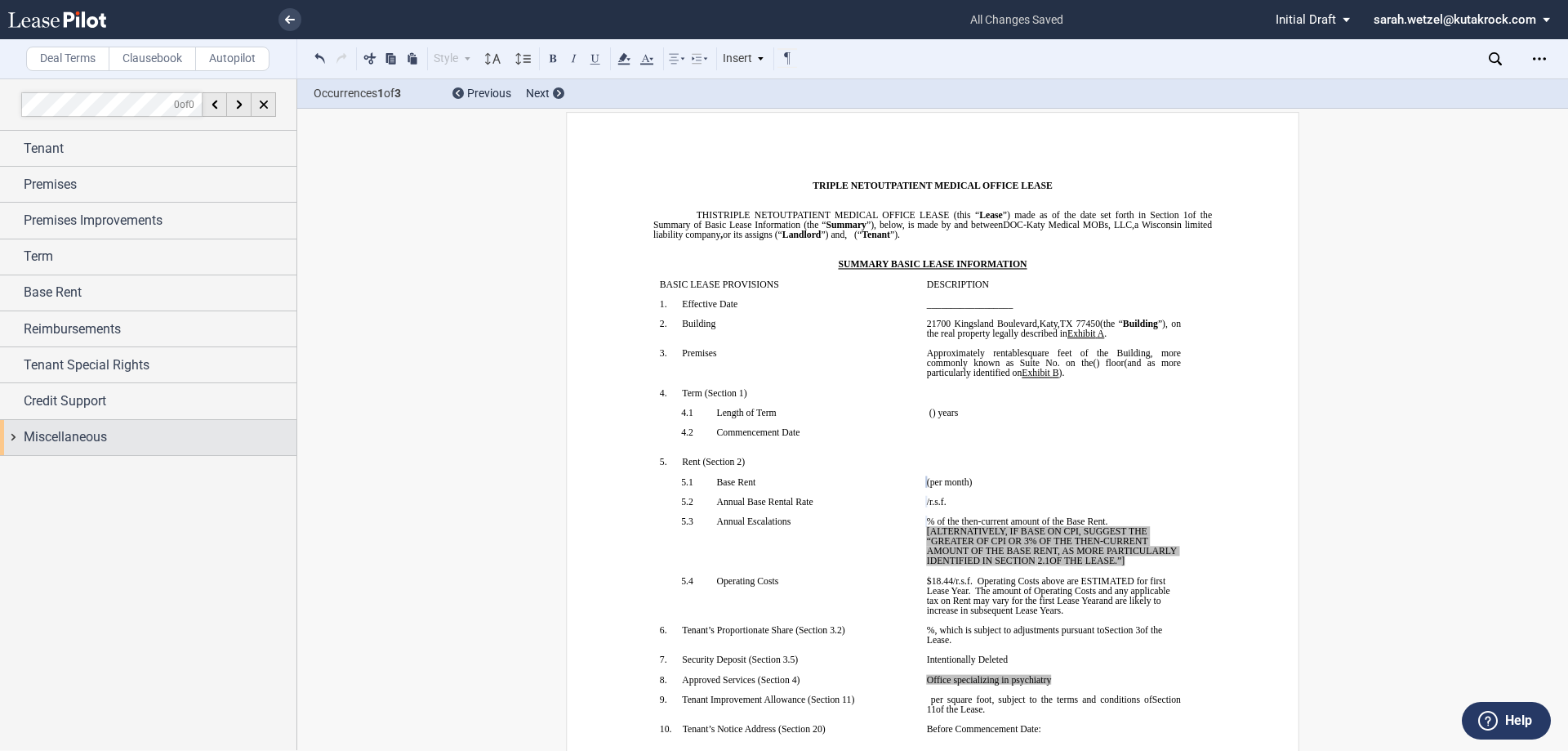 click on "Miscellaneous" at bounding box center [148, 437] 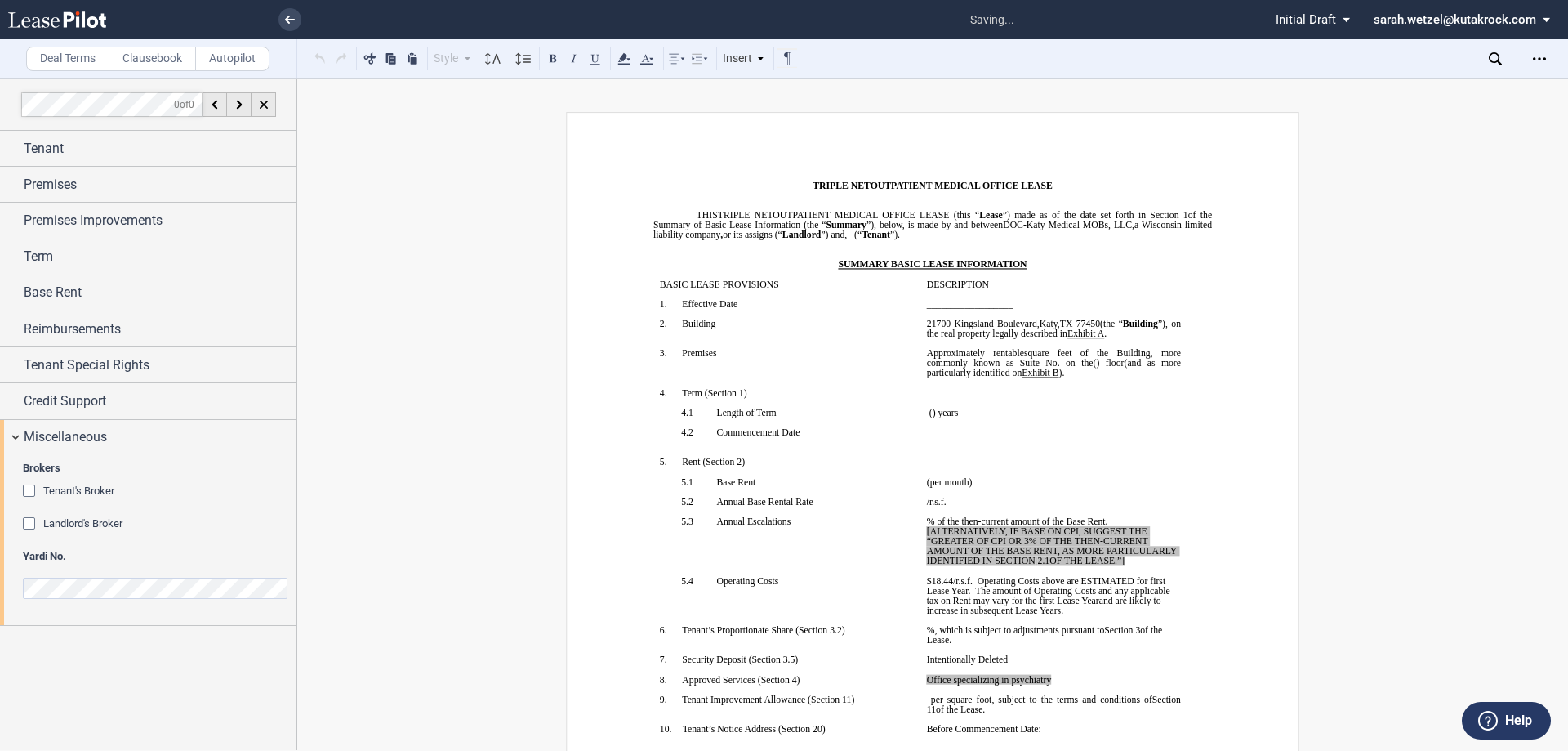 drag, startPoint x: 1130, startPoint y: 560, endPoint x: 913, endPoint y: 530, distance: 219.06392 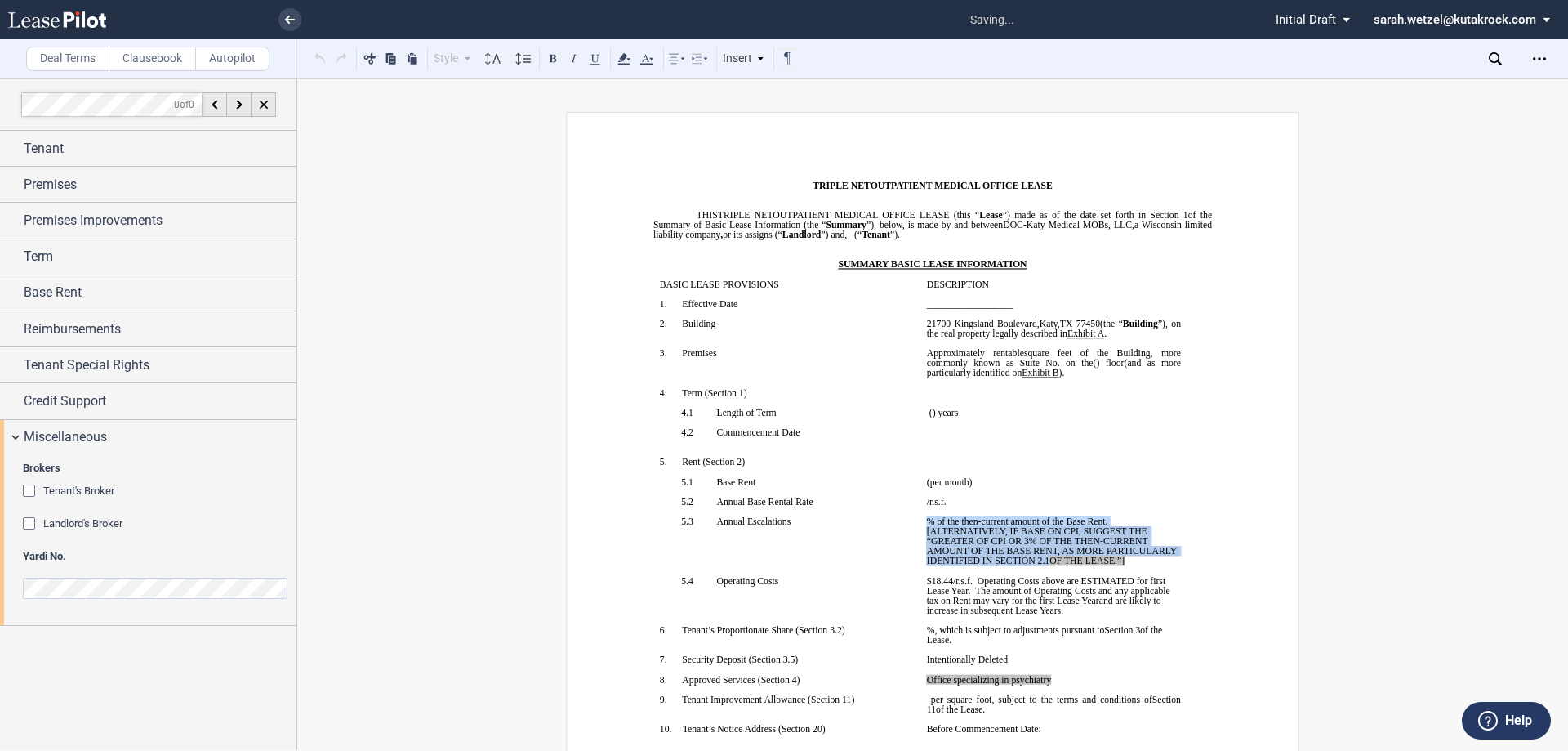 click on "!!SET_LEVEL_1!! !!SBL_LEVEL_2!!
[NUMBER].3       Annual Escalations" at bounding box center (786, 546) 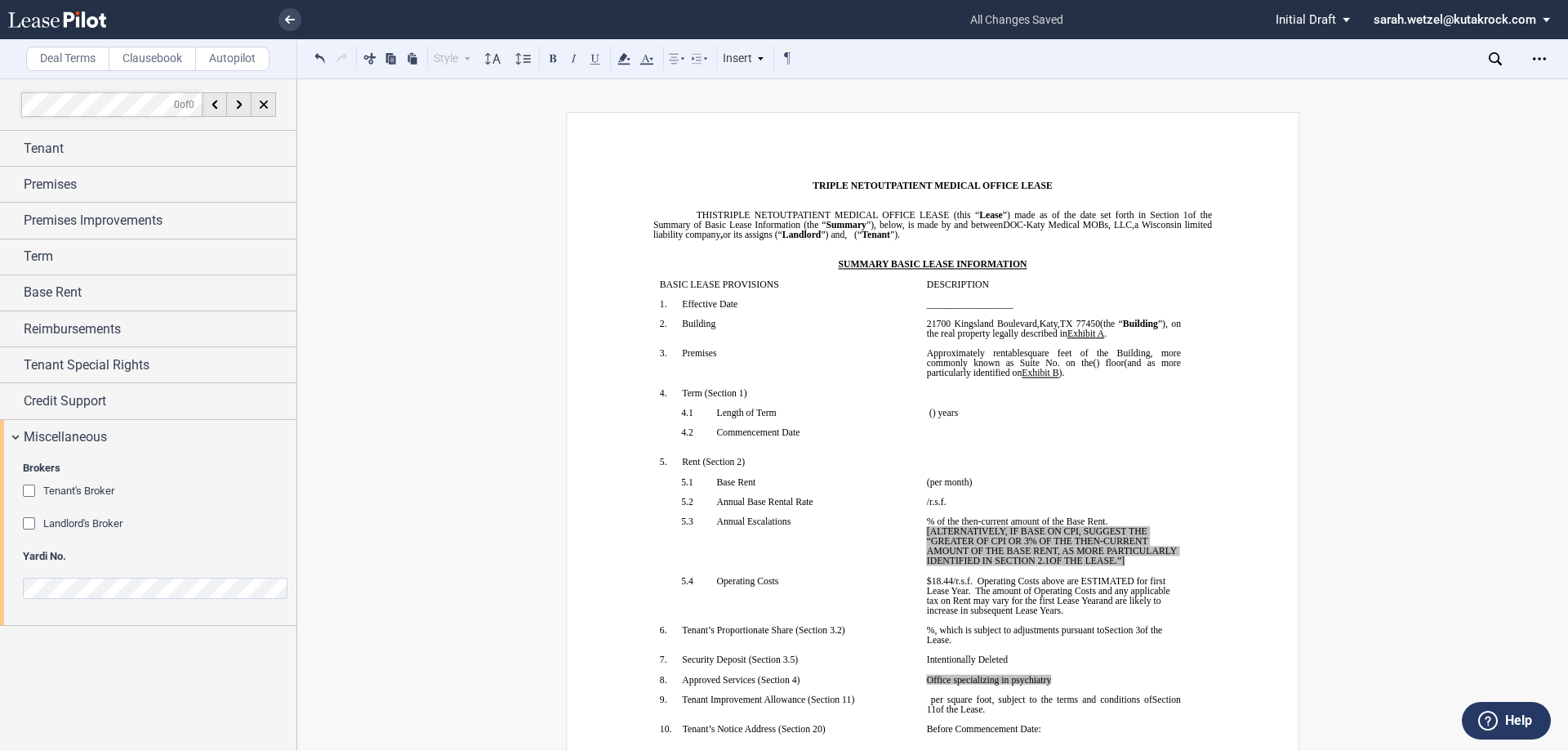 drag, startPoint x: 1125, startPoint y: 557, endPoint x: 920, endPoint y: 533, distance: 206.4001 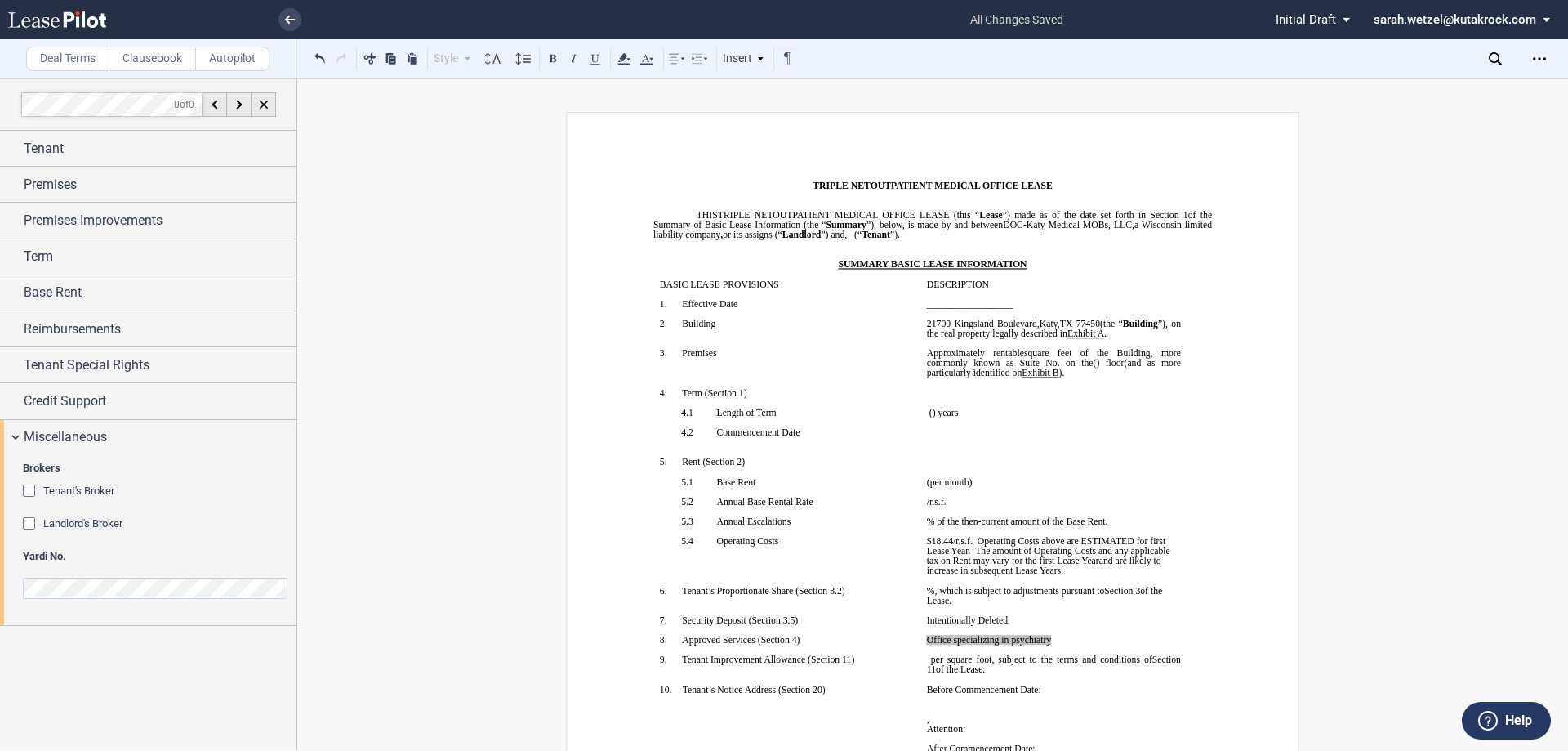 drag, startPoint x: 1049, startPoint y: 640, endPoint x: 924, endPoint y: 641, distance: 125.004 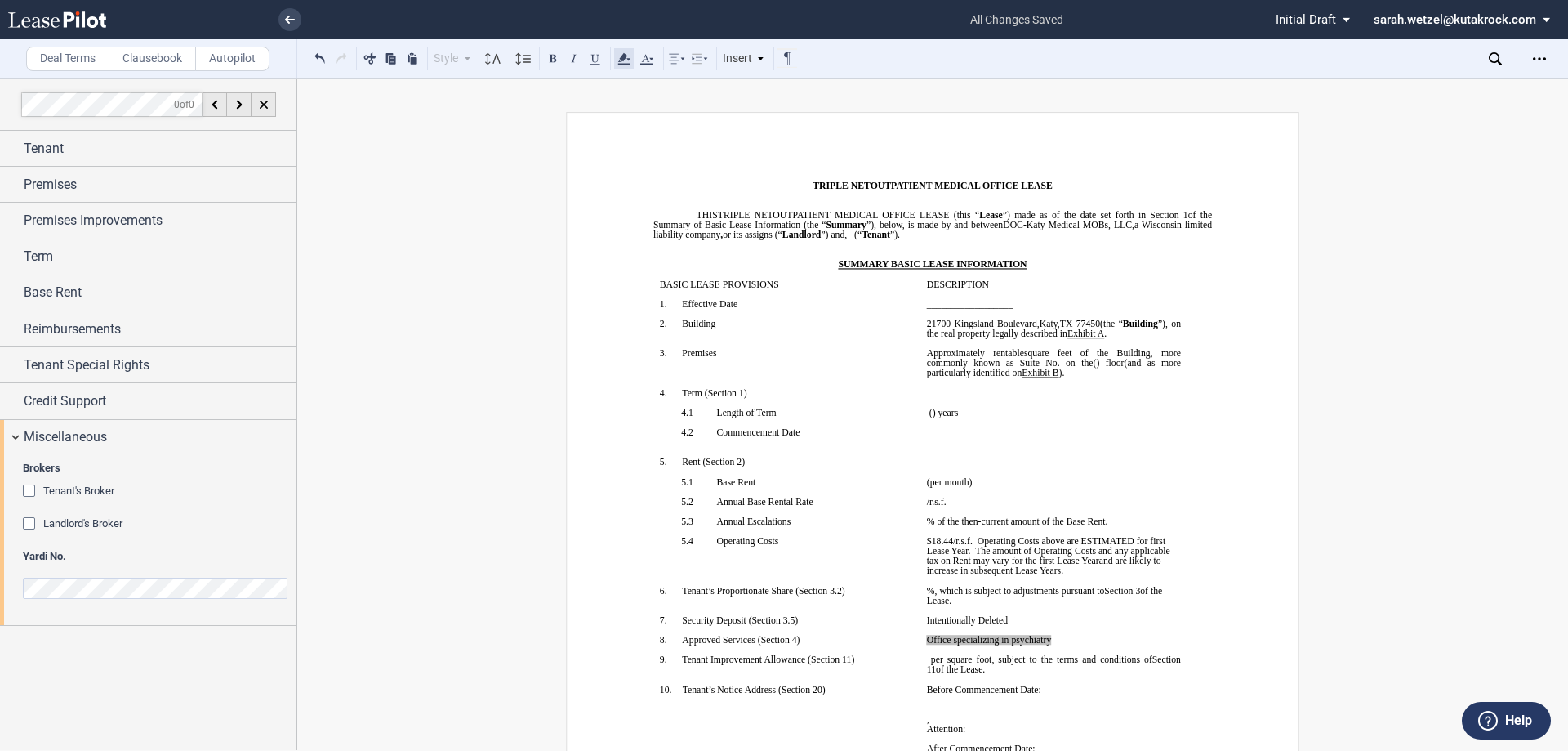 click 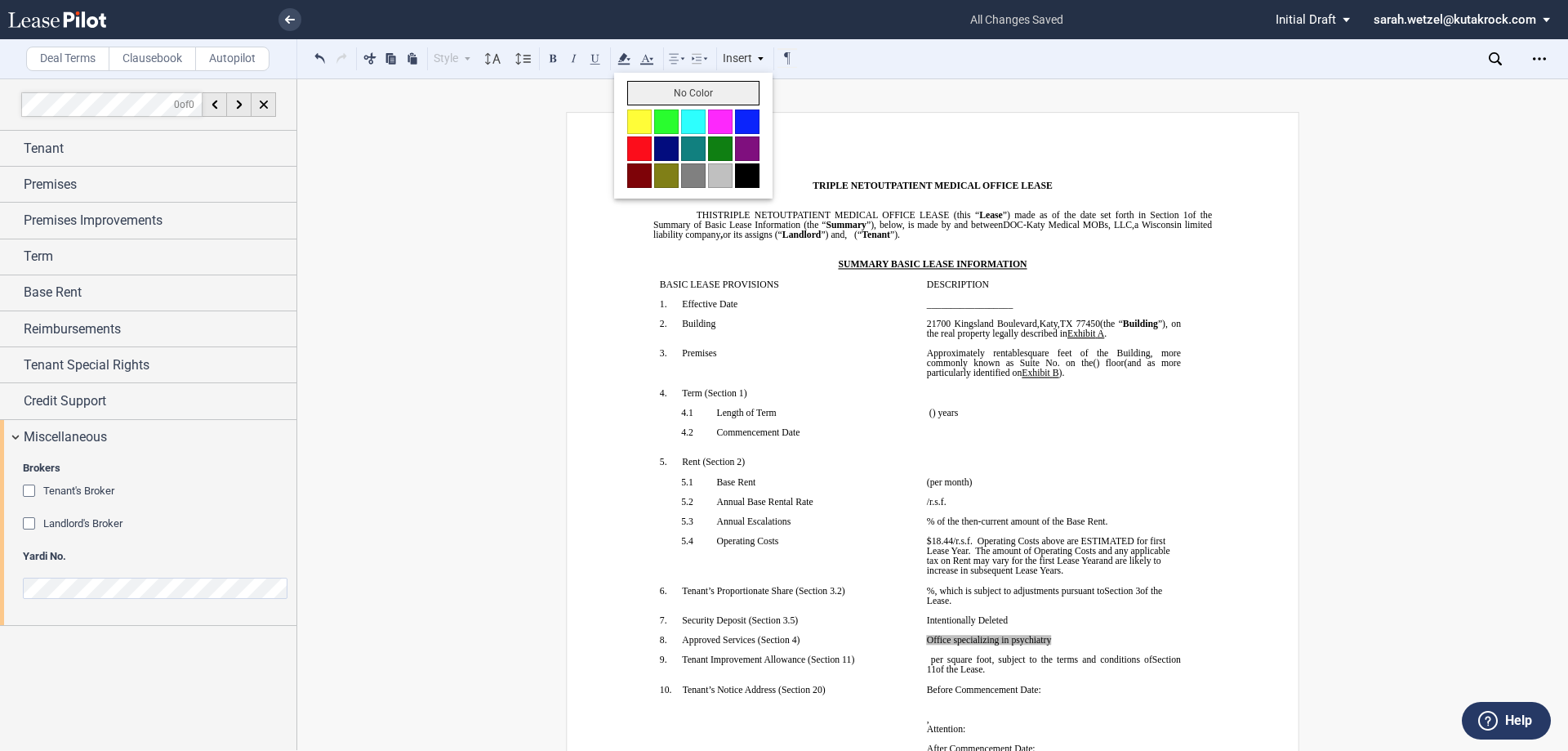click on "No Color" at bounding box center (693, 93) 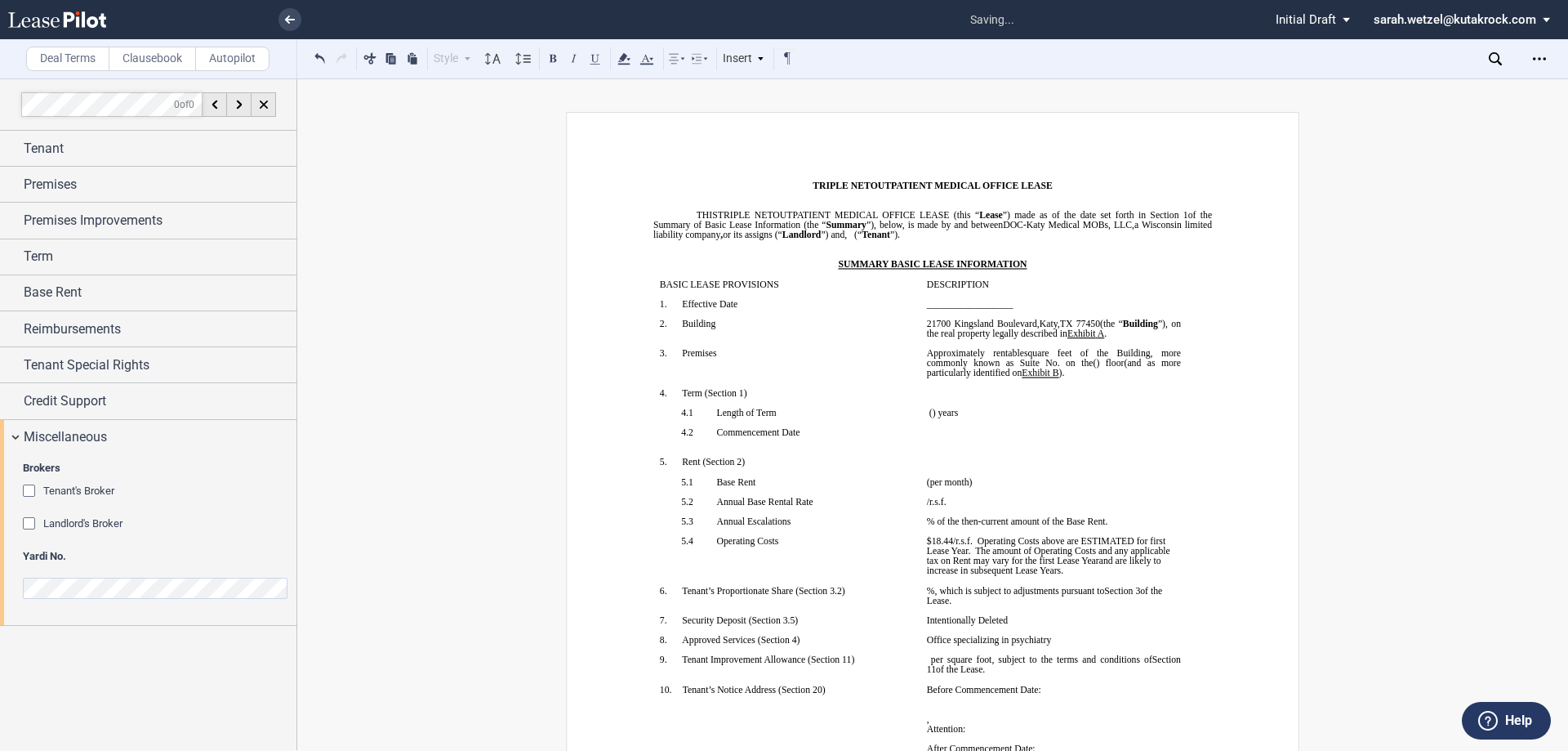 click on "THIS BASE YEAR TRIPLE NET OUTPATIENT MEDICAL OFFICE LEASE (this “ Lease ”) made as of the date set forth in Section   ﻿ 1 ﻿  of the Summary of Basic Lease Information (the “ Summary ”), below, is made by and between  DOC-Katy Medical MOBs, LLC ,  a   [STATE]   limited liability company ,  or its assigns (“ Landlord ”) and  [NAME]   ,  [NAME]   ﻿ ﻿   ﻿ ﻿  an individual  ,  , an individual  ,  , and  [NAME]  , and  [NAME]   , an individual  ( jointly, severally and collectively, the  “ Tenant ” ). SUMMARY BASIC LEASE INFORMATION BASIC LEASE PROVISIONS DESCRIPTION ﻿ ﻿ !!SET_LEVEL_0!! 1." at bounding box center (933, 8332) 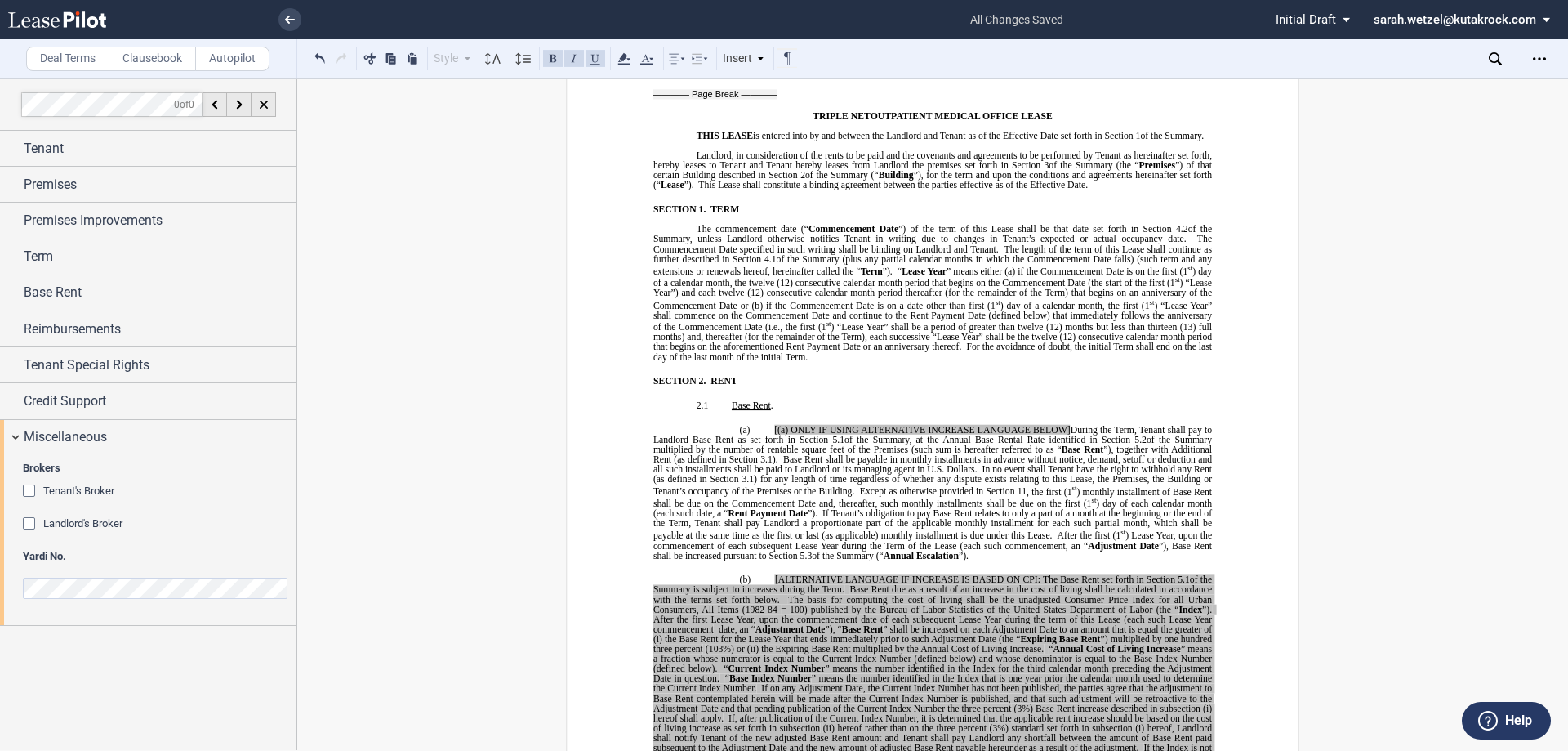 scroll, scrollTop: 918, scrollLeft: 0, axis: vertical 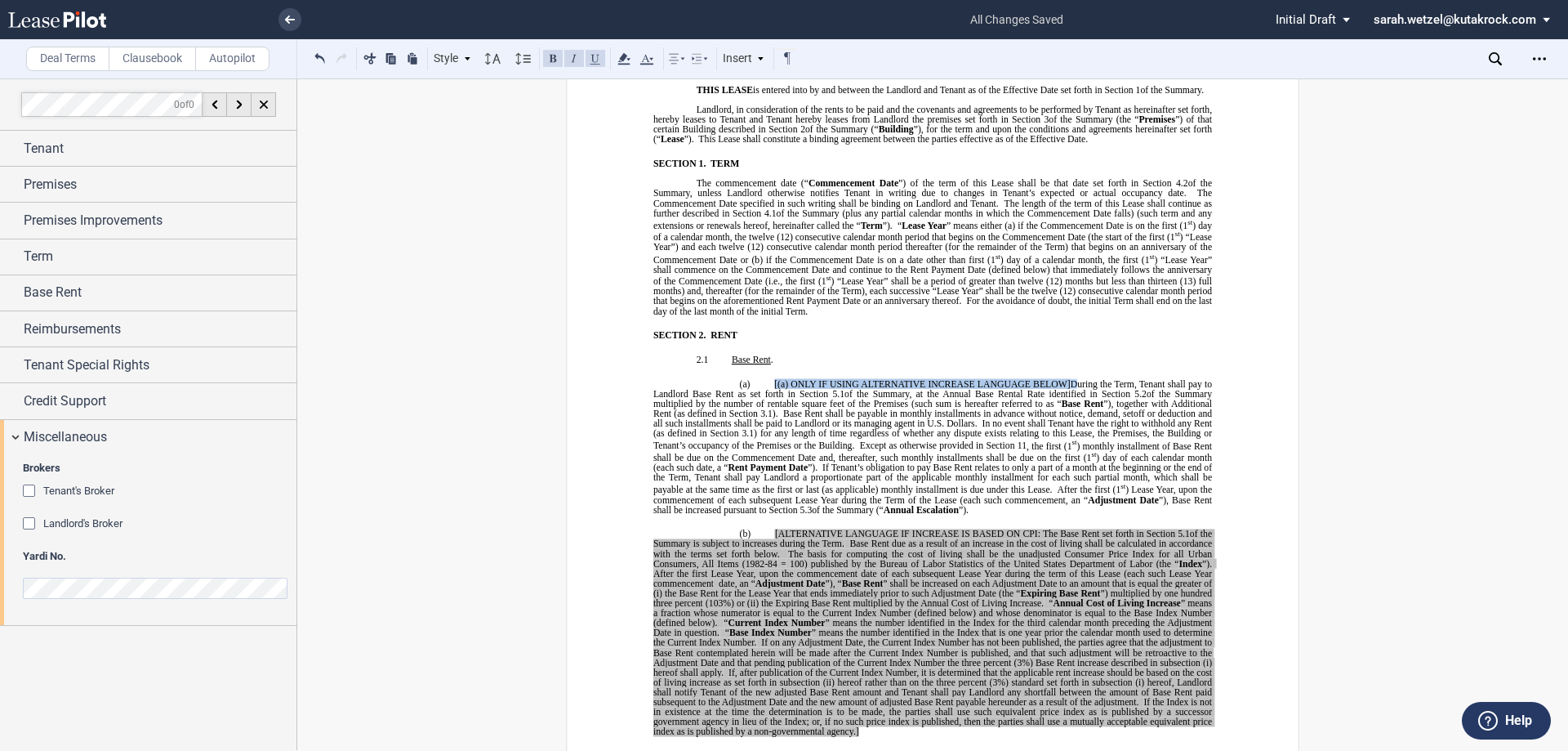 drag, startPoint x: 768, startPoint y: 382, endPoint x: 1072, endPoint y: 382, distance: 304 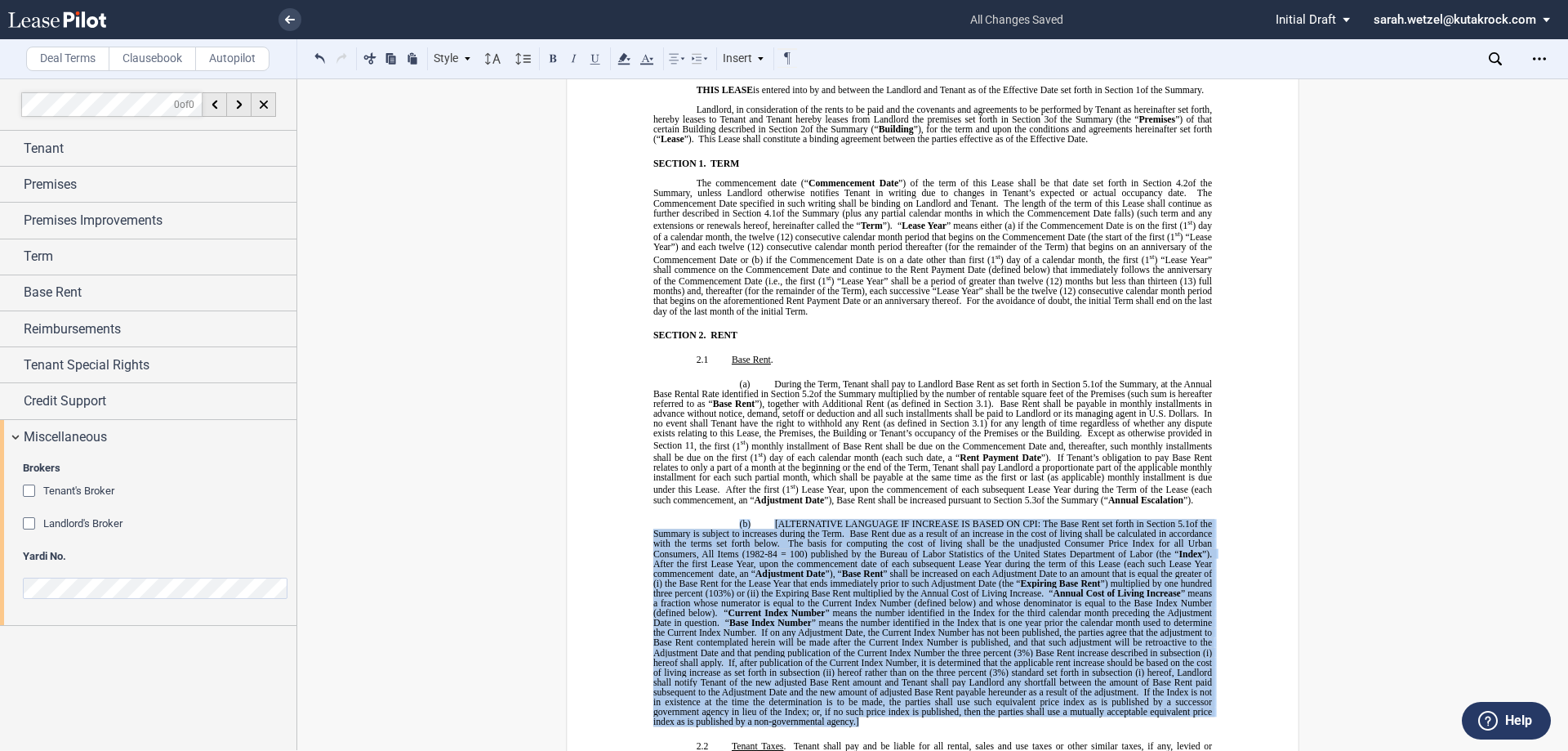 drag, startPoint x: 853, startPoint y: 722, endPoint x: 753, endPoint y: 508, distance: 236.2118 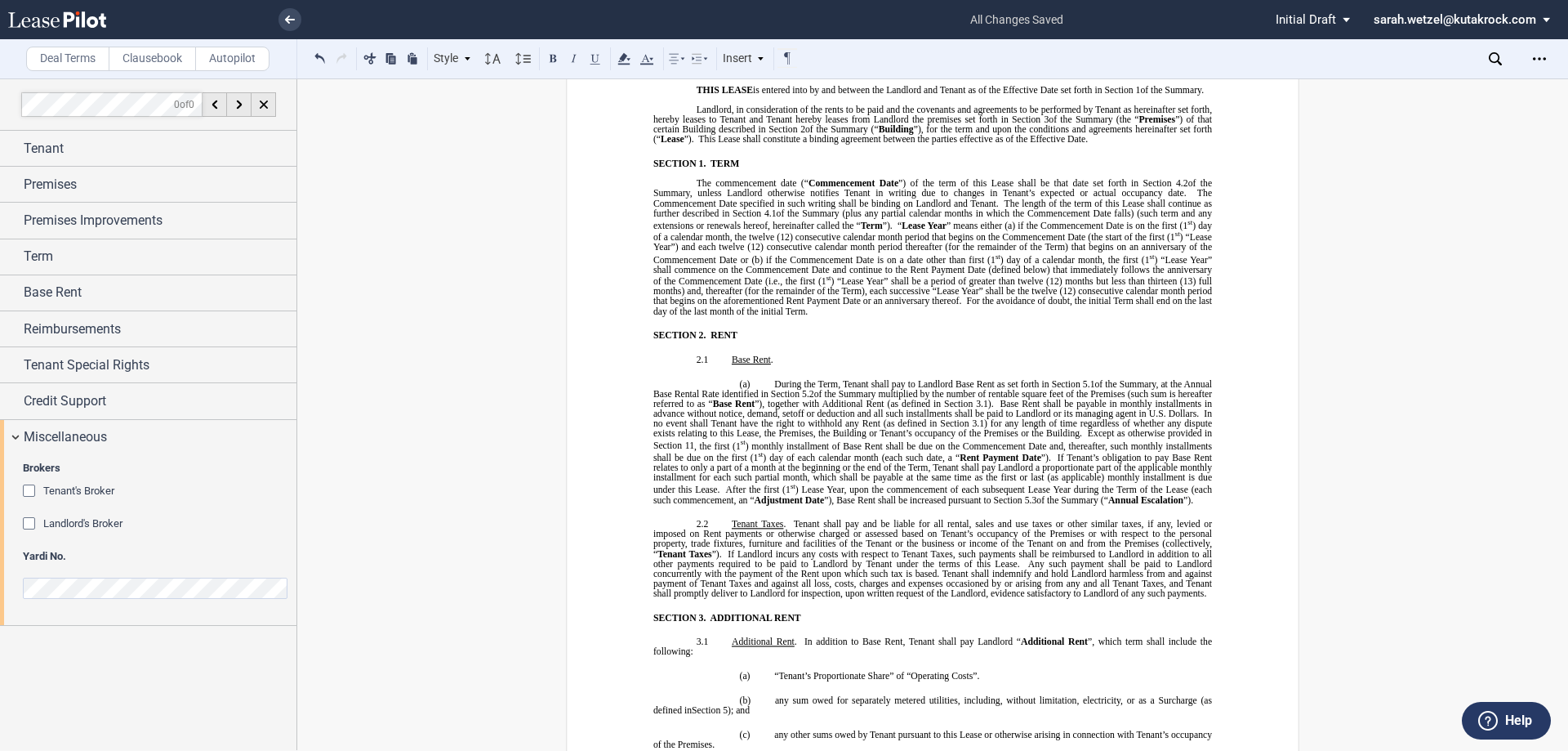 click on "(a)                     ﻿ During the Term, Tenant shall pay to Landlord Base Rent as set forth in Section   ﻿ 5.1 ﻿  of the Summary, at the Annual Base Rental Rate identified in Section   ﻿ 5.2 ﻿  of the Summary multiplied by the number of rentable square feet of the Premises (such sum is hereafter referred to as “ Base Rent ”), together with Additional Rent (as defined in Section   ﻿ 3.1 ﻿ ).    Base Rent shall be payable in monthly installments in advance without notice, demand, setoff or deduction and all such installments shall be paid to Landlord or its managing agent in U.S.   Dollars.    In no event shall Tenant have the right to withhold any Rent (as defined in Section   ﻿ 3.1 ﻿ ) for any length of time regardless of whether any dispute exists relating to this Lease, the Premises, the Building or Tenant’s occupancy of the Premises or the Building.    Except as otherwise provided in   ﻿ ﻿   ﻿ ﻿   ﻿ Section 11 ﻿ , the first   (1 st   (1" at bounding box center [933, 442] 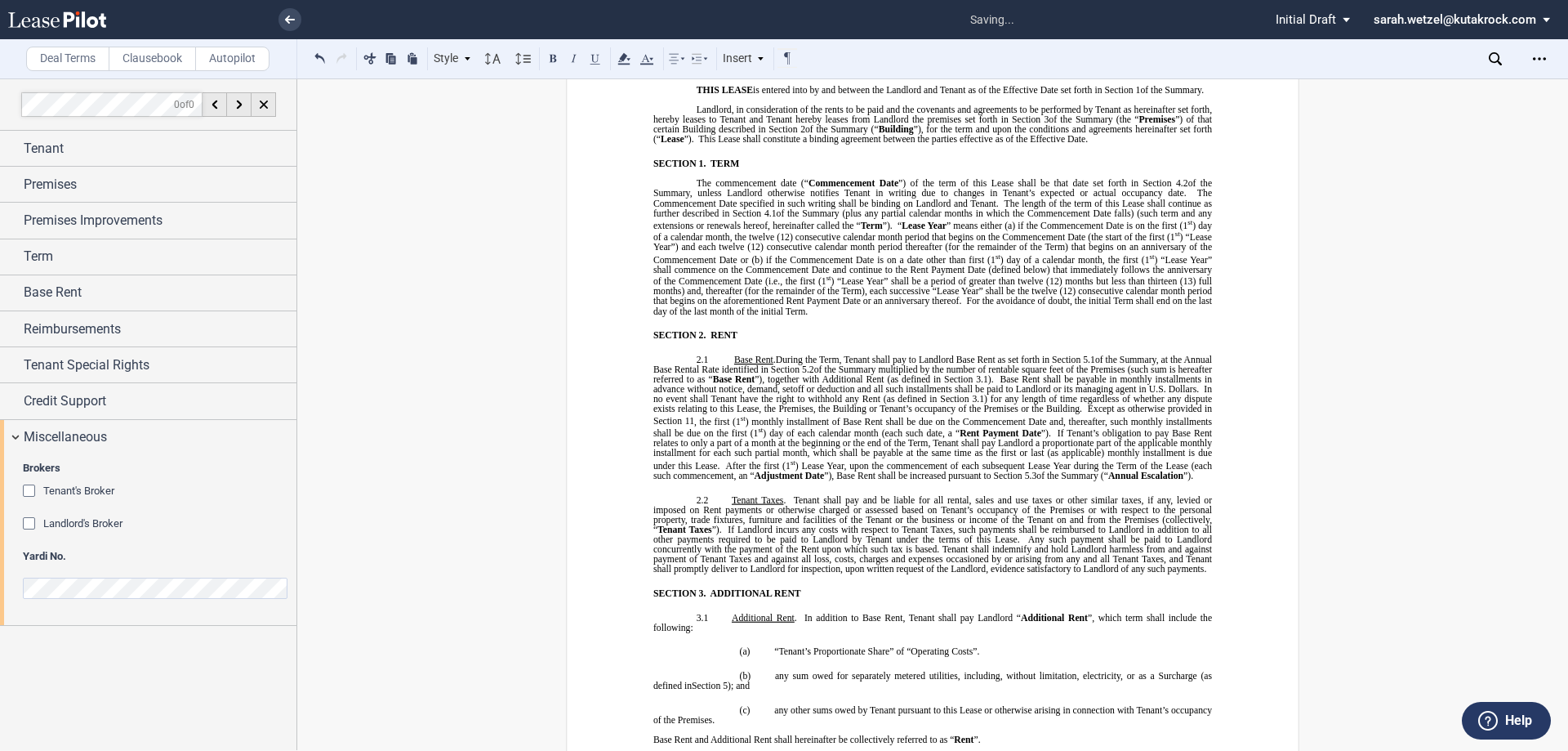 type 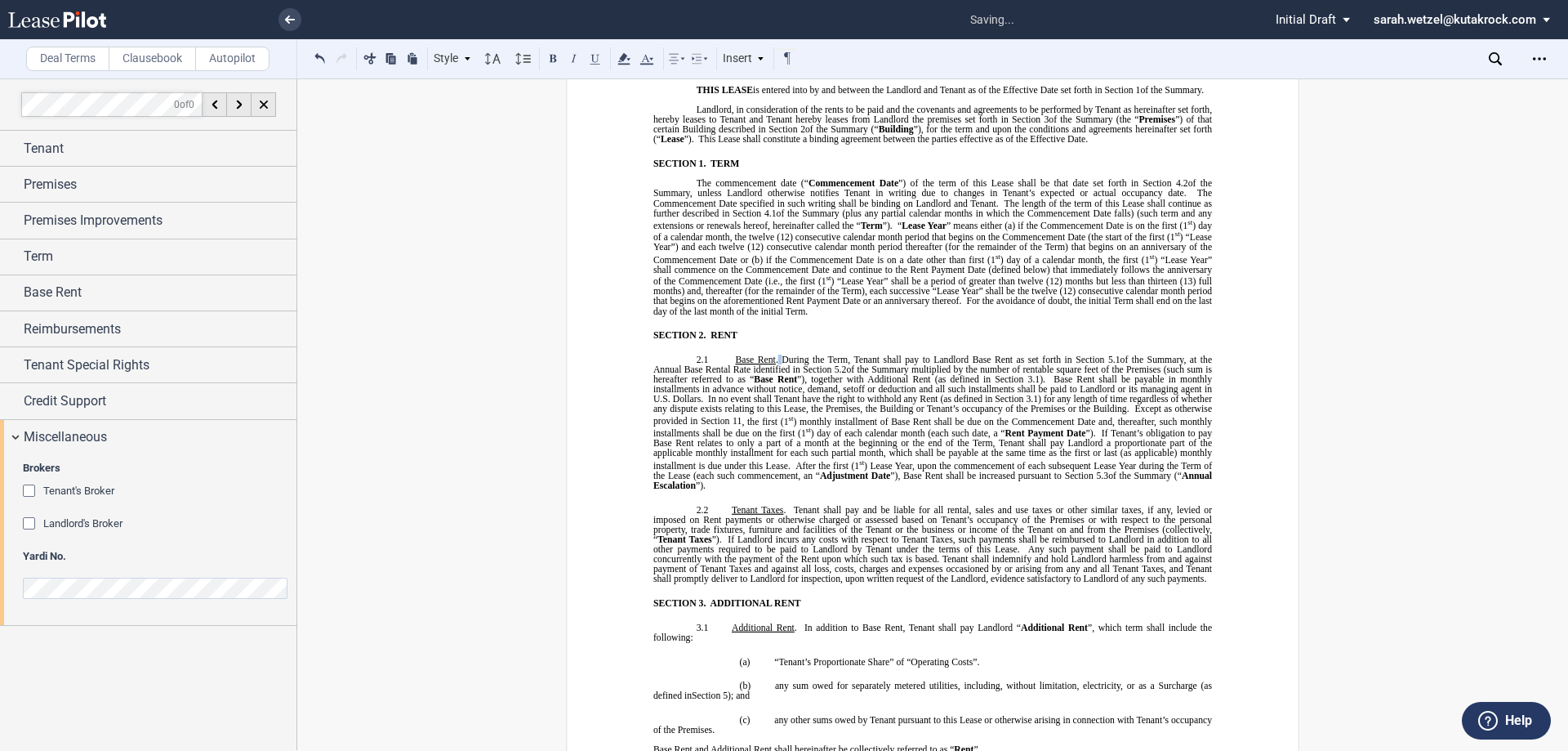 click on "﻿ During the Term, Tenant shall pay to Landlord Base Rent as set forth in Section ﻿ [SECTION] ﻿ of the Summary, at the Annual Base Rental Rate identified in Section ﻿ [SECTION] ﻿ of the Summary multiplied by the number of rentable square feet of the Premises (such sum is hereafter referred to as “ Base Rent ”), together with Additional Rent (as defined in Section ﻿ [SECTION] ﻿ ). Base Rent shall be payable in monthly installments in advance without notice, demand, setoff or deduction and all such installments shall be paid to Landlord or its managing agent in U.S. Dollars. In no event shall Tenant have the right to withhold any Rent (as defined in Section ﻿ [SECTION] ﻿ ) for any length of time regardless of whether any dispute exists relating to this Lease, the Premises, the Building or Tenant’s occupancy of the Premises or the Building. Except as otherwise provided in" 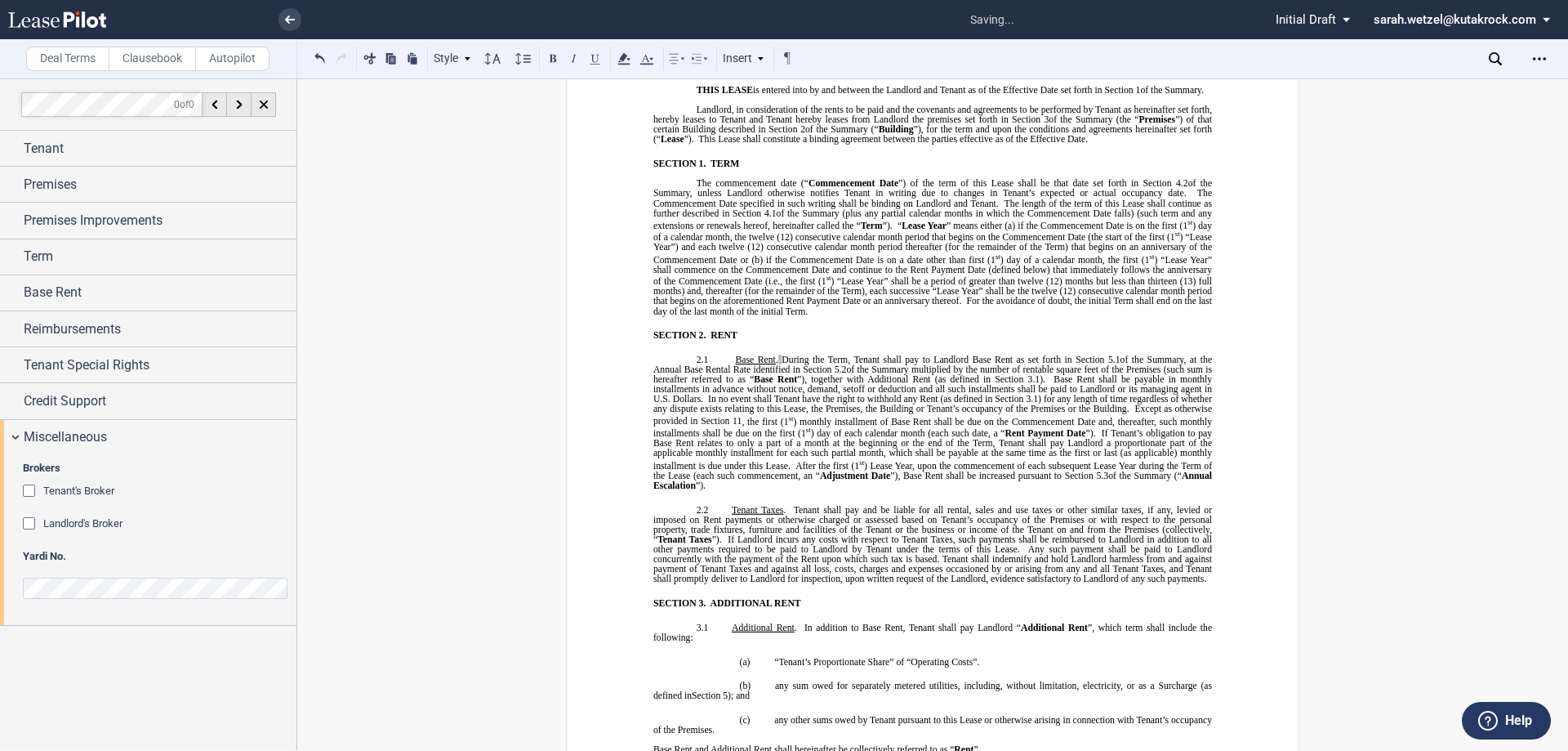click on "During the Term, Tenant shall pay to Landlord Base Rent as set forth in Section" 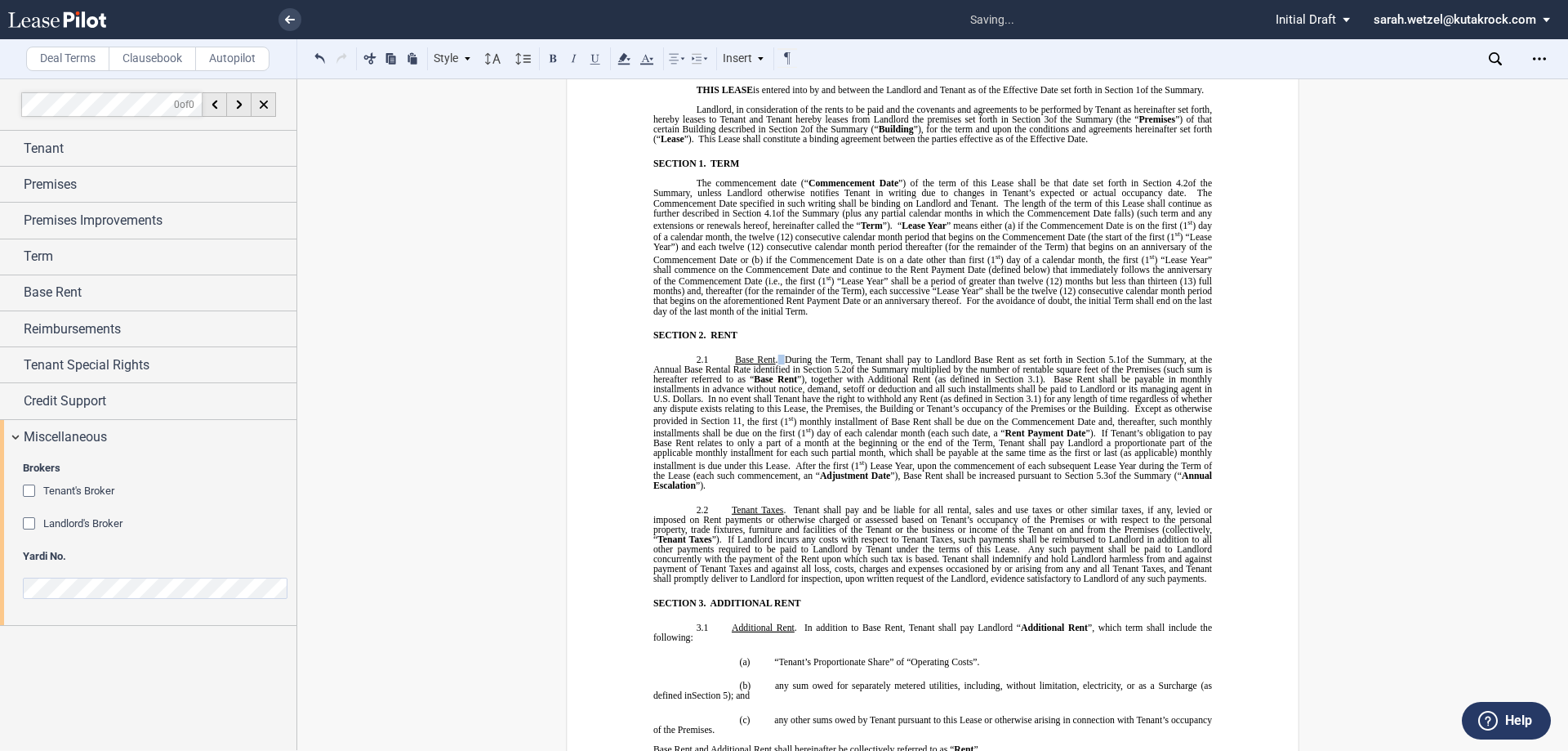 click on "﻿   During the Term, Tenant shall pay to Landlord Base Rent as set forth in Section   ﻿ 5.1 ﻿  of the Summary, at the Annual Base Rental Rate identified in Section   ﻿ 5.2 ﻿  of the Summary multiplied by the number of rentable square feet of the Premises (such sum is hereafter referred to as “ Base Rent ”), together with Additional Rent (as defined in Section   ﻿ 3.1 ﻿ ).    Base Rent shall be payable in monthly installments in advance without notice, demand, setoff or deduction and all such installments shall be paid to Landlord or its managing agent in U.S.   Dollars.    In no event shall Tenant have the right to withhold any Rent (as defined in Section   ﻿ 3.1 ﻿ ) for any length of time regardless of whether any dispute exists relating to this Lease, the Premises, the Building or Tenant’s occupancy of the Premises or the Building.    Except as otherwise provided in" 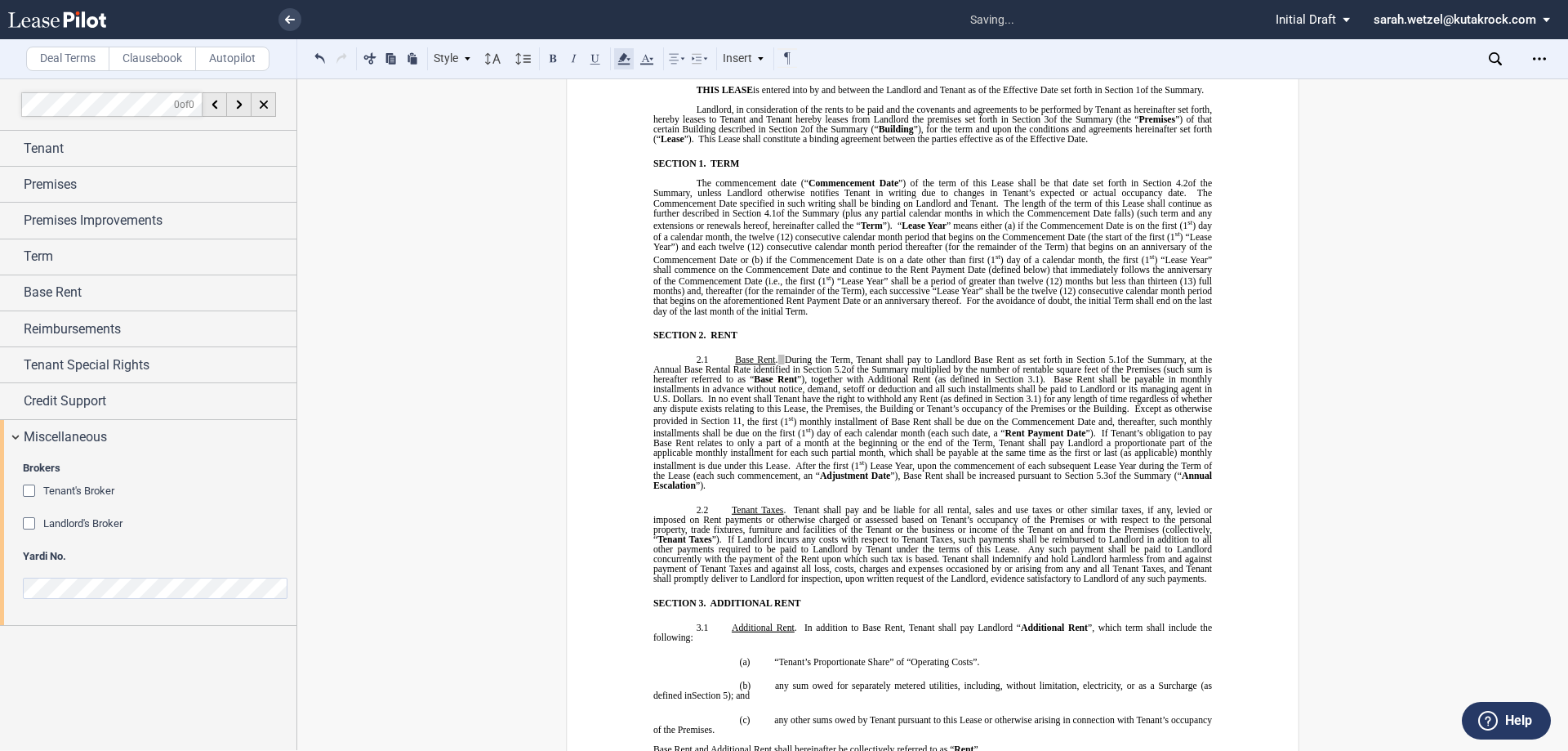 click 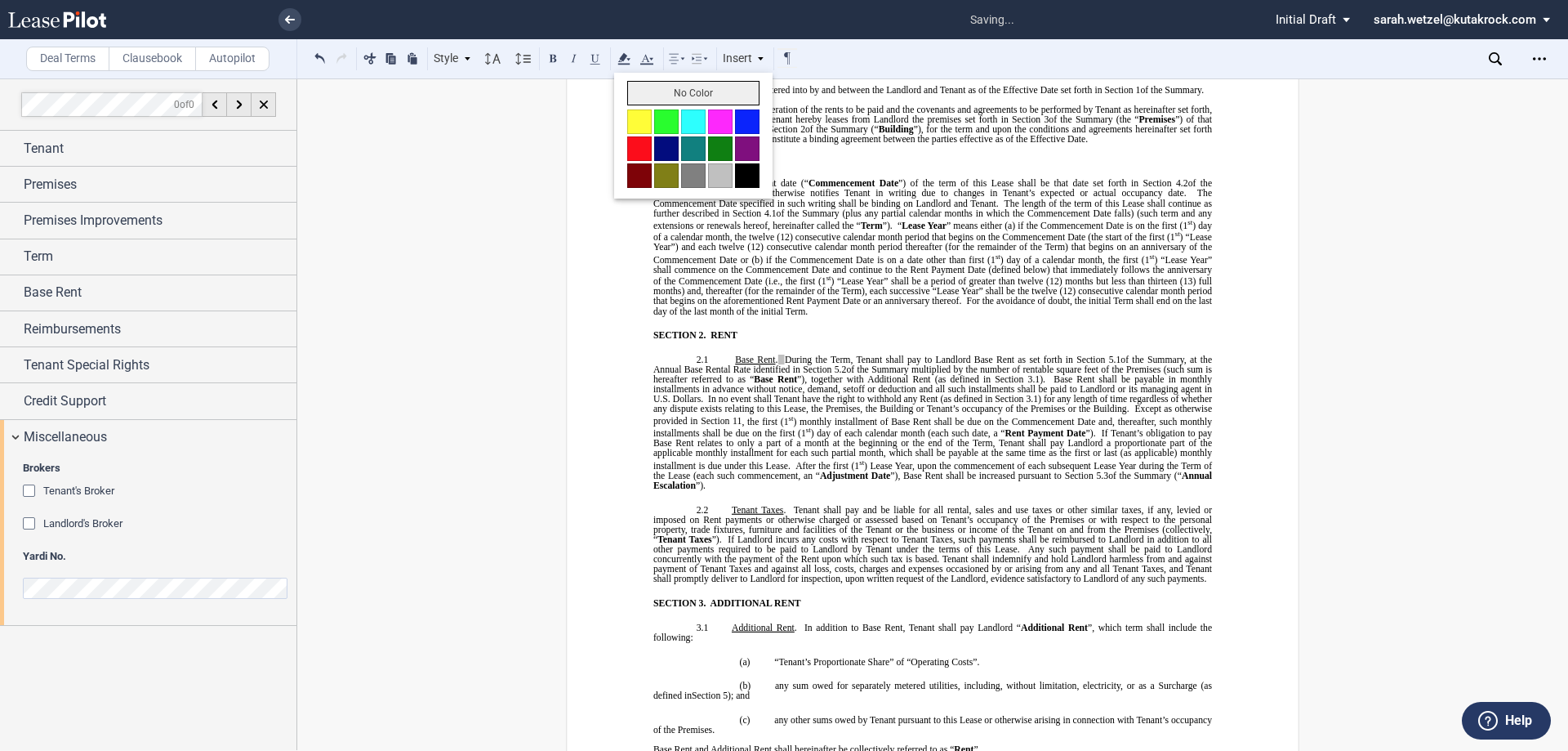 click on "No Color" at bounding box center [693, 93] 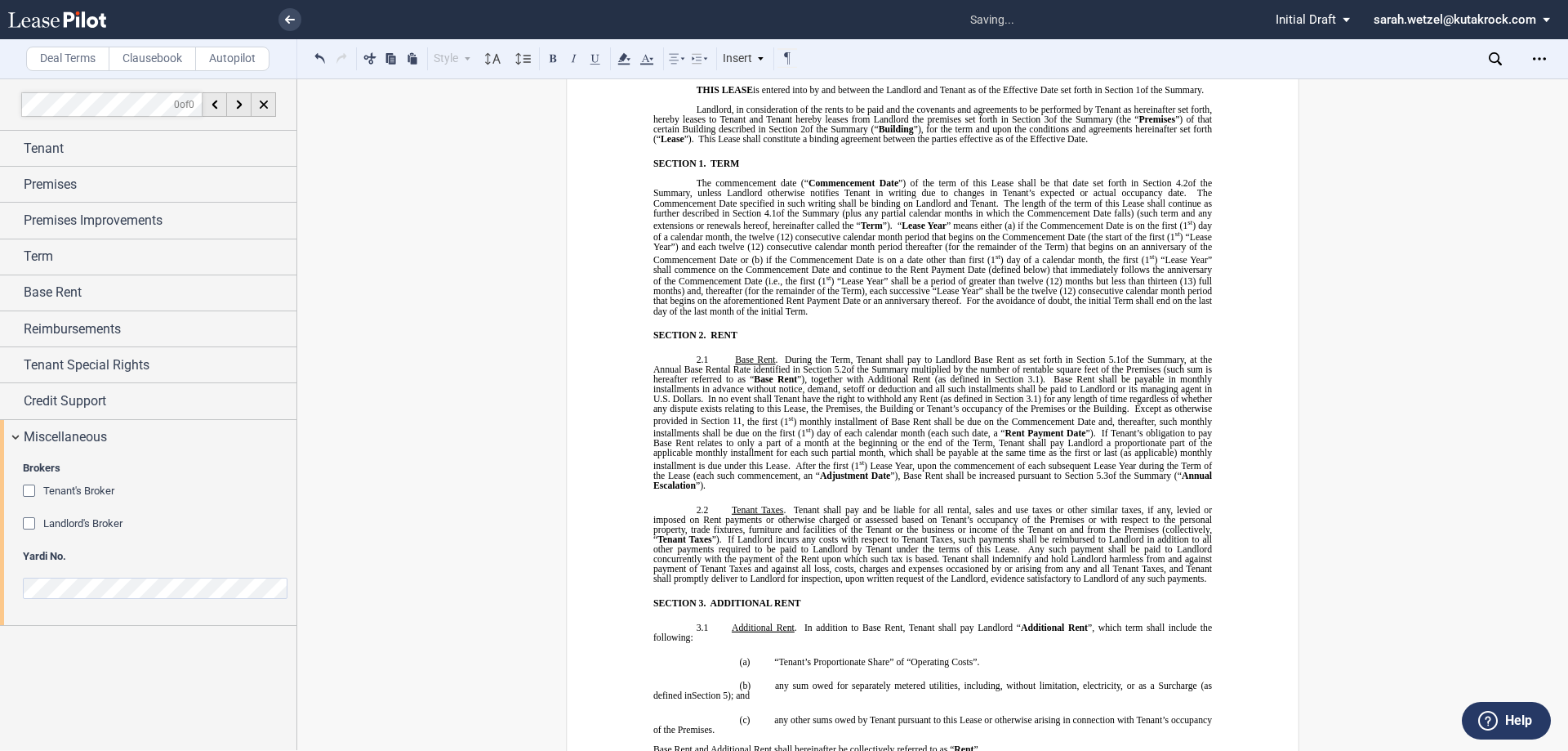 click on ") for any length of time regardless of whether any dispute exists relating to this Lease, the Premises, the Building or Tenant’s occupancy of the Premises or the Building." 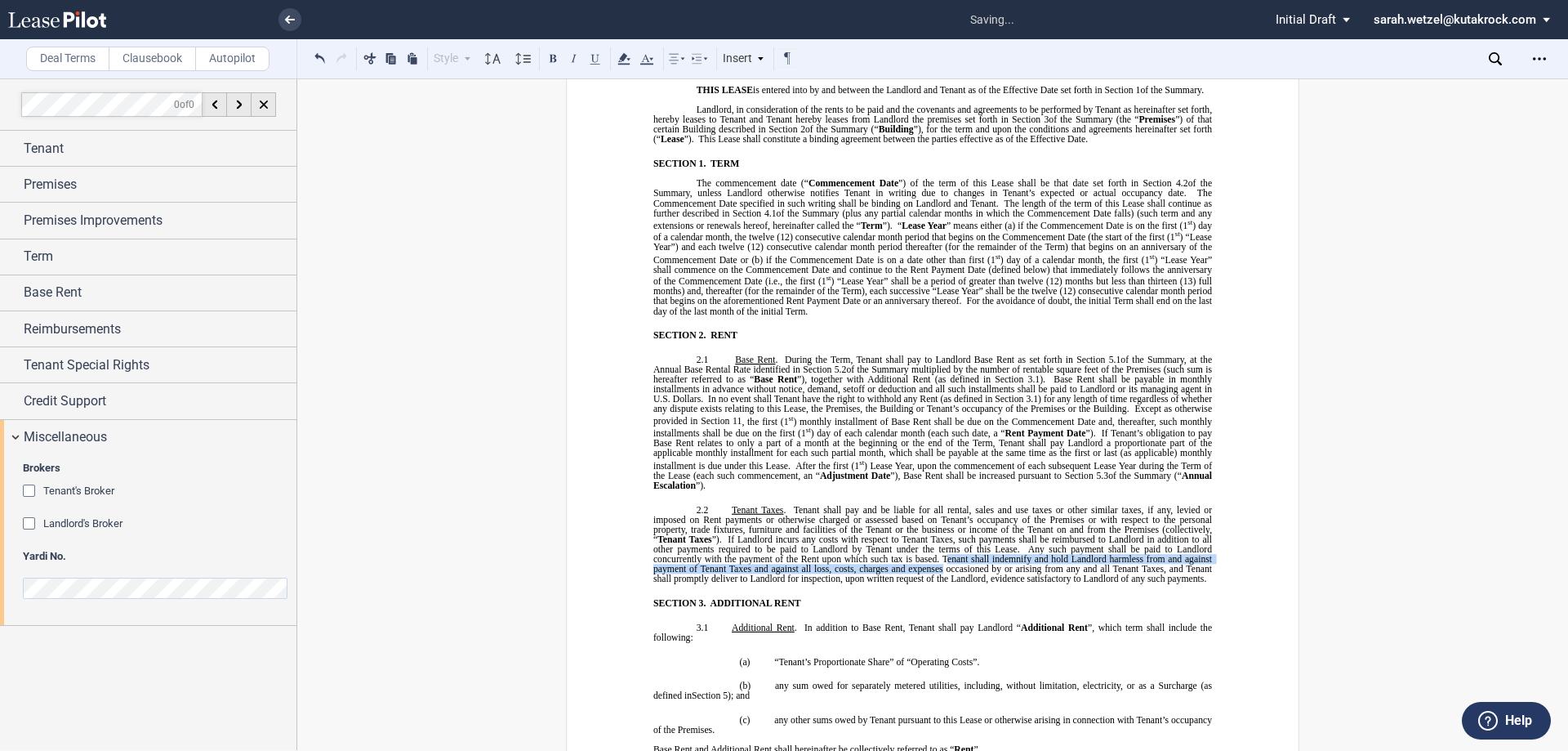 click on "Any such payment shall be paid to Landlord concurrently with the payment of the Rent upon which such tax is based. Tenant shall indemnify and hold Landlord harmless from and against payment of Tenant Taxes and against all loss, costs, charges and expenses occasioned by or arising from any and all Tenant Taxes, and Tenant shall promptly deliver to Landlord for inspection, upon written request of the Landlord, evidence satisfactory to Landlord of any such payments." 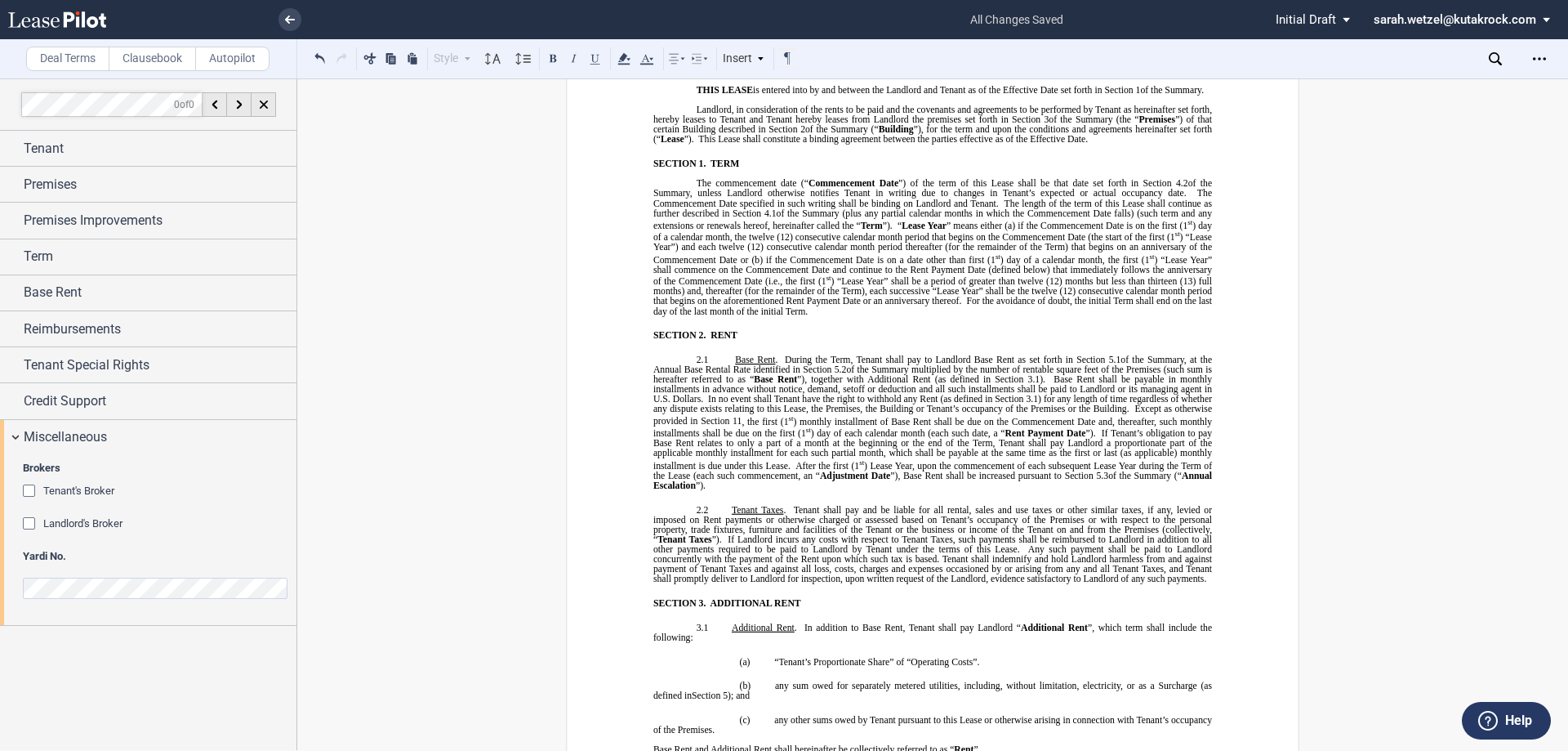 click on "Tenant shall pay and be liable for all rental, sales and use taxes or other similar taxes, if any, levied or imposed on Rent payments or otherwise charged or assessed based on Tenant’s occupancy of the Premises or with respect to the personal property, trade fixtures, furniture and facilities of the Tenant or the business or income of the Tenant on and from the Premises (collectively, “" 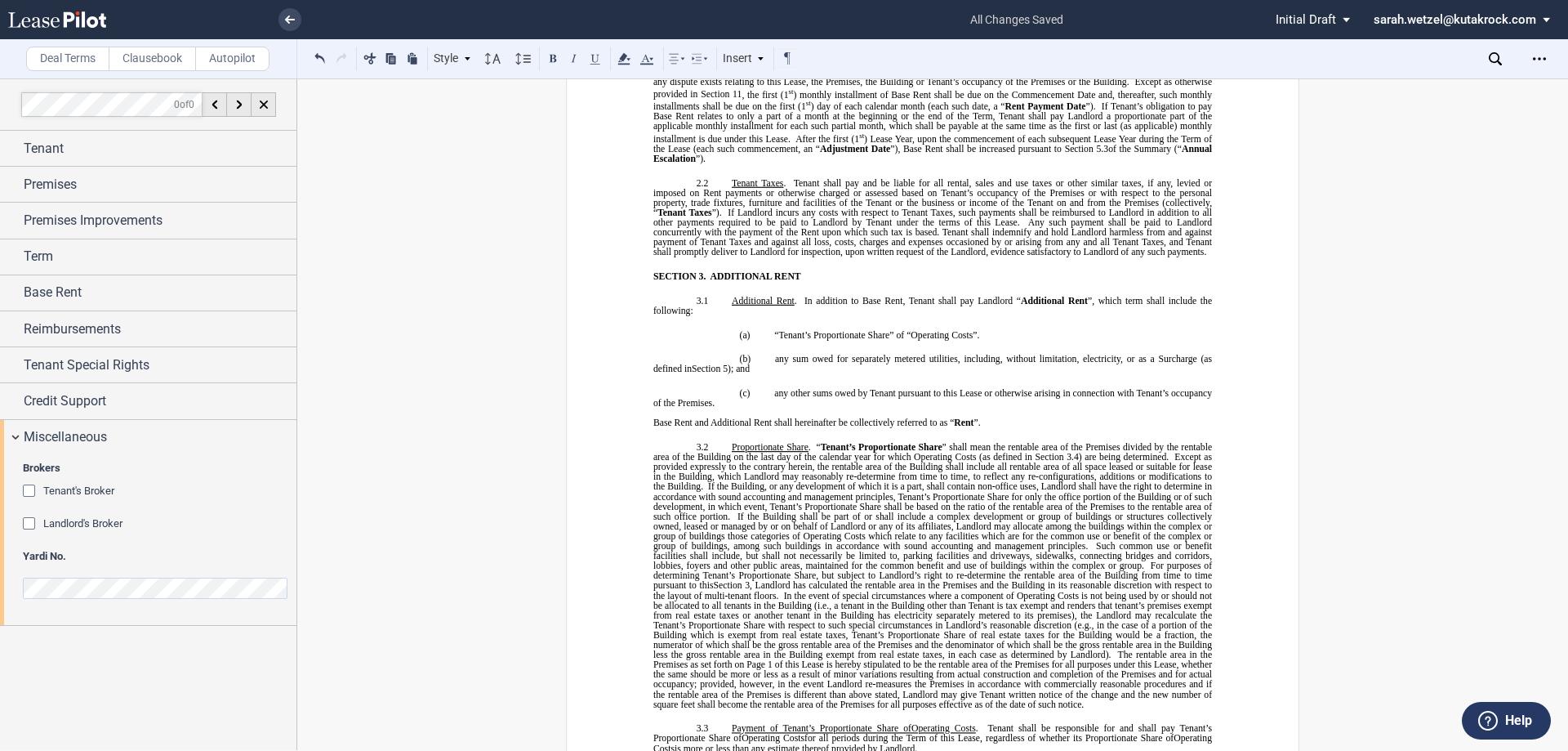 click on "THIS BASE YEAR TRIPLE NET OUTPATIENT MEDICAL OFFICE LEASE (this “ Lease ”) made as of the date set forth in Section   ﻿ 1 ﻿  of the Summary of Basic Lease Information (the “ Summary ”), below, is made by and between  DOC-Katy Medical MOBs, LLC ,  a   [STATE]   limited liability company ,  or its assigns (“ Landlord ”) and  [NAME]   ,  [NAME]   ﻿ ﻿   ﻿ ﻿  an individual  ,  , an individual  ,  , and  [NAME]  , and  [NAME]   , an individual  ( jointly, severally and collectively, the  “ Tenant ” ). SUMMARY BASIC LEASE INFORMATION BASIC LEASE PROVISIONS DESCRIPTION ﻿ ﻿ !!SET_LEVEL_0!! 1." at bounding box center (933, 6984) 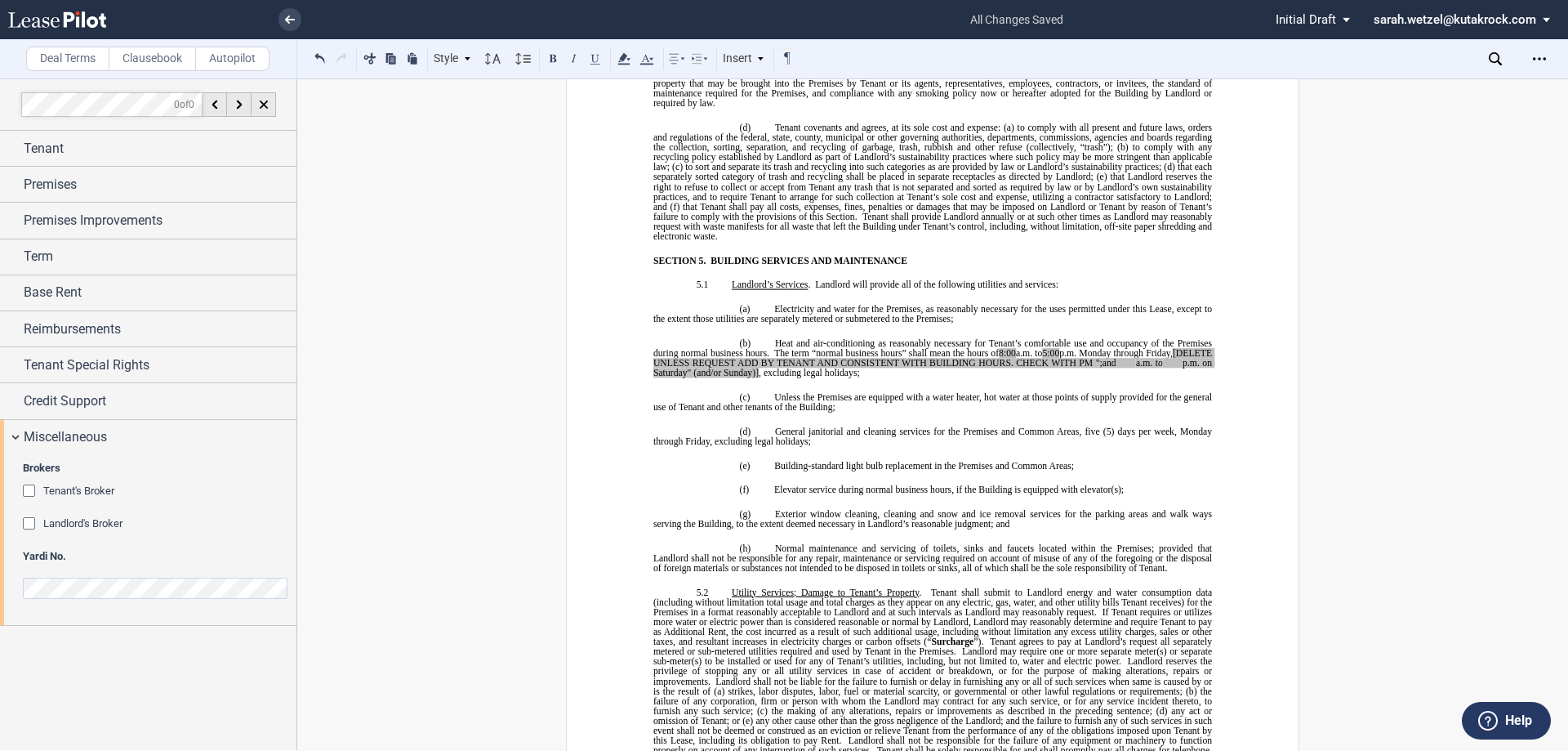 scroll, scrollTop: 3941, scrollLeft: 0, axis: vertical 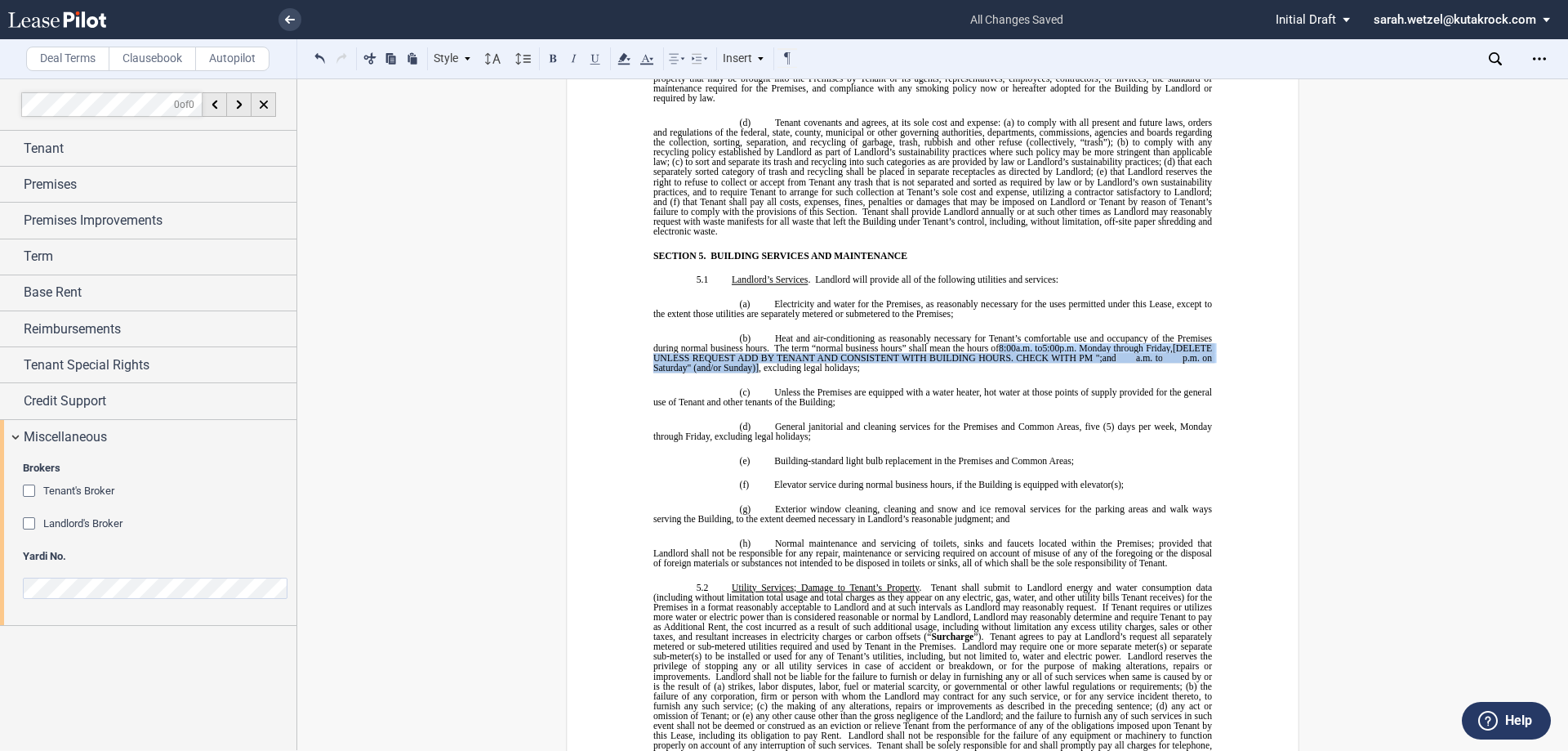drag, startPoint x: 1018, startPoint y: 346, endPoint x: 785, endPoint y: 367, distance: 233.94444 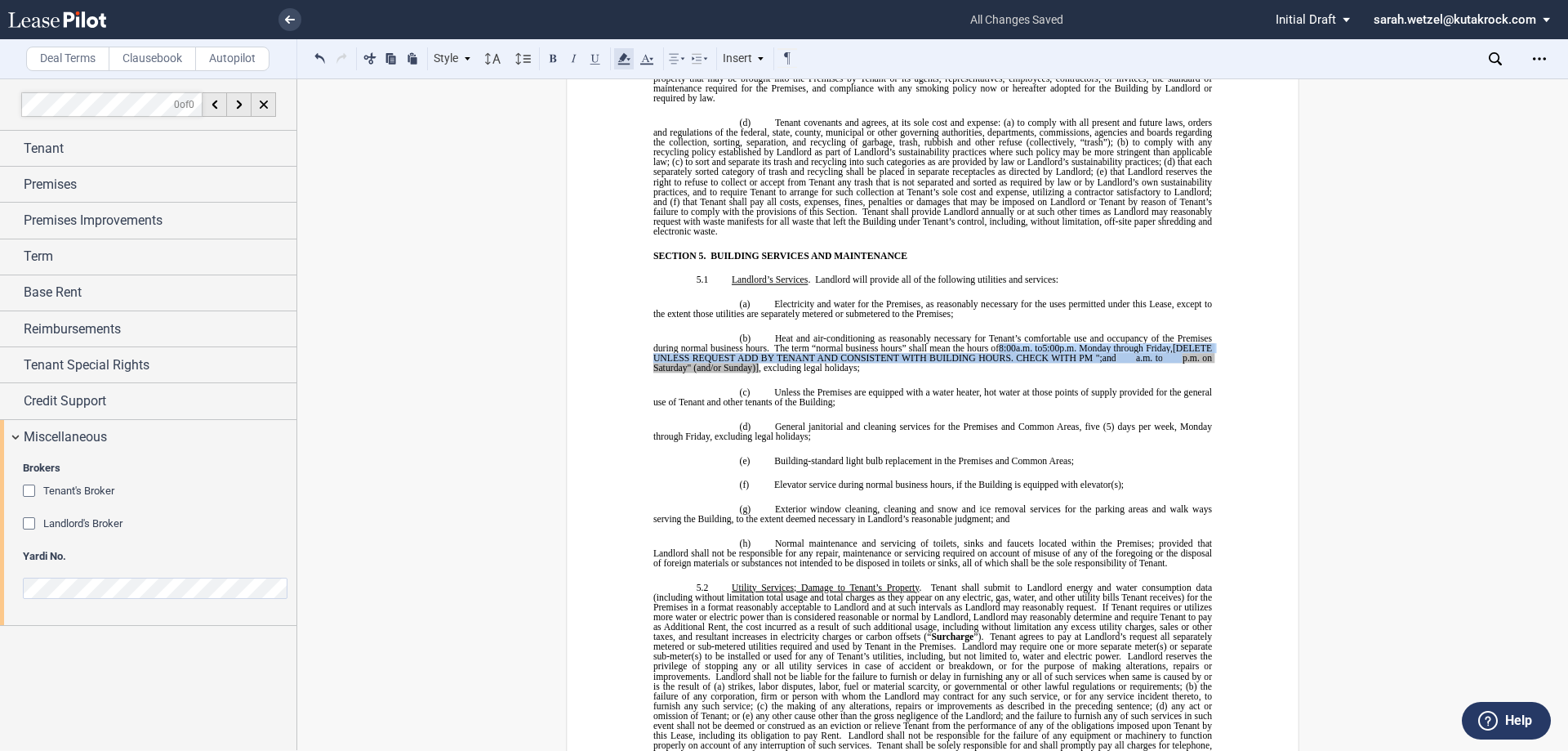 click 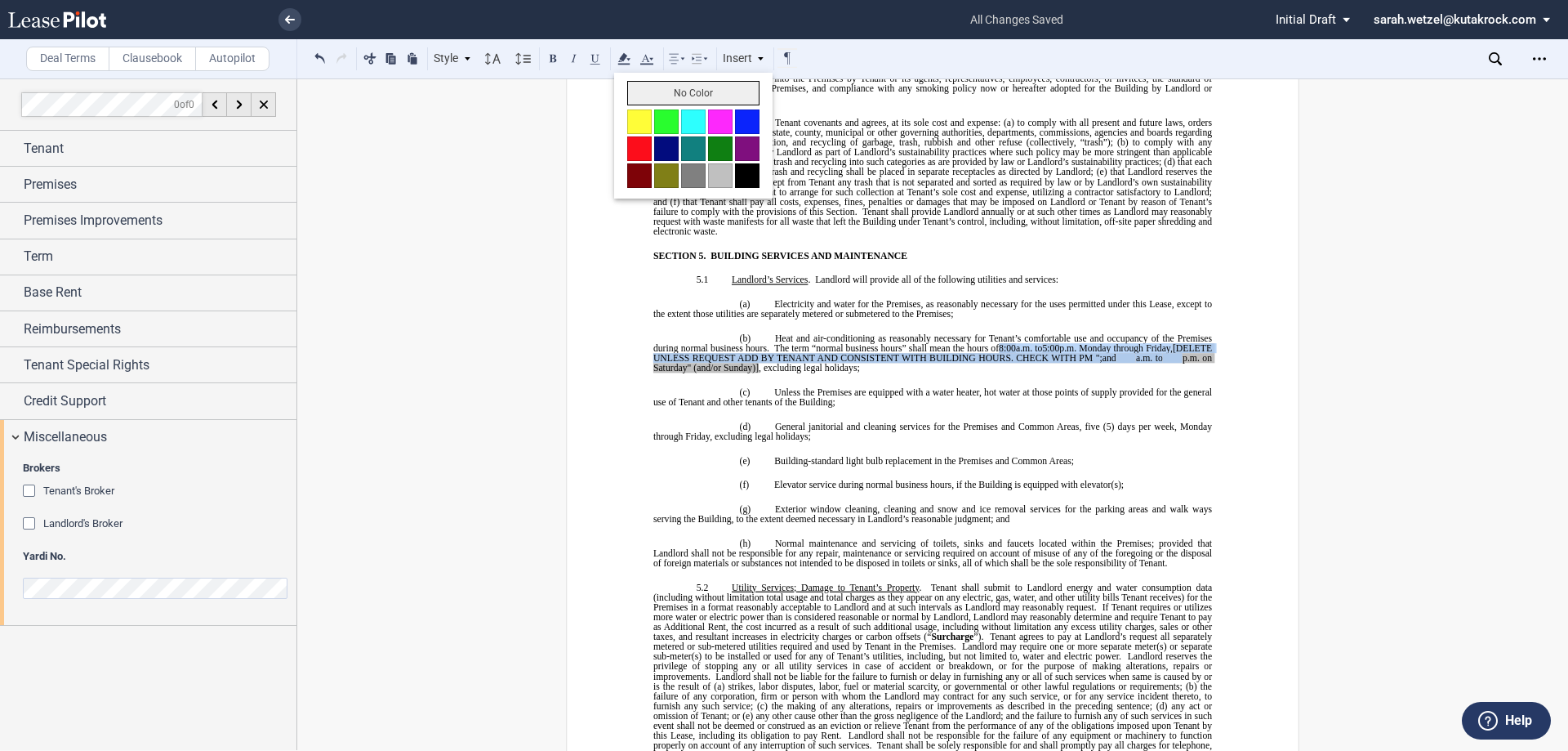 click on "No Color" at bounding box center (693, 93) 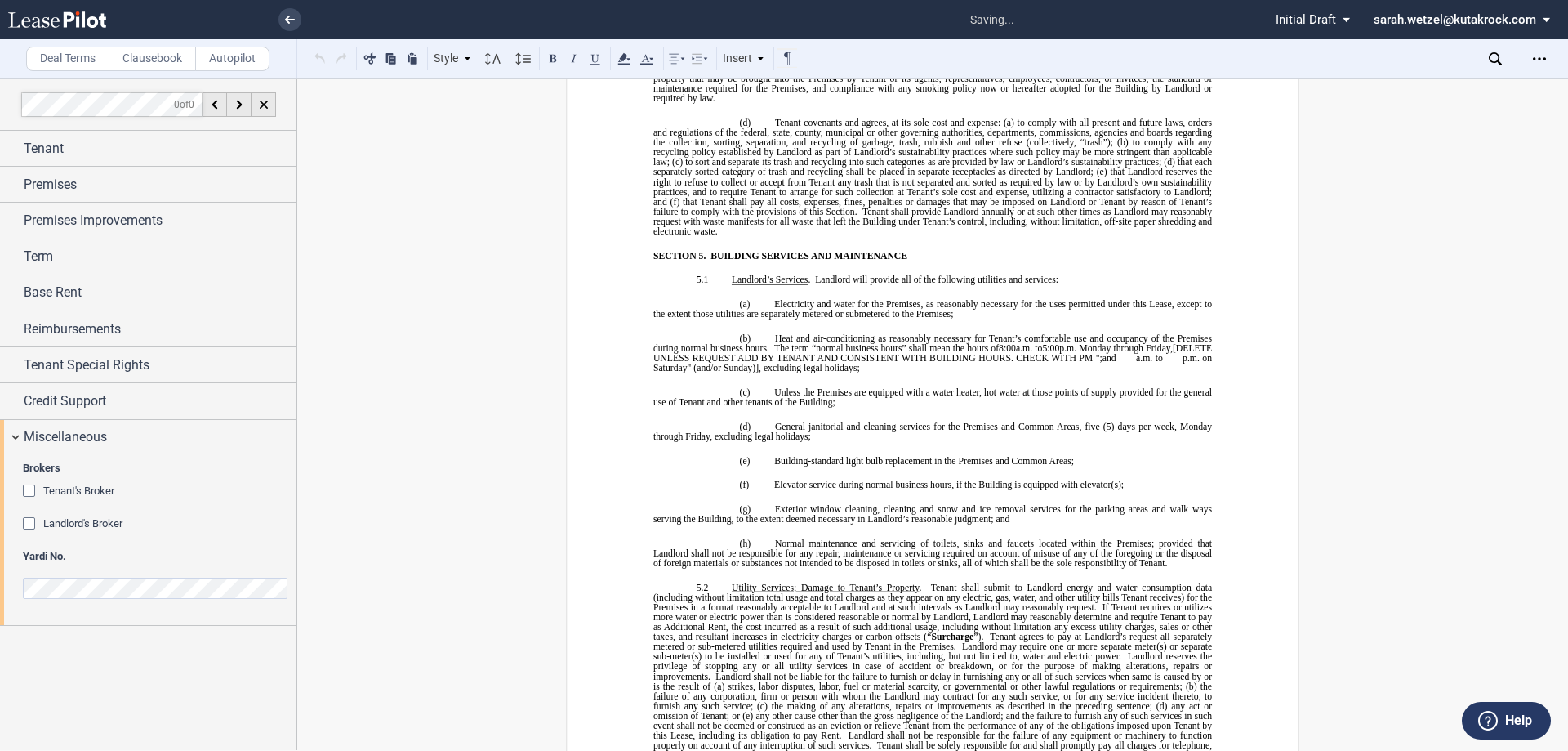 click on "Unless the Premises are equipped with a water heater, hot water at those points of supply provided for the general use of Tenant and other tenants of the Building;" 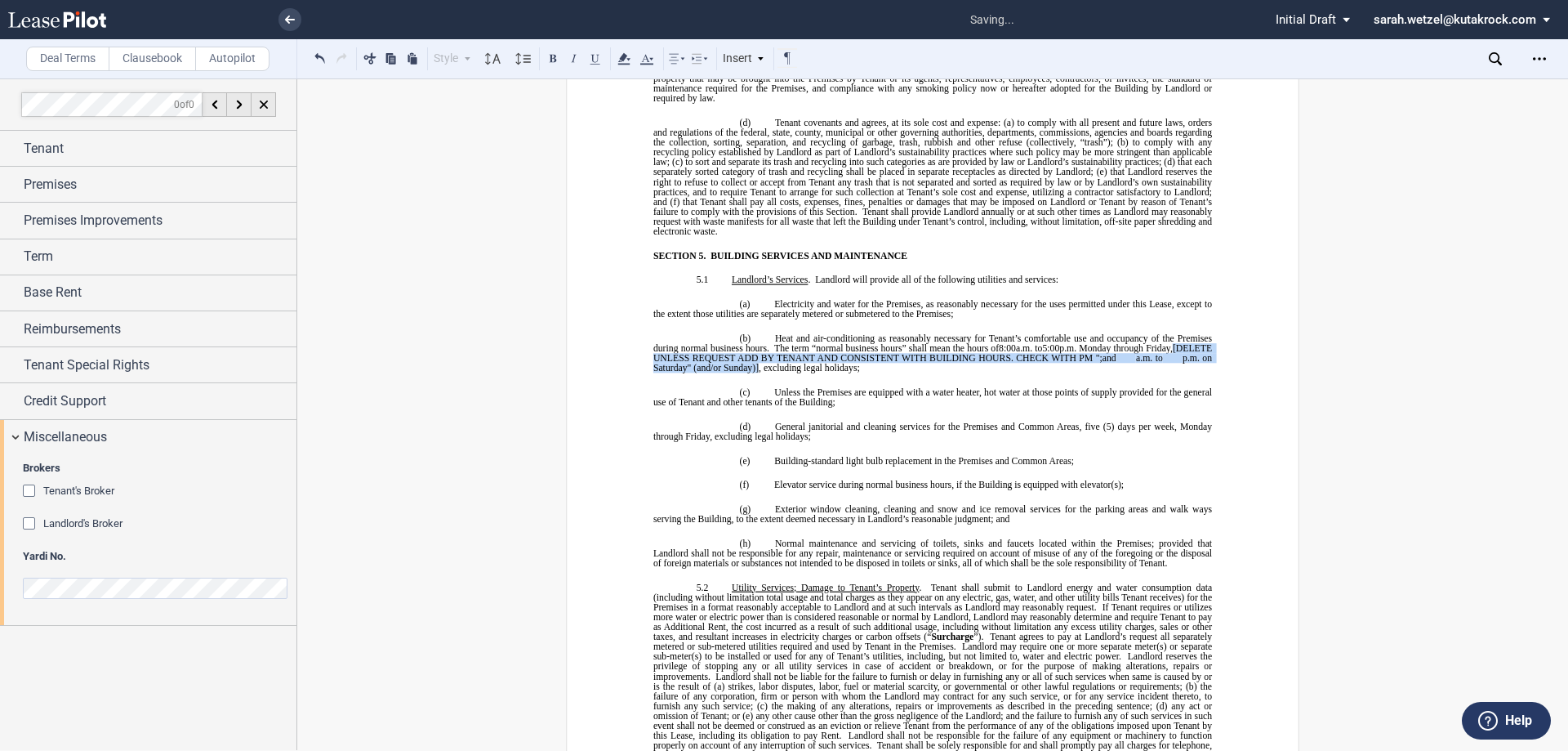 drag, startPoint x: 643, startPoint y: 357, endPoint x: 786, endPoint y: 366, distance: 143.28294 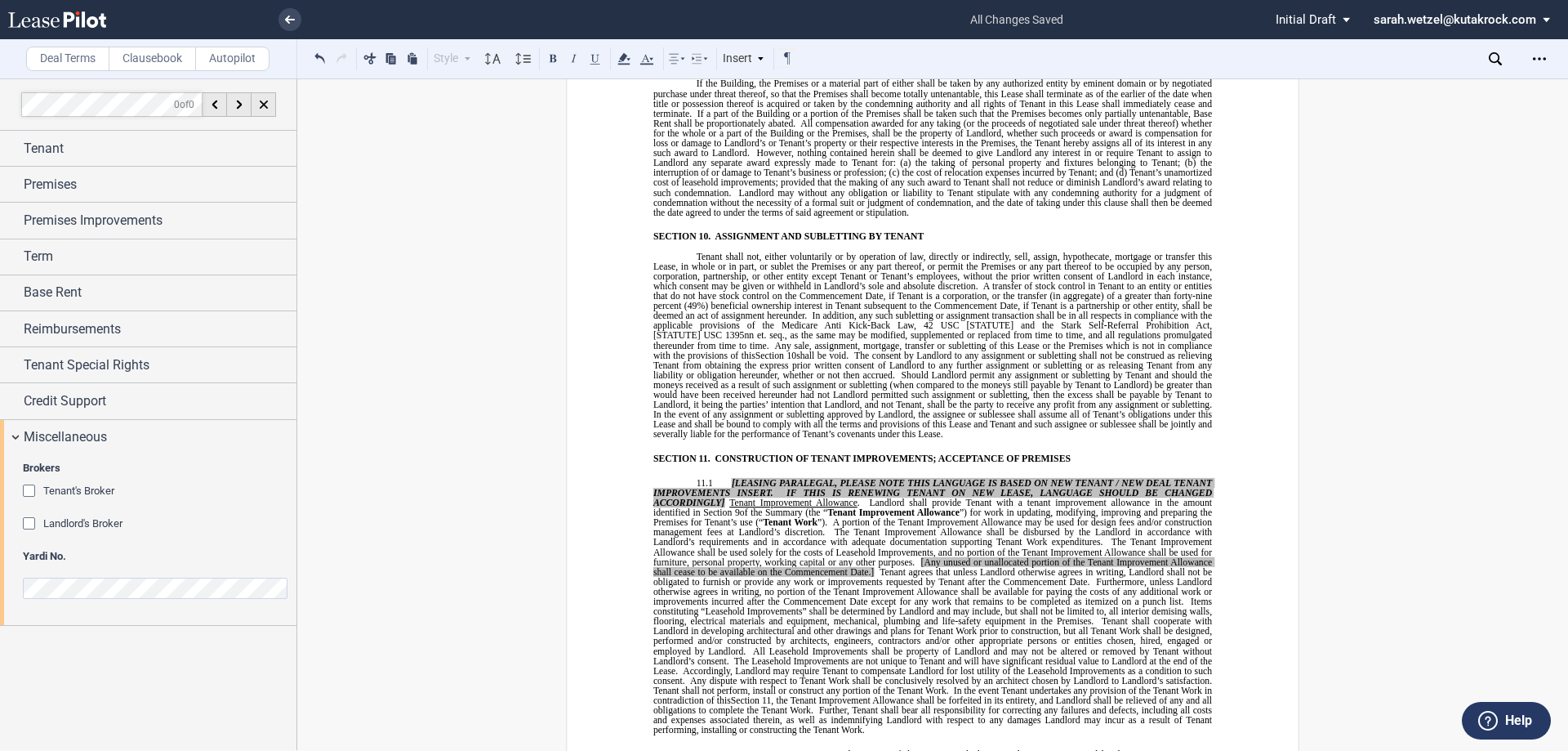 scroll, scrollTop: 6883, scrollLeft: 0, axis: vertical 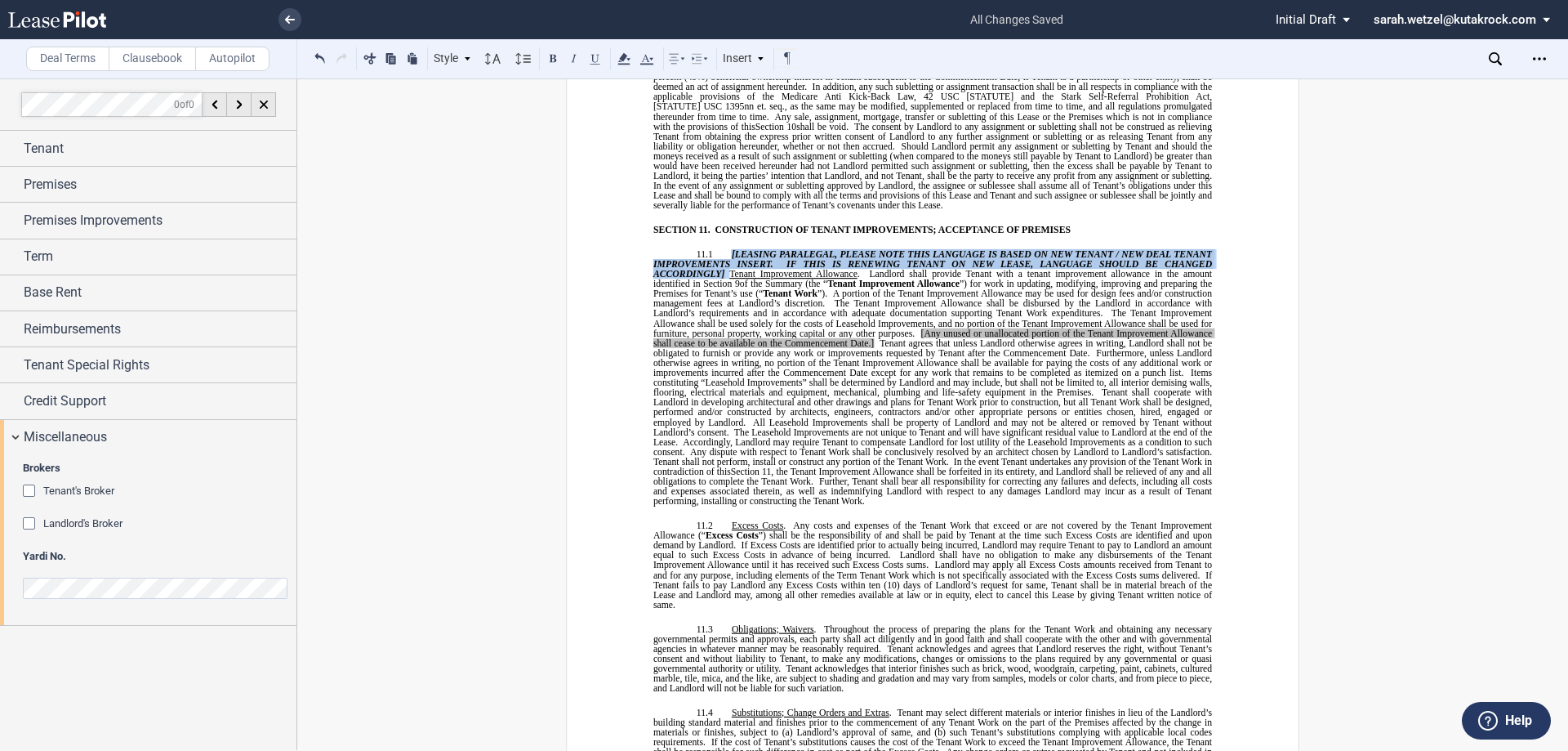 drag, startPoint x: 727, startPoint y: 250, endPoint x: 725, endPoint y: 269, distance: 19.104973 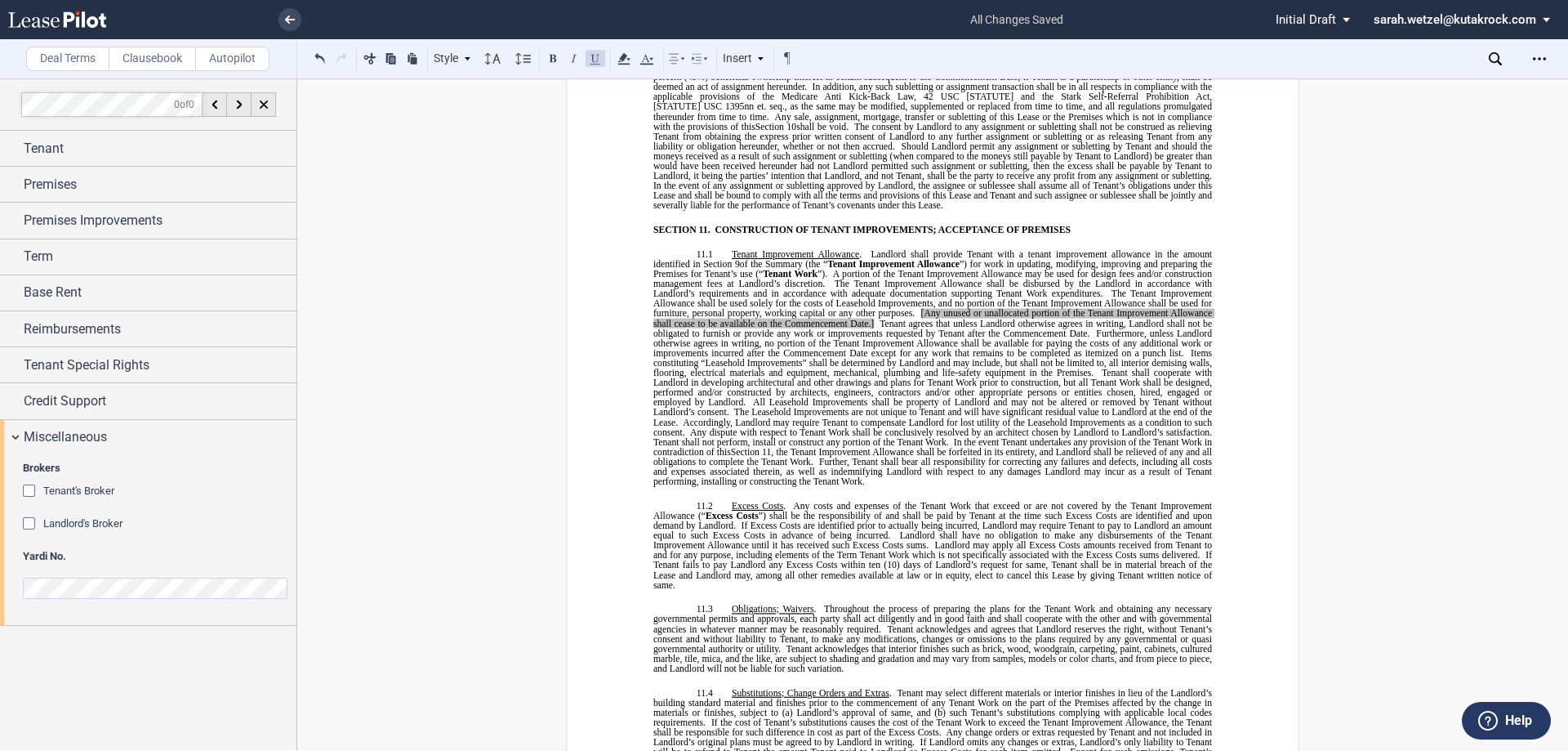 click on "[Any unused or unallocated portion of the Tenant Improvement Allowance shall cease to be available on the Commencement Date.]" 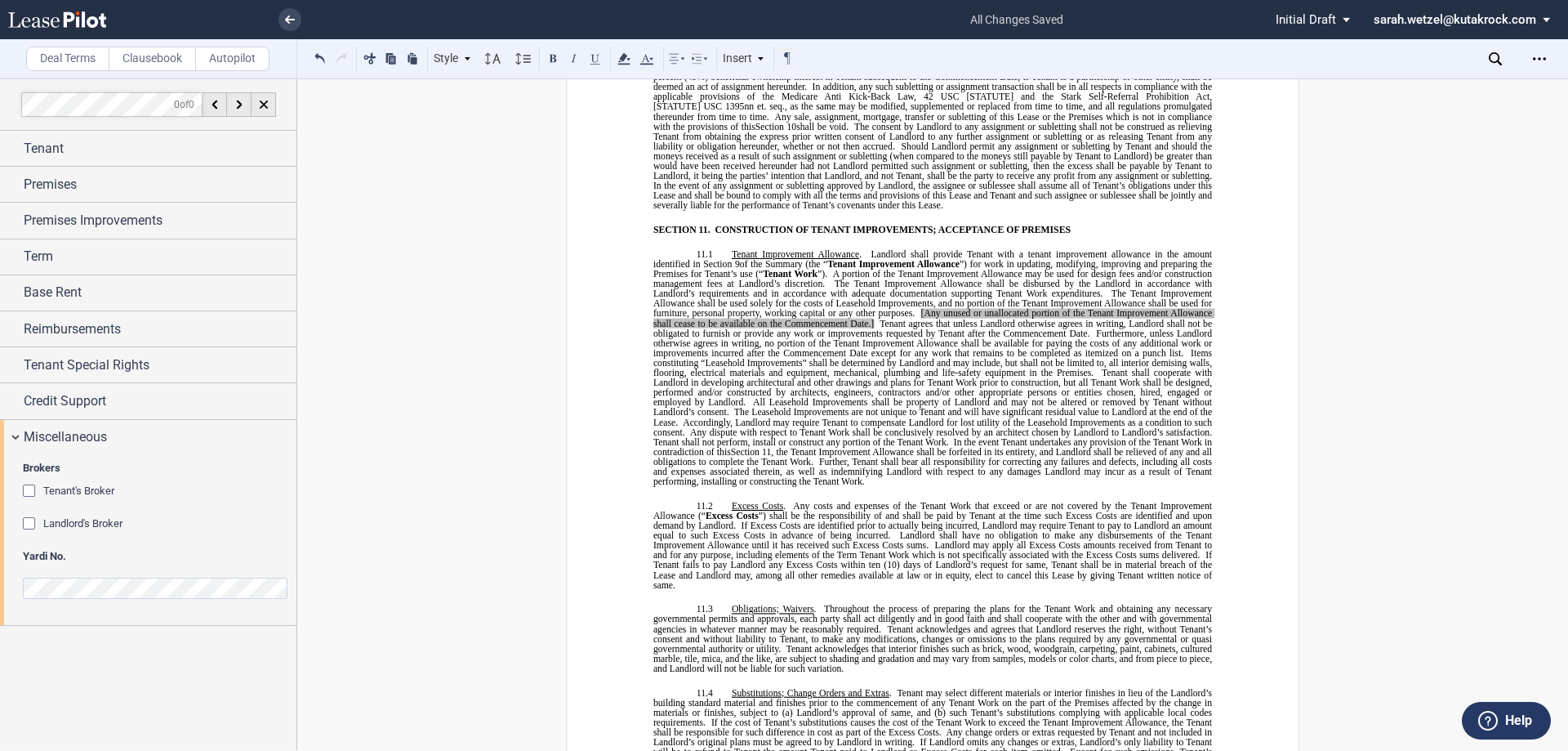 type 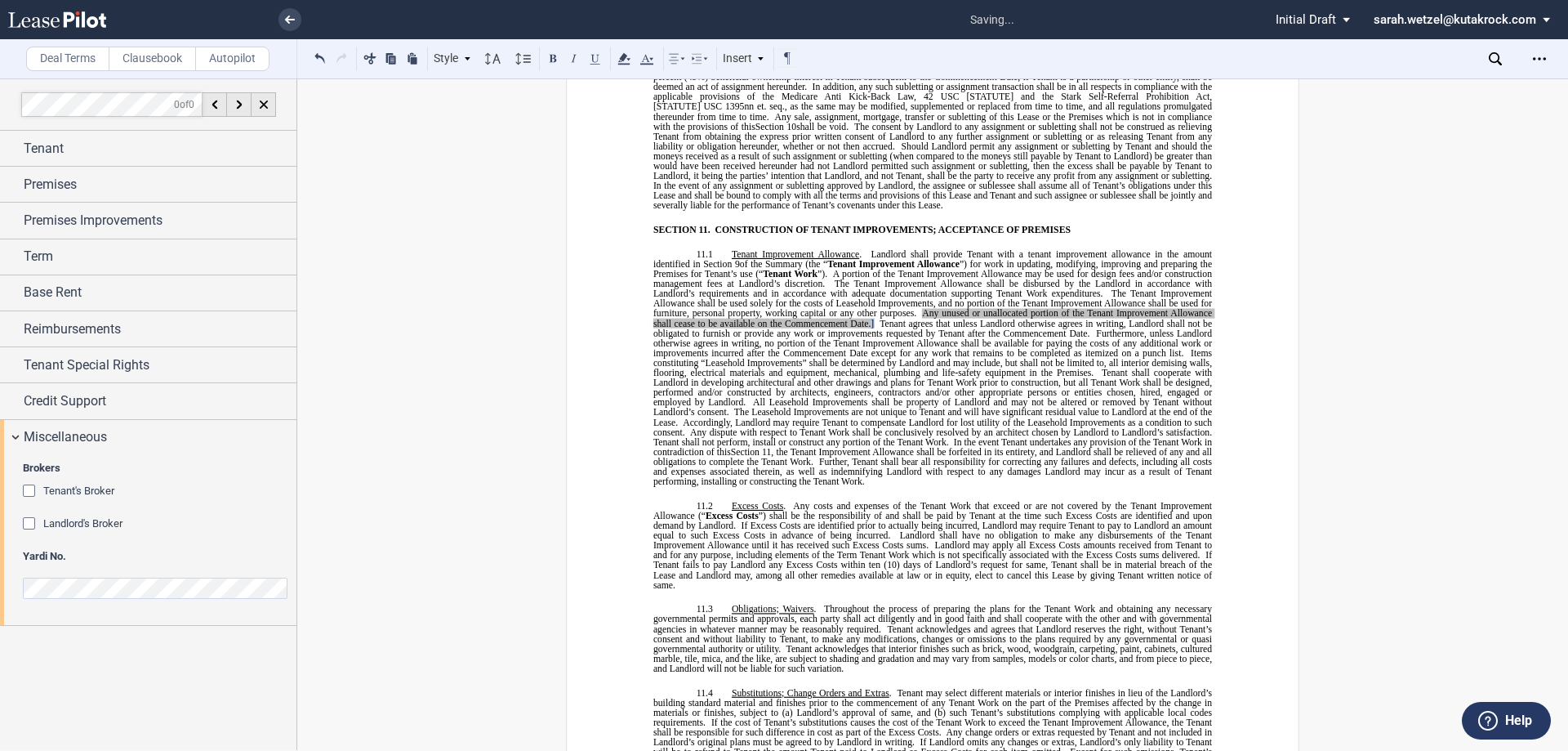 click on "Any unused or unallocated portion of the Tenant Improvement Allowance shall cease to be available on the Commencement Date.]" 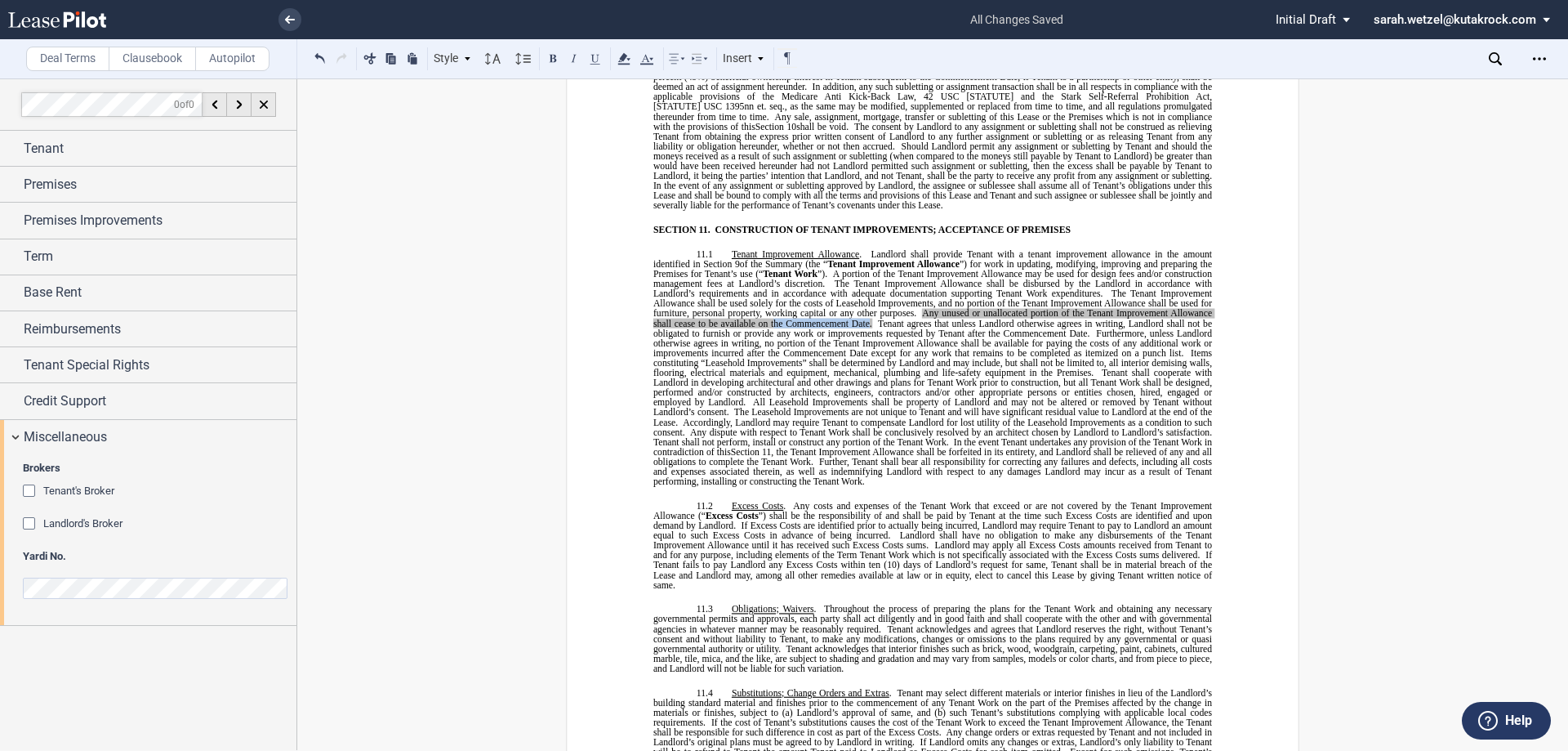 drag, startPoint x: 771, startPoint y: 323, endPoint x: 866, endPoint y: 321, distance: 95.02105 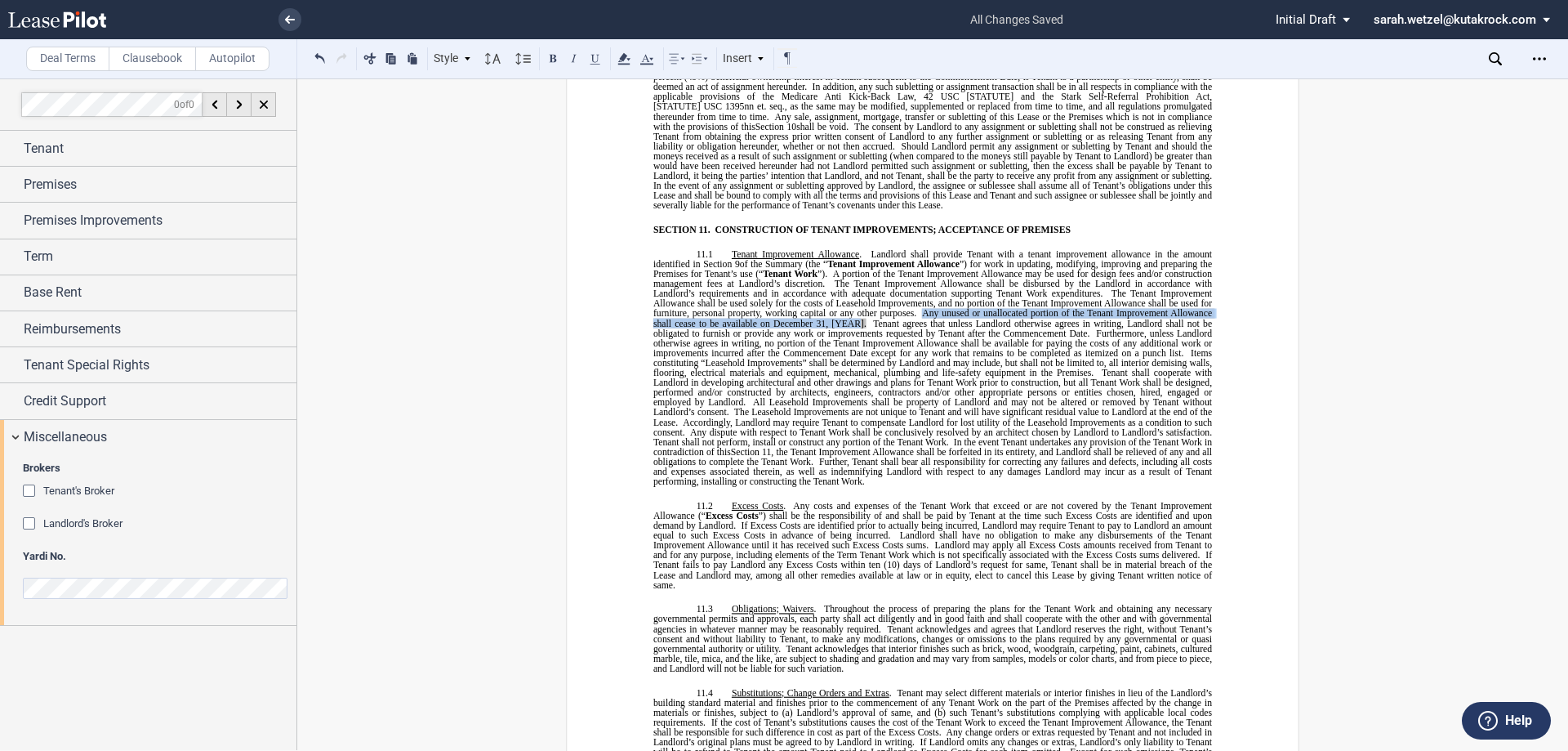 drag, startPoint x: 919, startPoint y: 311, endPoint x: 853, endPoint y: 324, distance: 67.26812 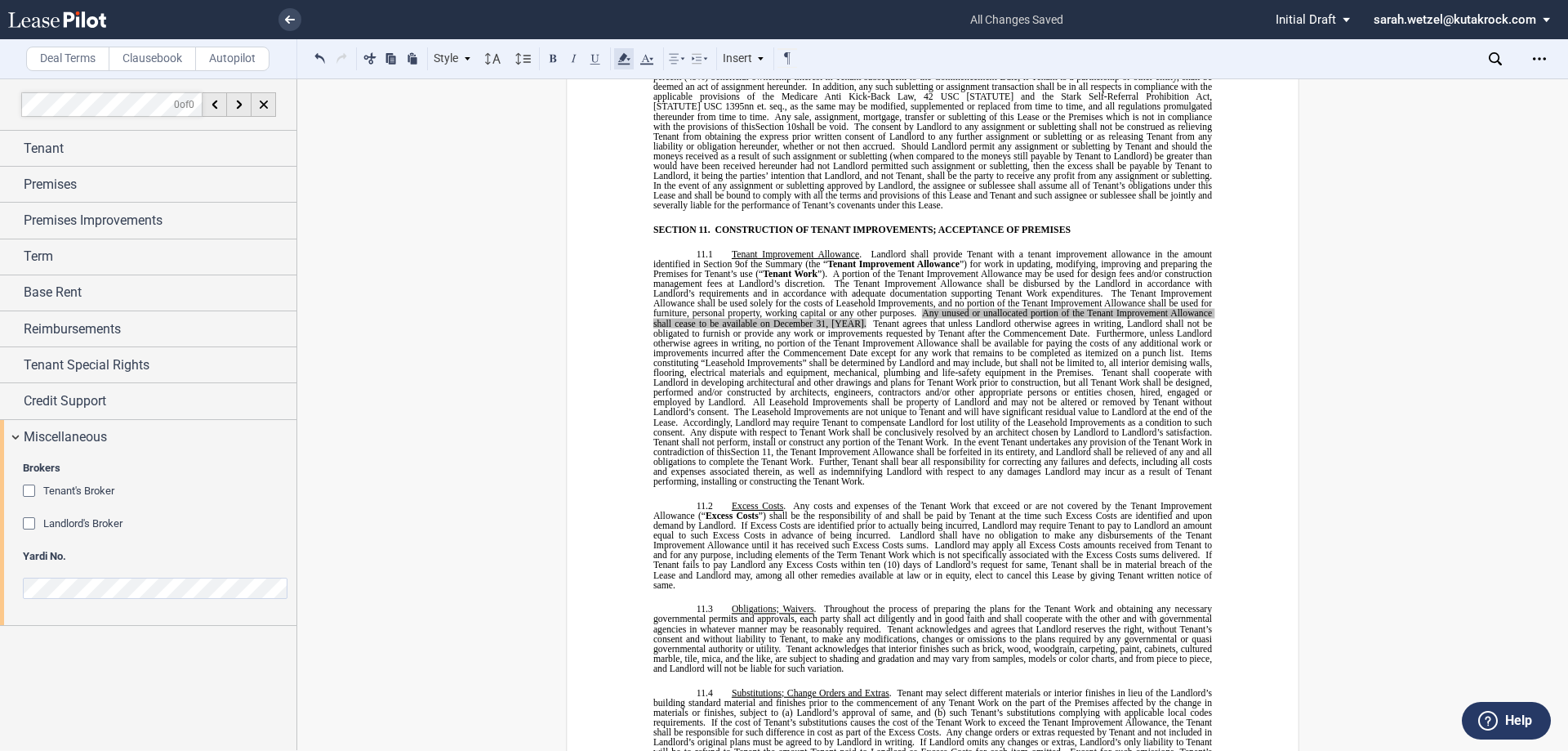 click 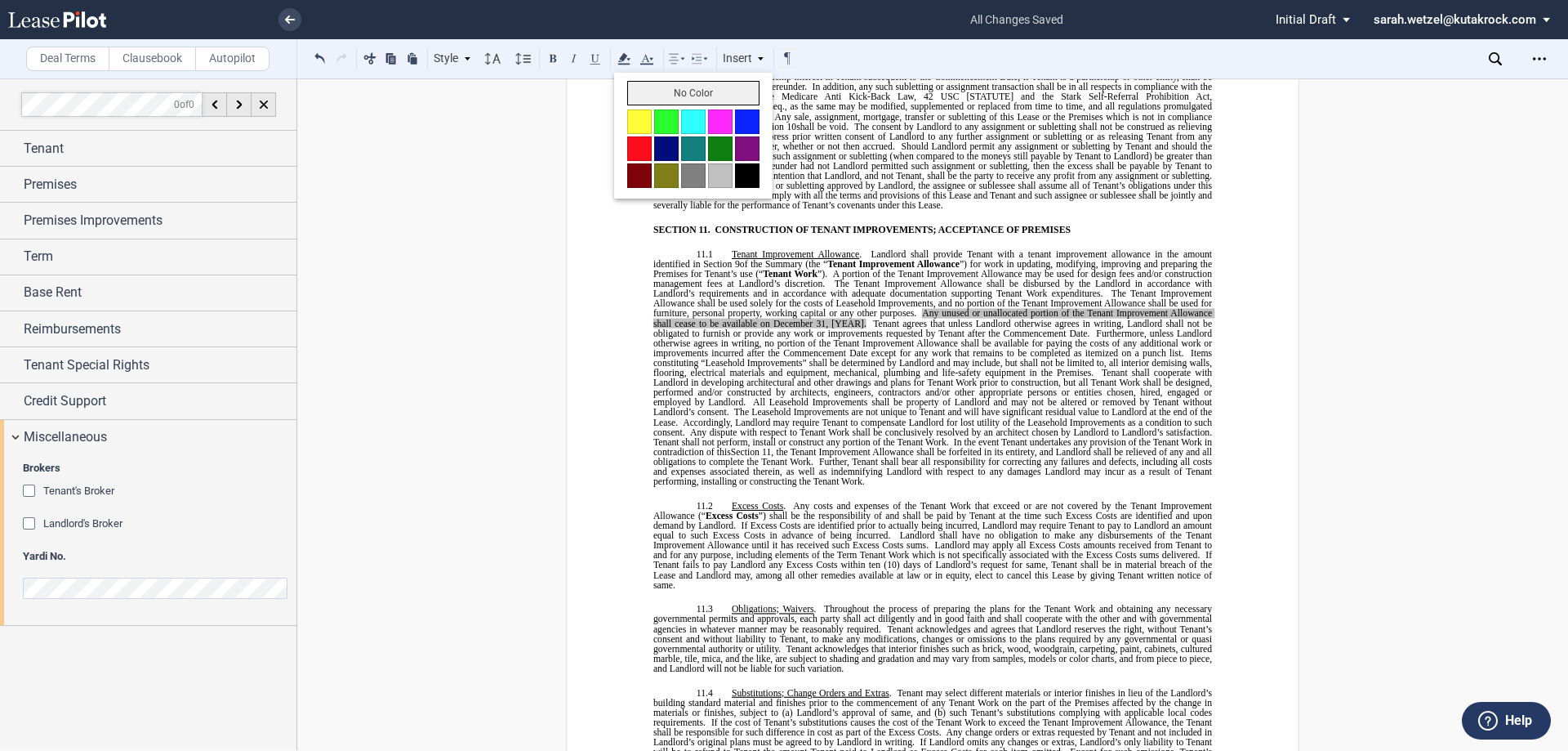 click on "No Color" at bounding box center [693, 93] 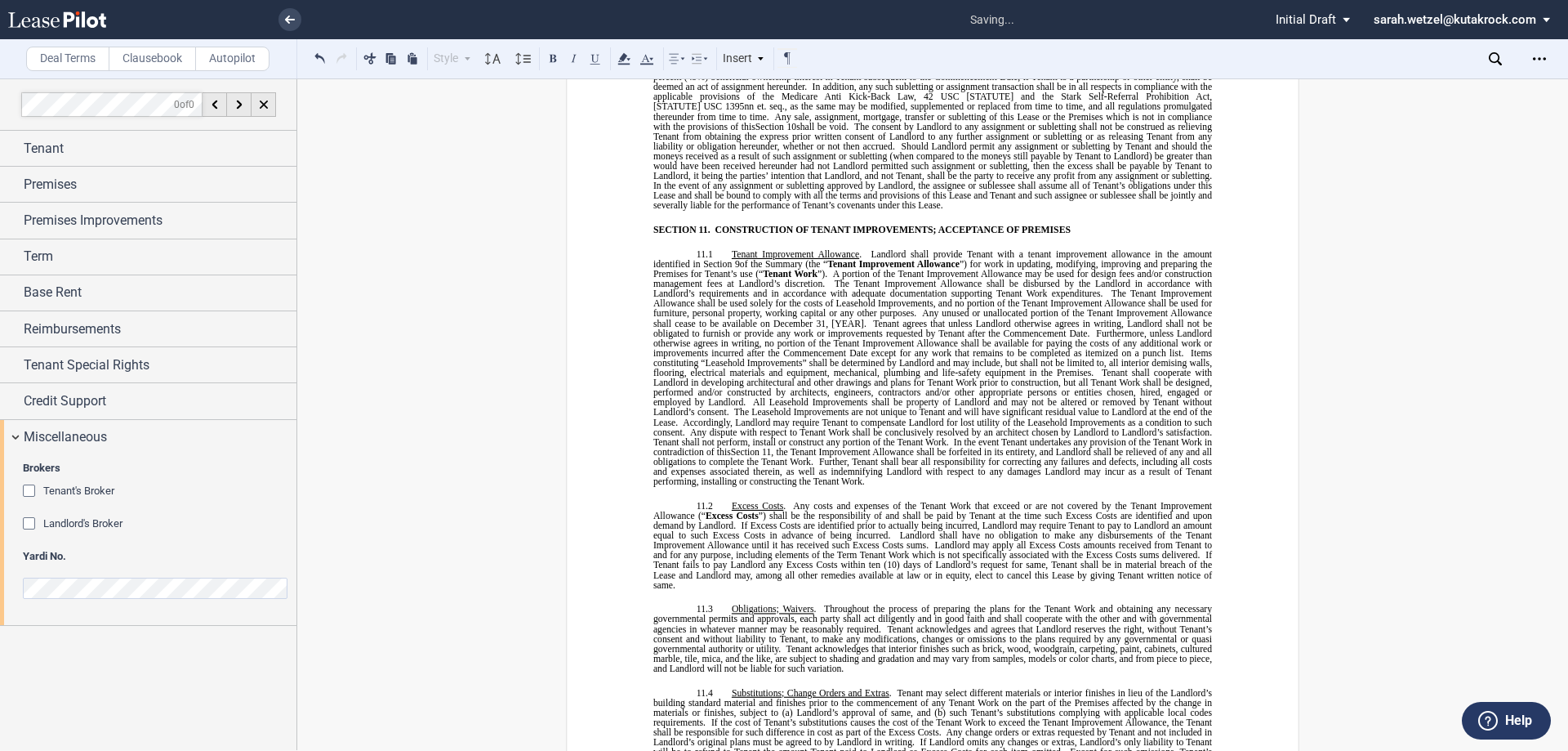 click on "Tenant shall not perform, install or construct any portion of the Tenant Work." 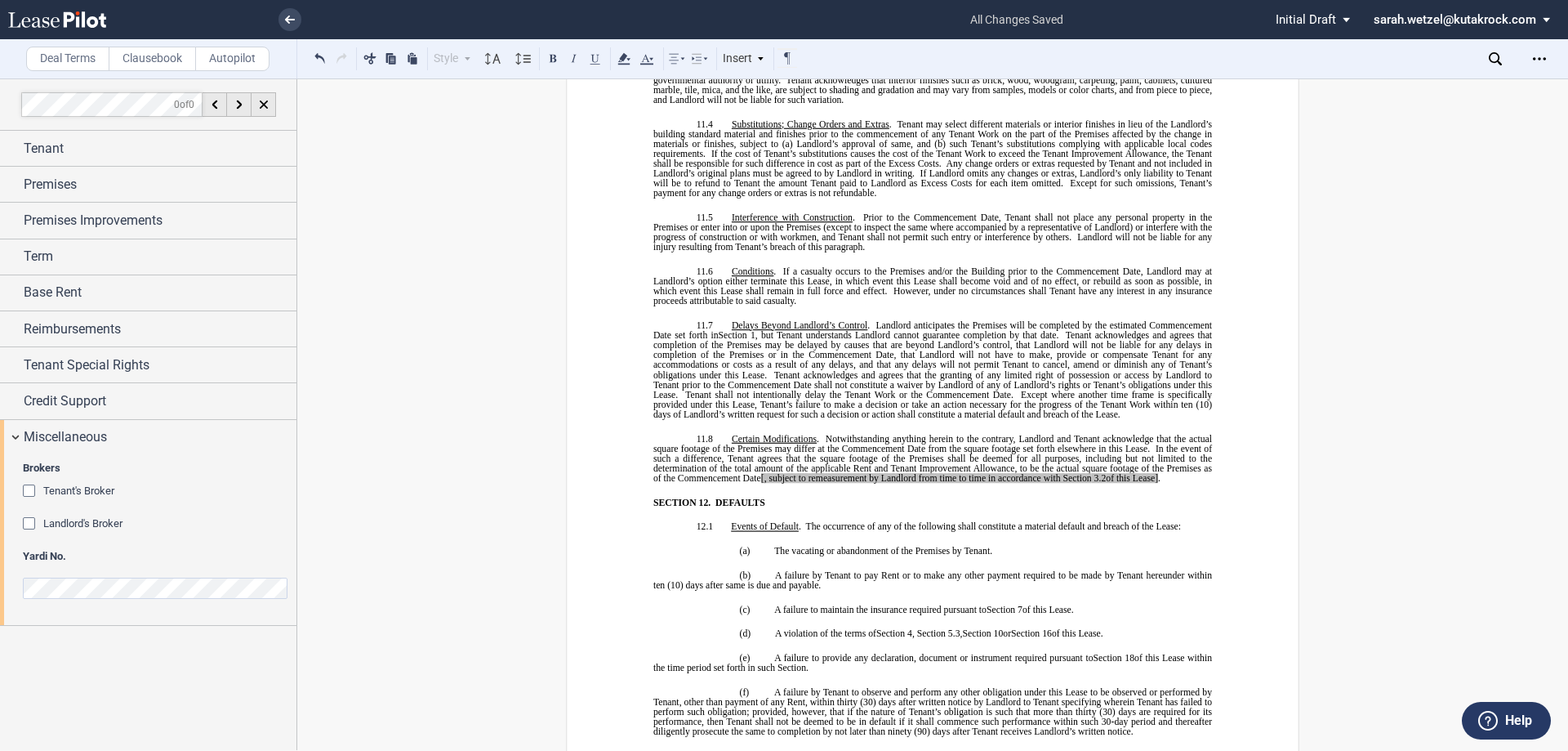 scroll, scrollTop: 7455, scrollLeft: 0, axis: vertical 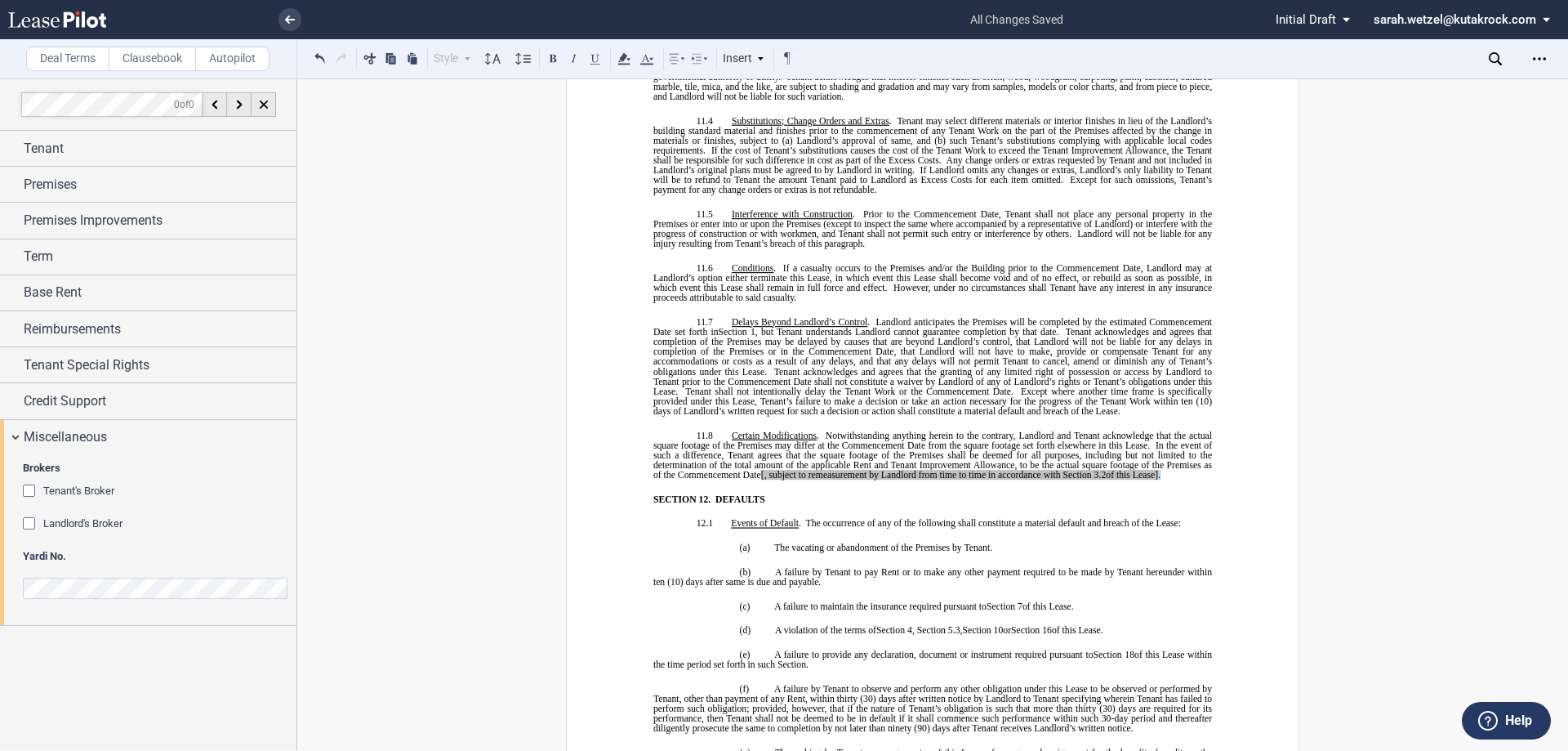 click on "." 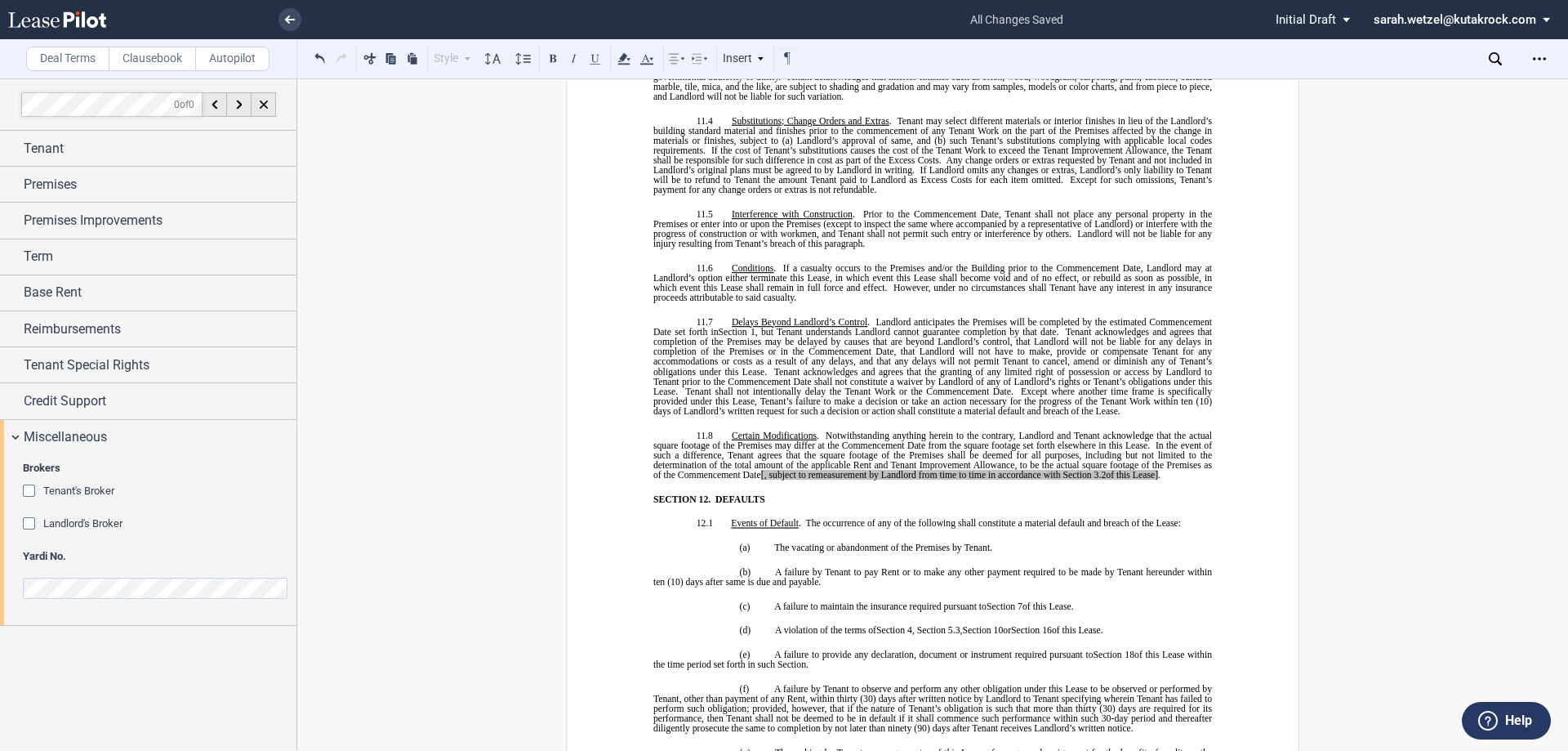 type 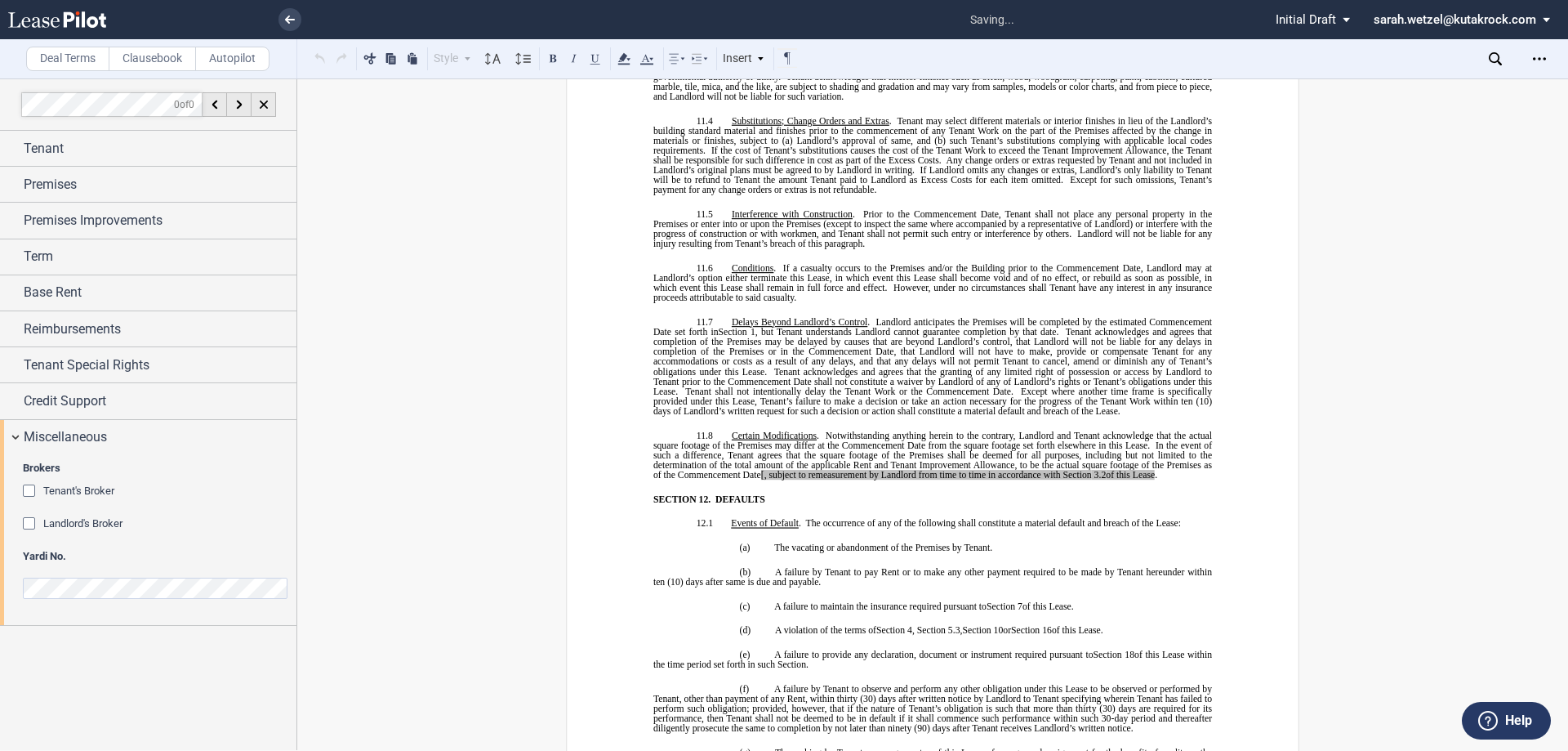 click on "[, subject to remeasurement by Landlord from time to time in accordance with Section" 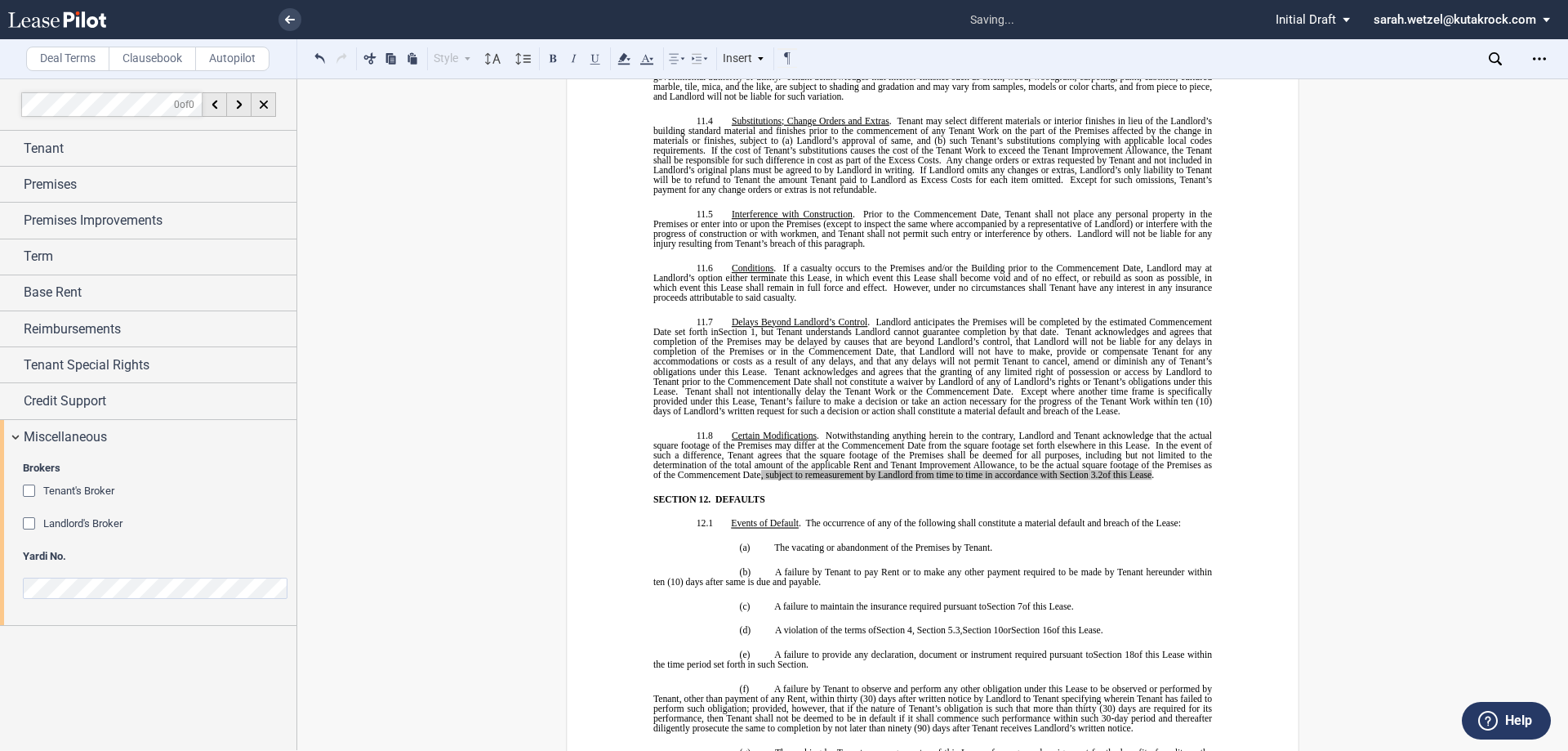 drag, startPoint x: 1150, startPoint y: 476, endPoint x: 757, endPoint y: 473, distance: 393.01145 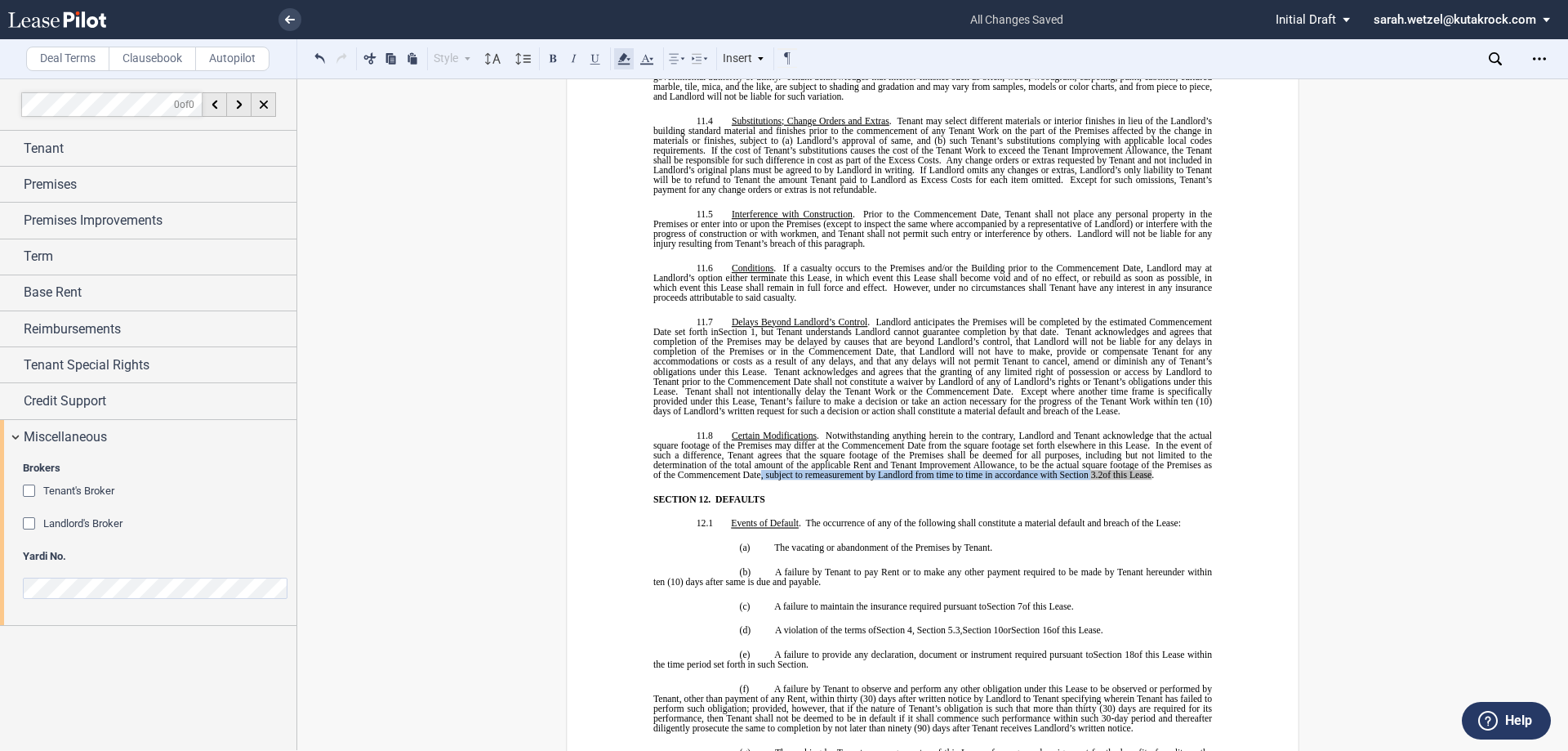 click 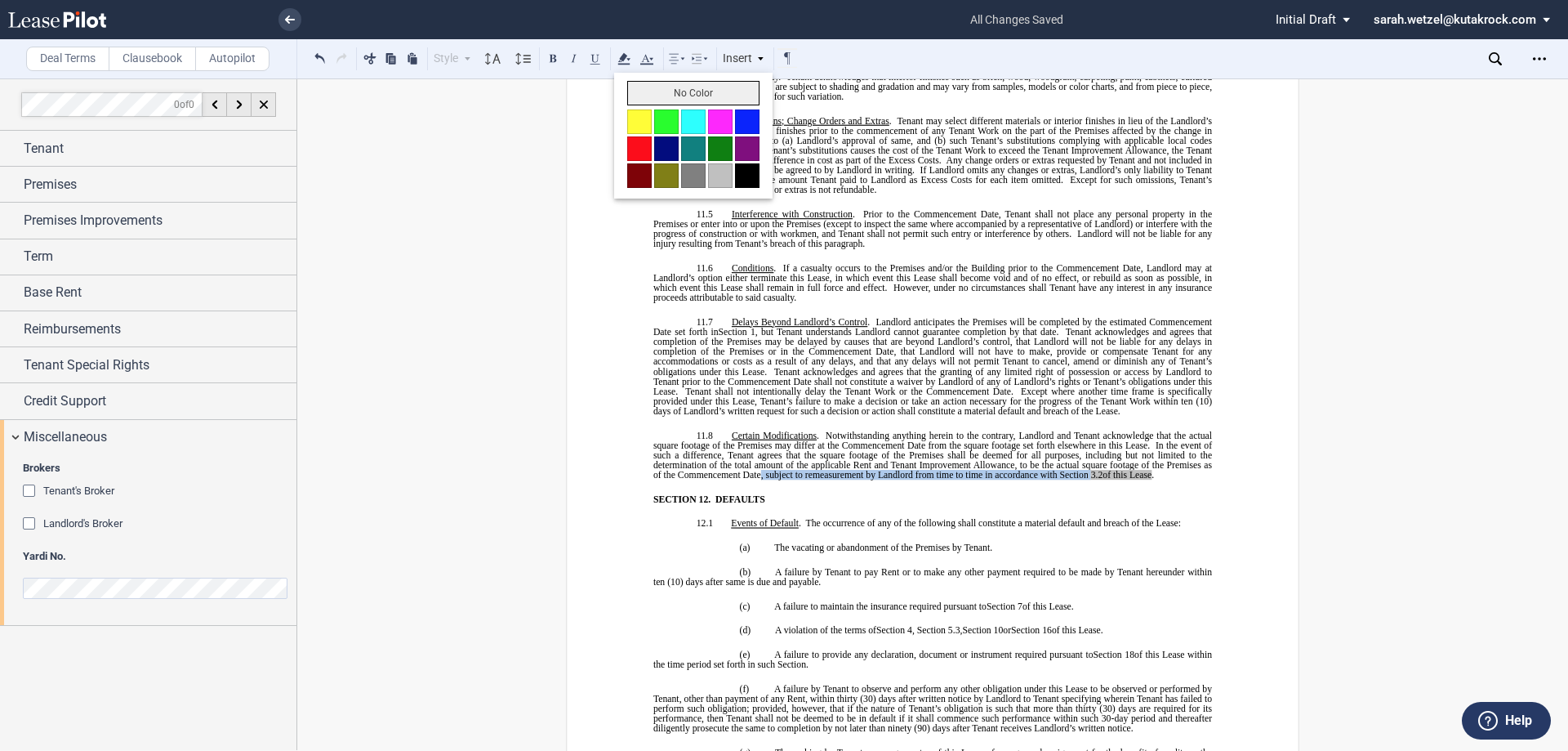 click on "No Color" at bounding box center [693, 93] 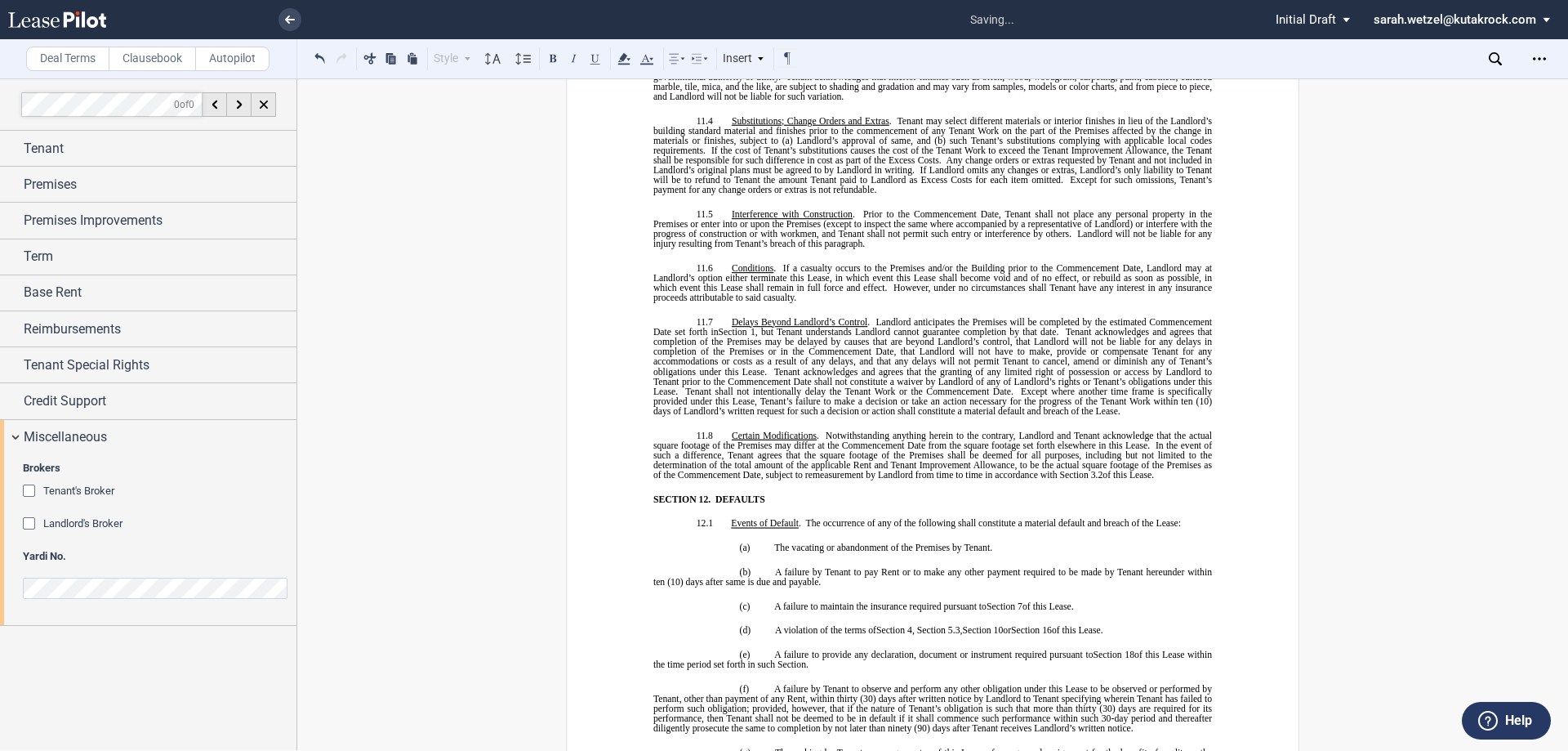 drag, startPoint x: 892, startPoint y: 356, endPoint x: 1031, endPoint y: 531, distance: 223.486 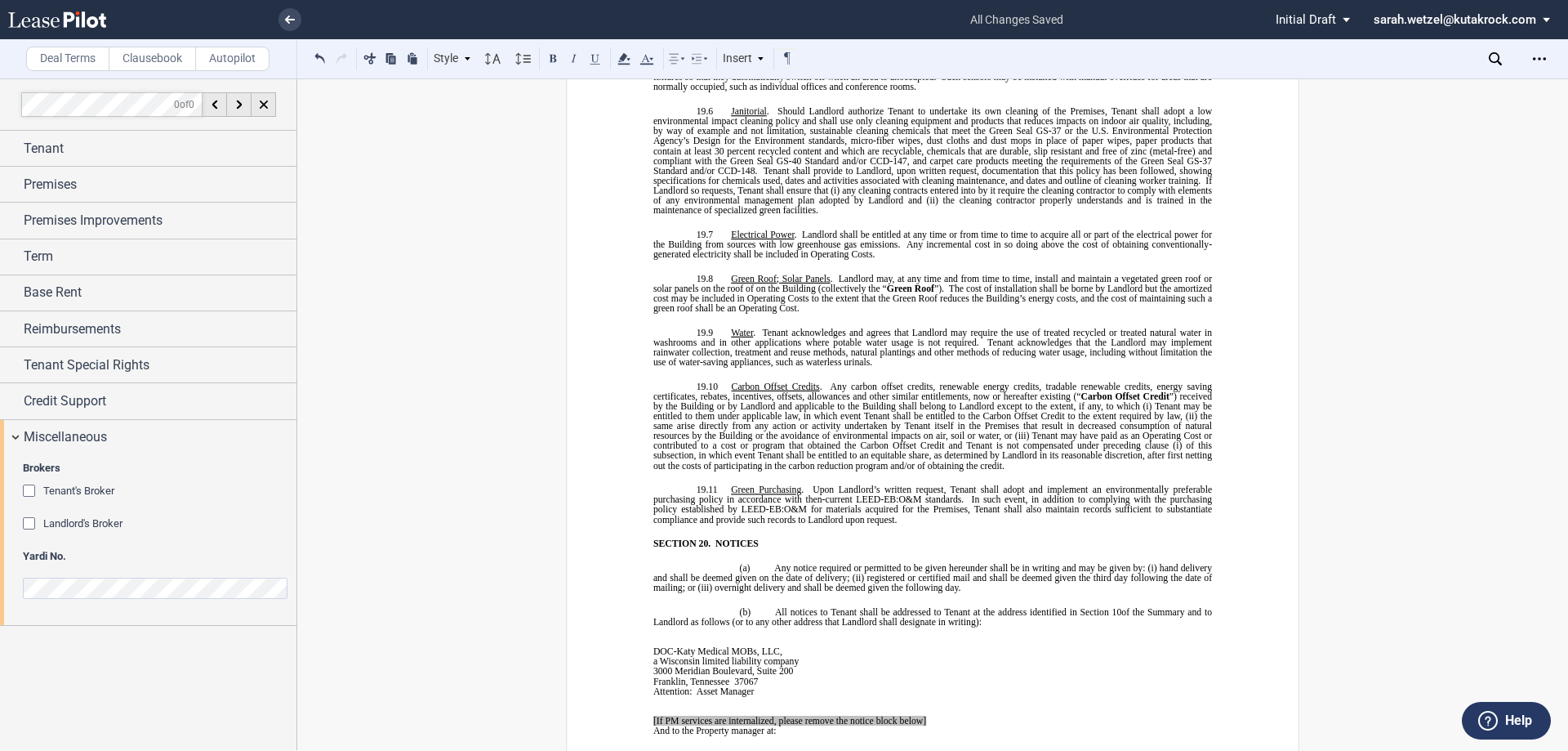 scroll, scrollTop: 10234, scrollLeft: 0, axis: vertical 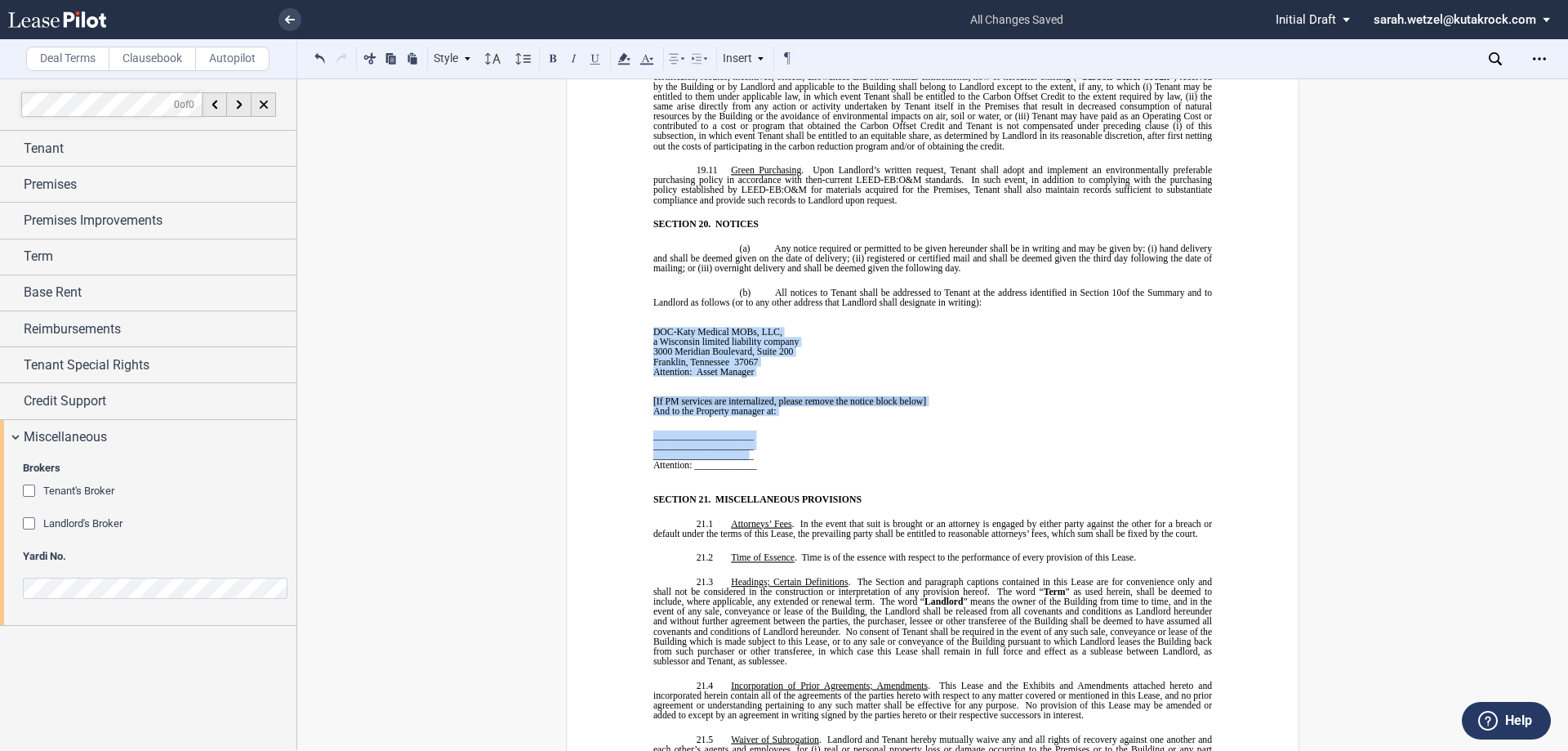 drag, startPoint x: 646, startPoint y: 399, endPoint x: 745, endPoint y: 452, distance: 112.29426 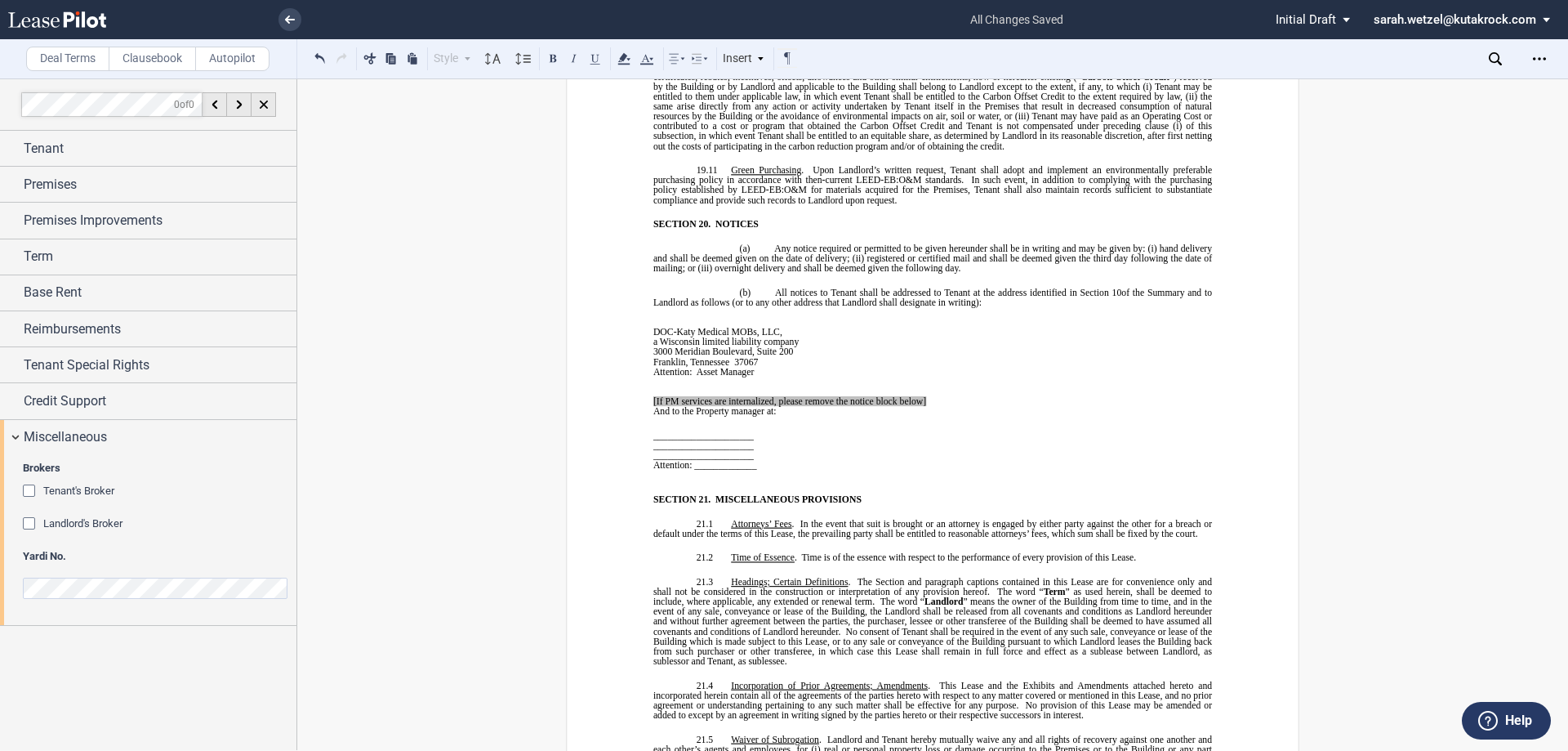 drag, startPoint x: 761, startPoint y: 469, endPoint x: 660, endPoint y: 403, distance: 120.65239 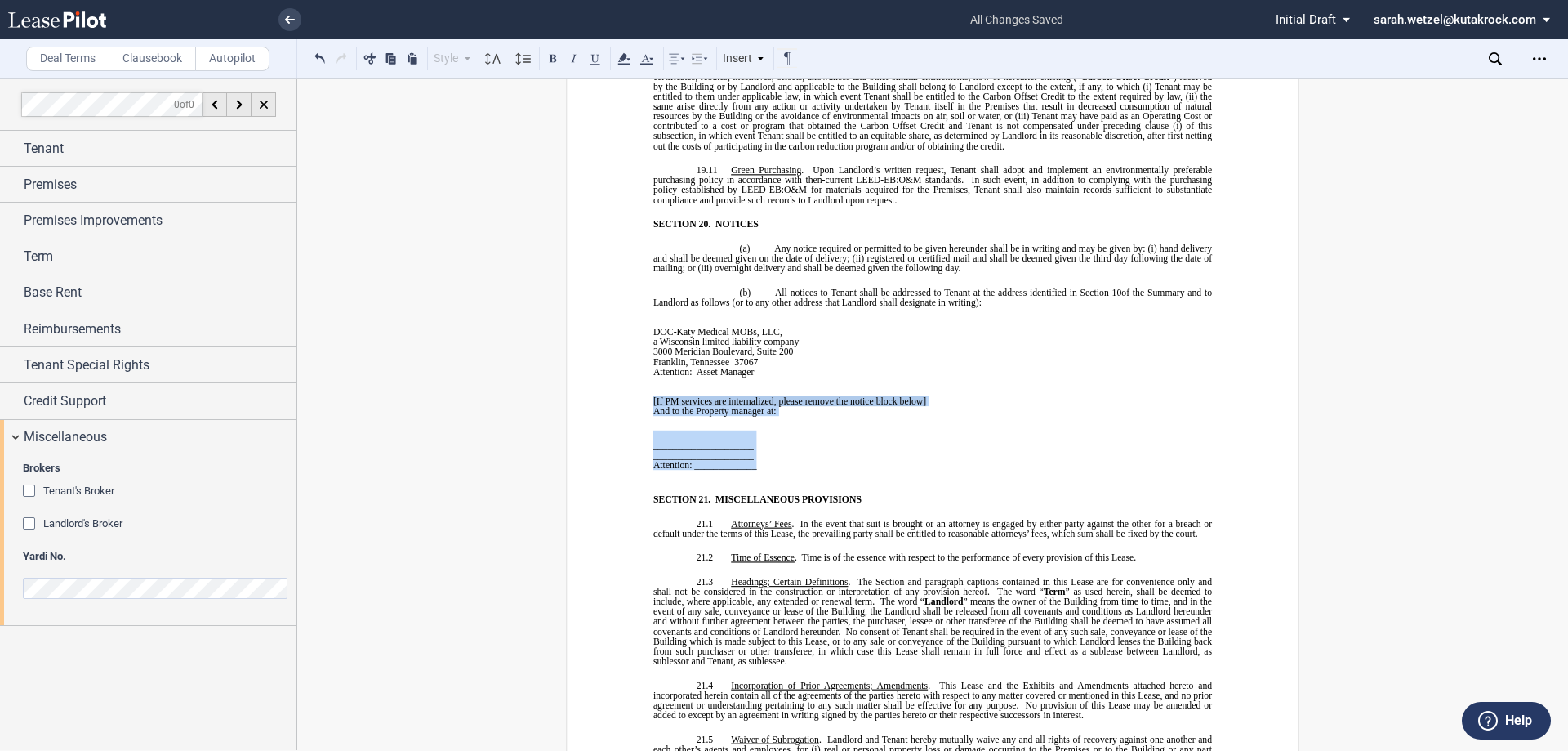 drag, startPoint x: 753, startPoint y: 468, endPoint x: 649, endPoint y: 404, distance: 122.1147 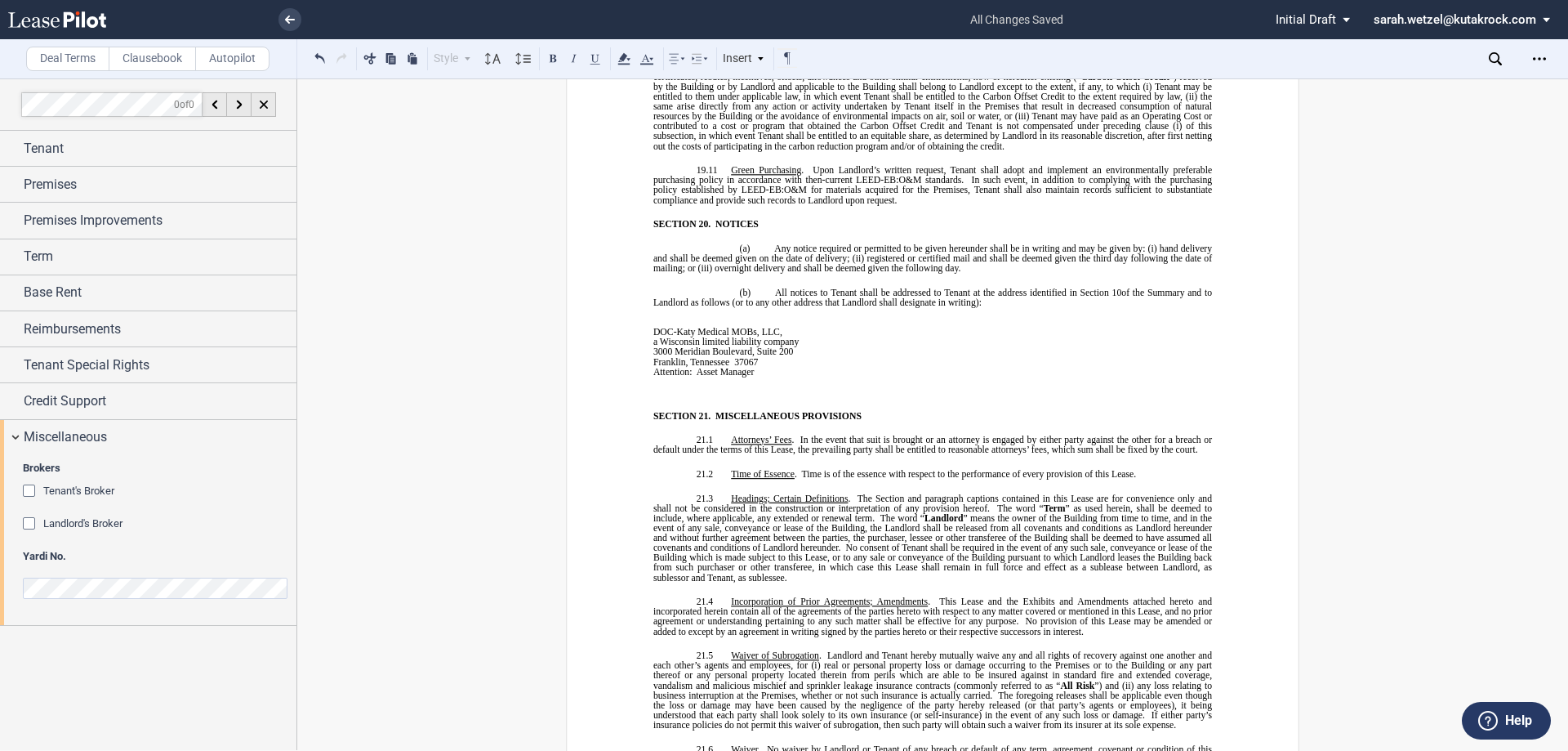click on "﻿" at bounding box center [796, 391] 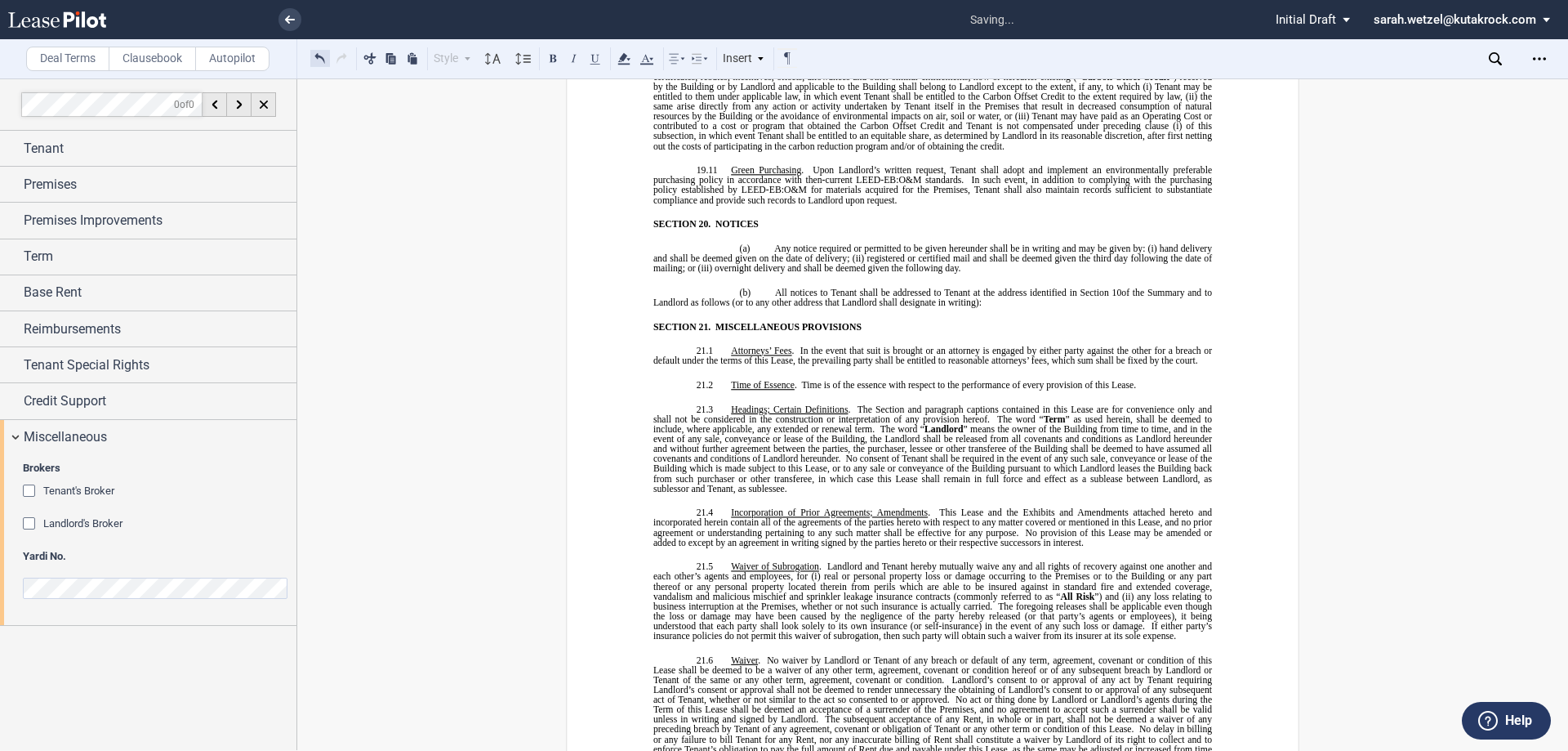 click at bounding box center (320, 58) 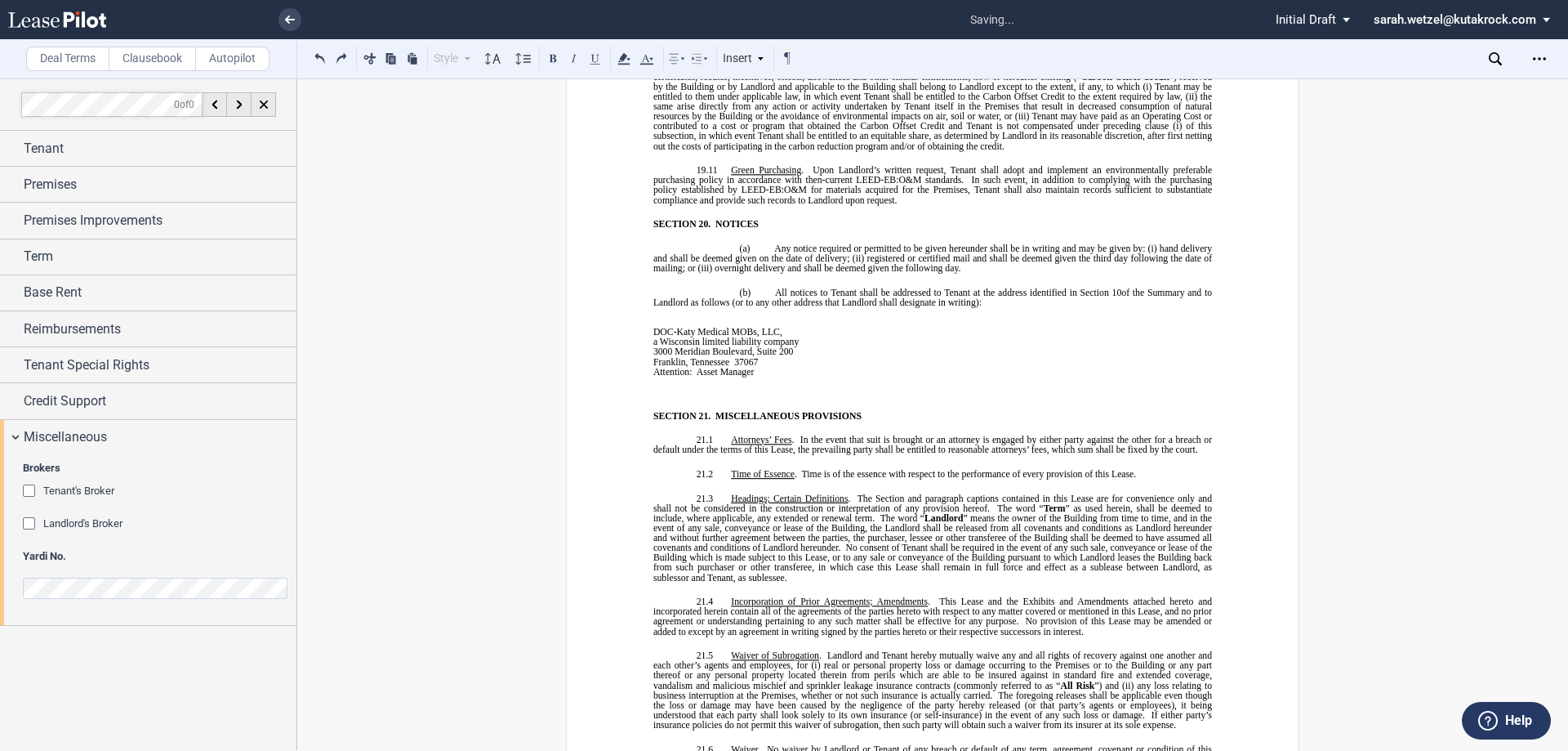 click at bounding box center [796, 391] 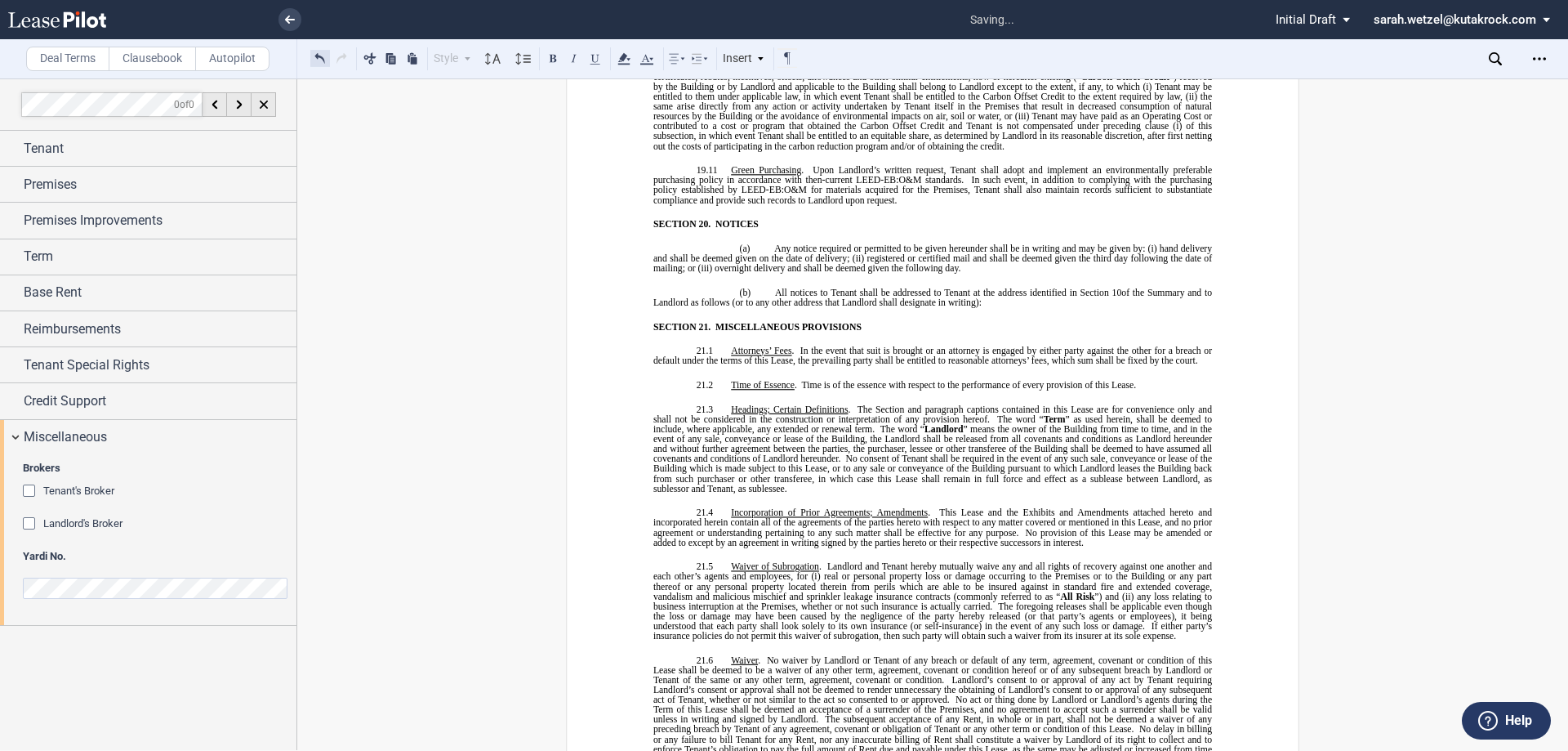 click at bounding box center [320, 58] 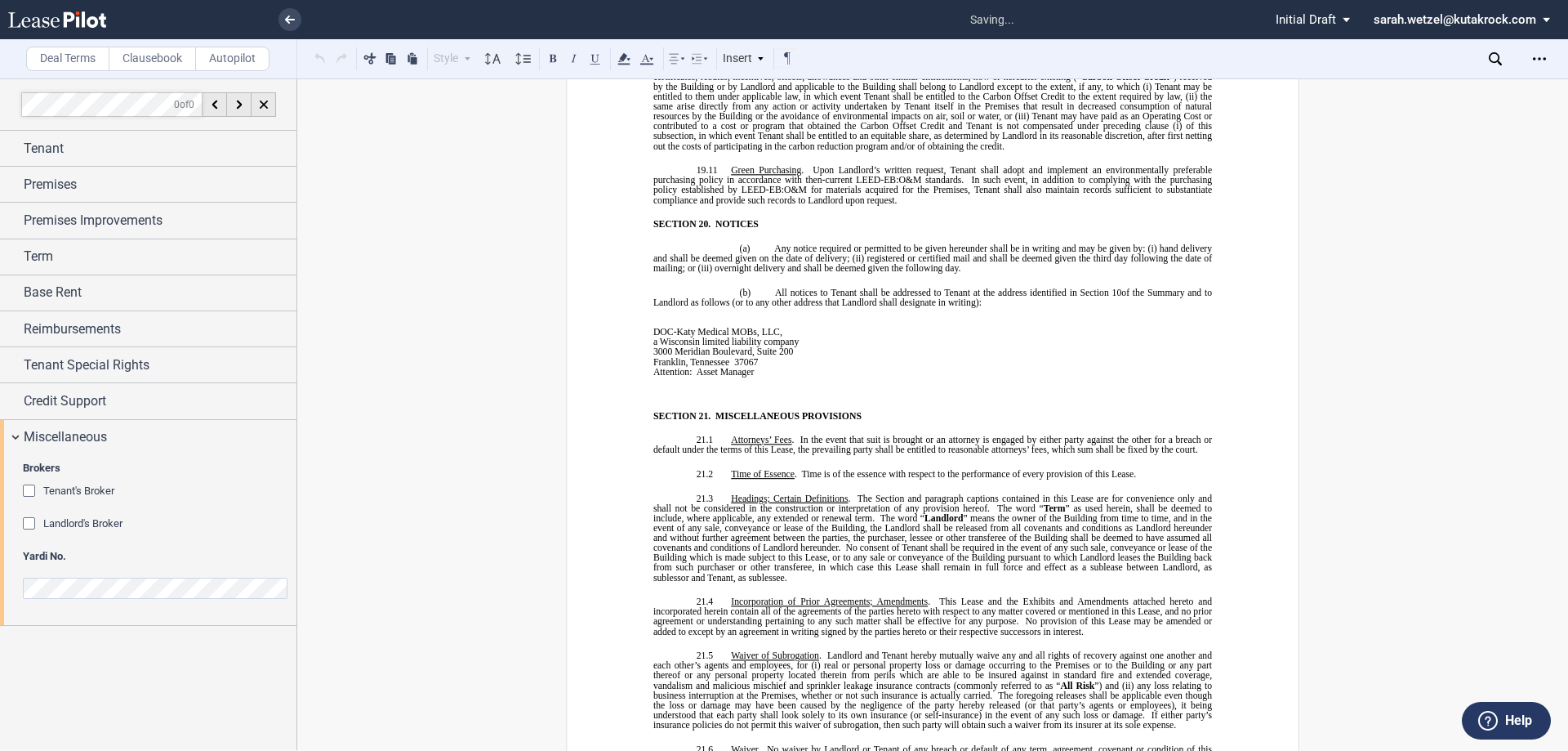 click on "” means the owner of the Building from time to time, and in the event of any sale, conveyance or lease of the Building, the Landlord shall be released from all covenants and conditions as Landlord hereunder and without further agreement between the parties, the purchaser, lessee or other transferee of the Building shall be deemed to have assumed all covenants and conditions of Landlord hereunder." 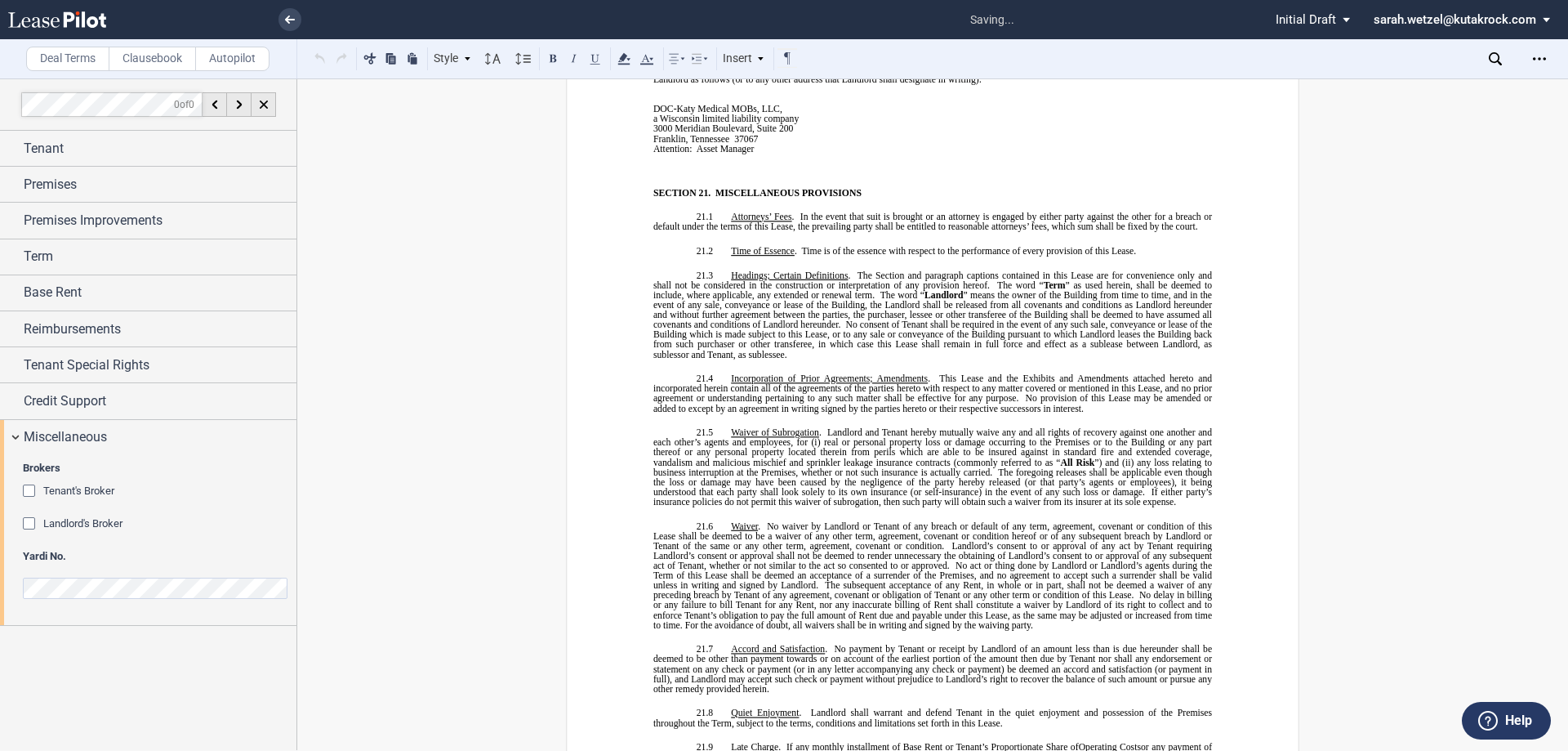 scroll, scrollTop: 10479, scrollLeft: 0, axis: vertical 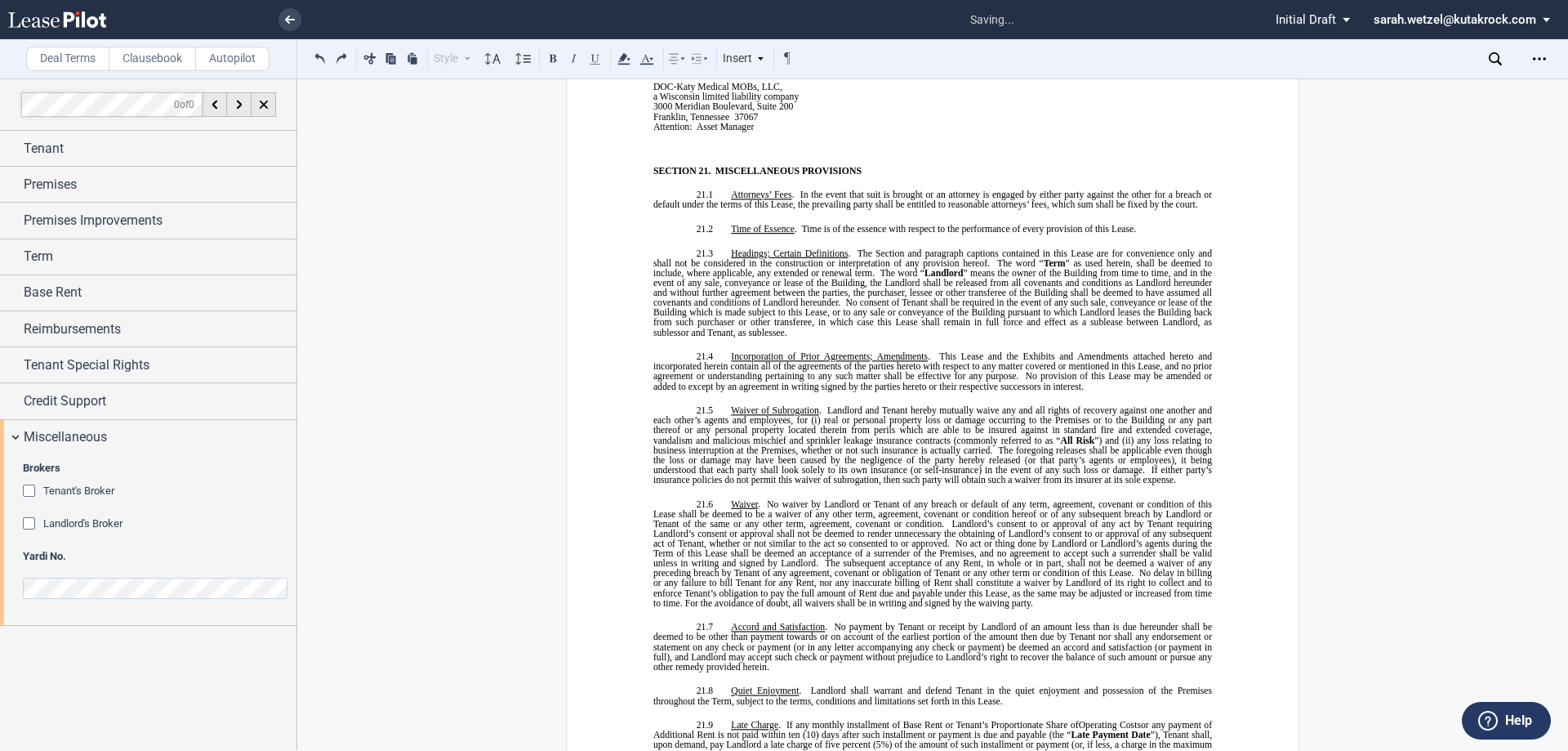 click on "﻿
BASE YEAR  TRIPLE NET  OUTPATIENT MEDICAL OFFICE LEASE
﻿
﻿
THIS  BASE YEAR  TRIPLE NET  OUTPATIENT MEDICAL OFFICE LEASE (this “ Lease ”) made as of the date set forth in Section   ﻿ [NUMBER] ﻿  of the Summary of Basic Lease Information (the “ Summary ”), below, is made by and between  DOC-Katy Medical MOBs, LLC ,  a   Wisconsin   limited liability company ,  or its assigns (“ Landlord ”) and  ﻿ ﻿ ,   ﻿ ﻿   ﻿ ﻿   ﻿ ﻿  an individual  ,  , an individual  ,  , and  , and  ﻿ ﻿ , an individual  ( jointly, severally and collectively, the  “ Tenant ”).
﻿
﻿
SUMMARY BASIC LEASE INFORMATION
﻿
BASIC LEASE PROVISIONS
DESCRIPTION
﻿
!!SET_LEVEL_0!! !!SBL_LEVEL_1!!" at bounding box center [933, -2307] 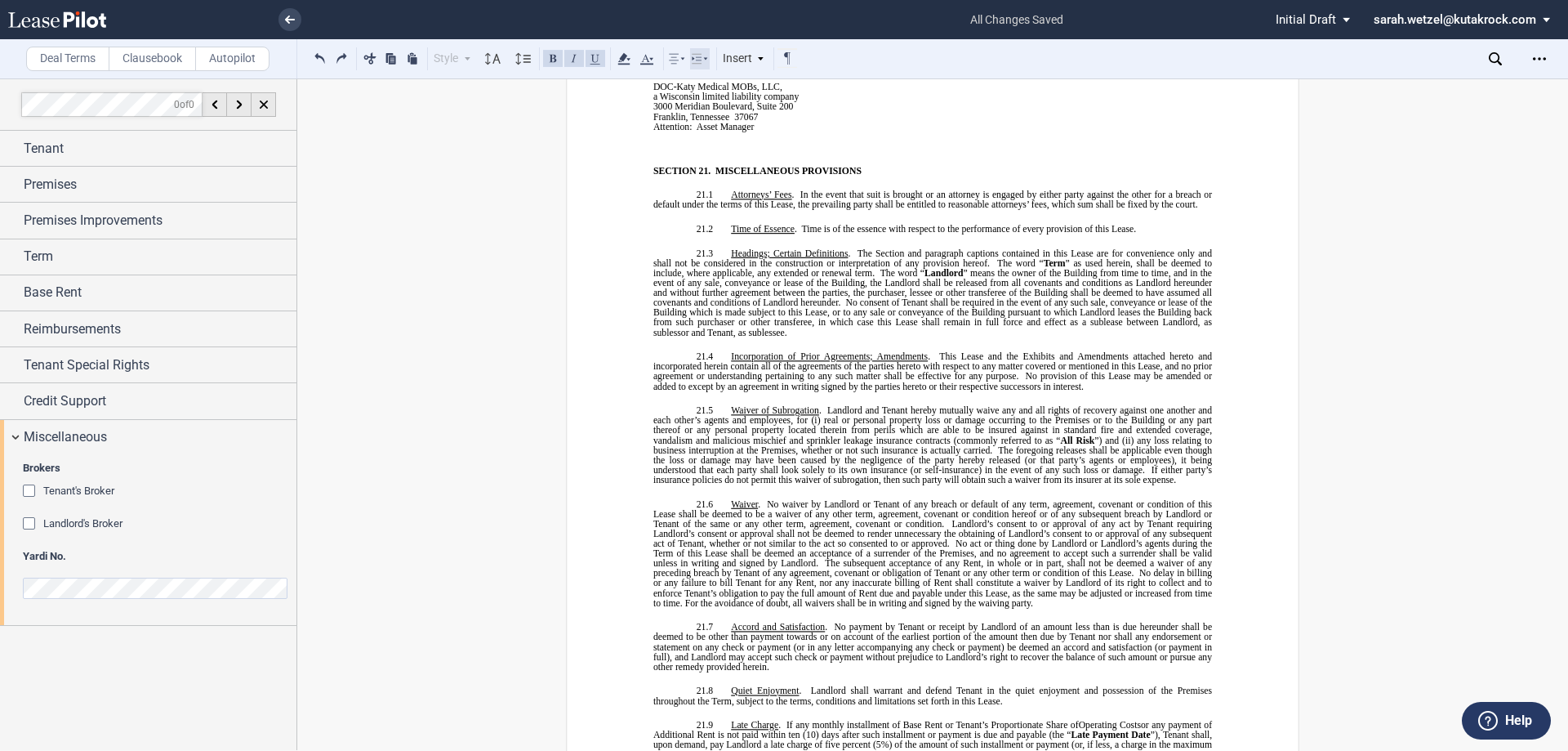 click 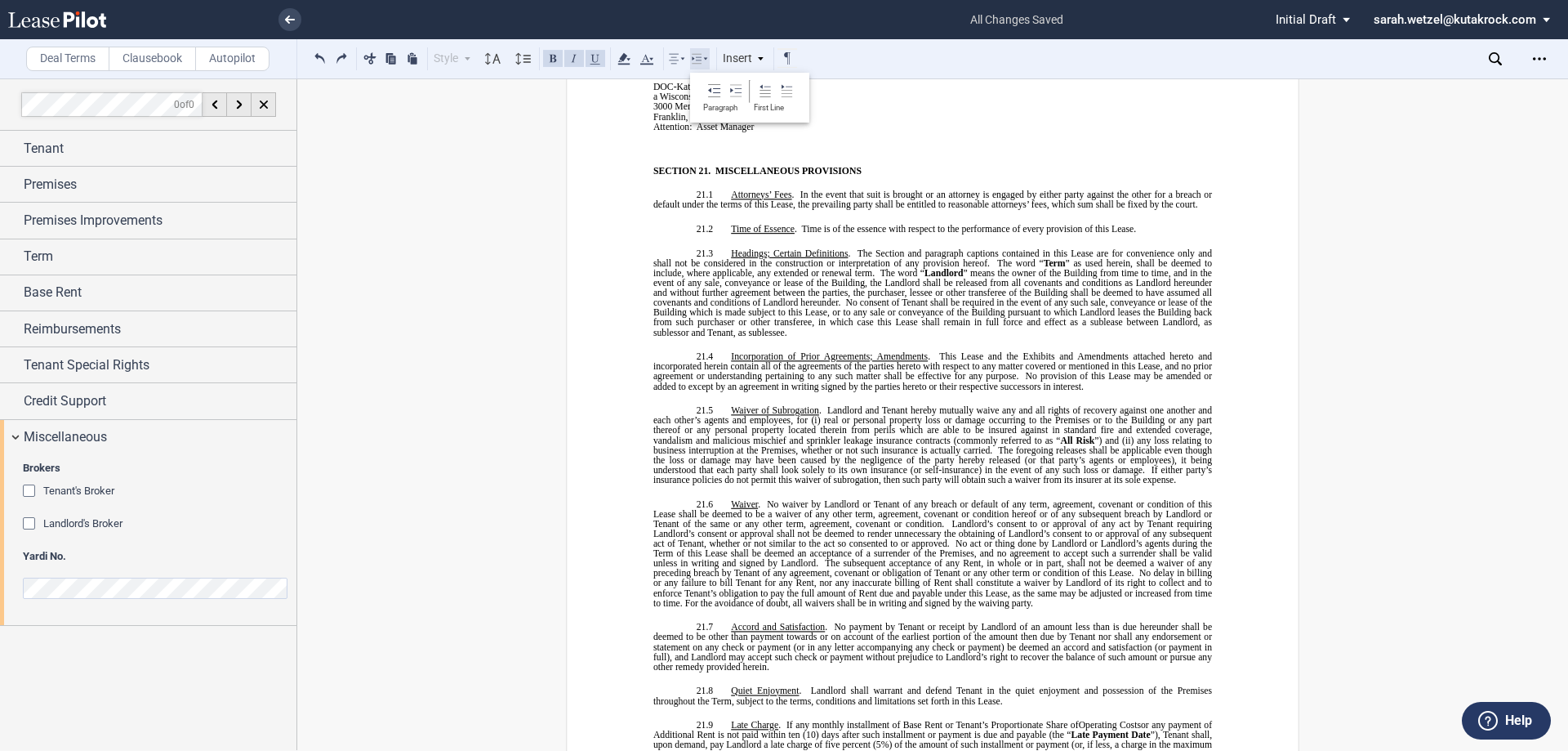 click 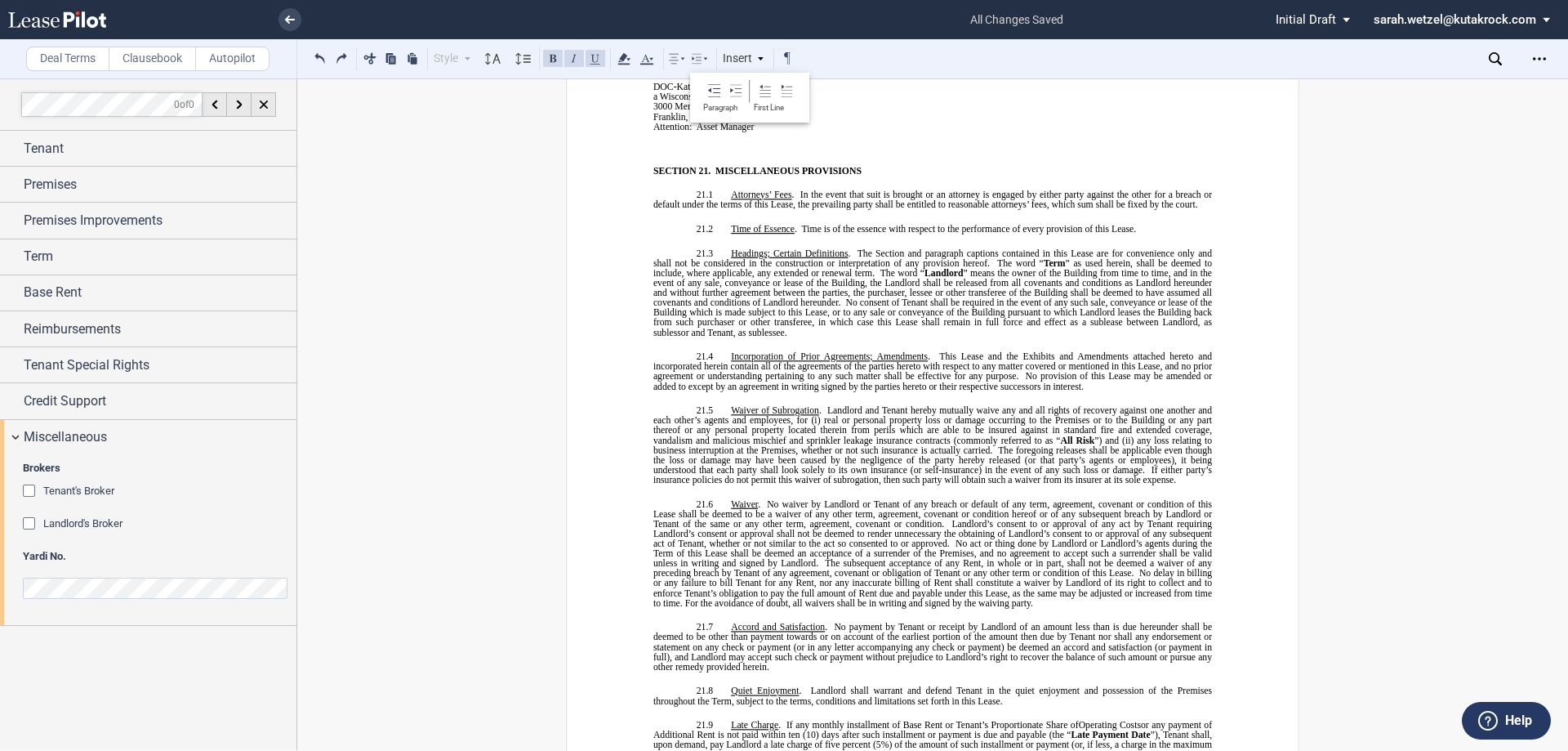 click on "In the event that suit is brought or an attorney is engaged by either party against the other for a breach or default under the terms of this Lease, the prevailing party shall be entitled to reasonable attorneys’ fees, which sum shall be fixed by the court." 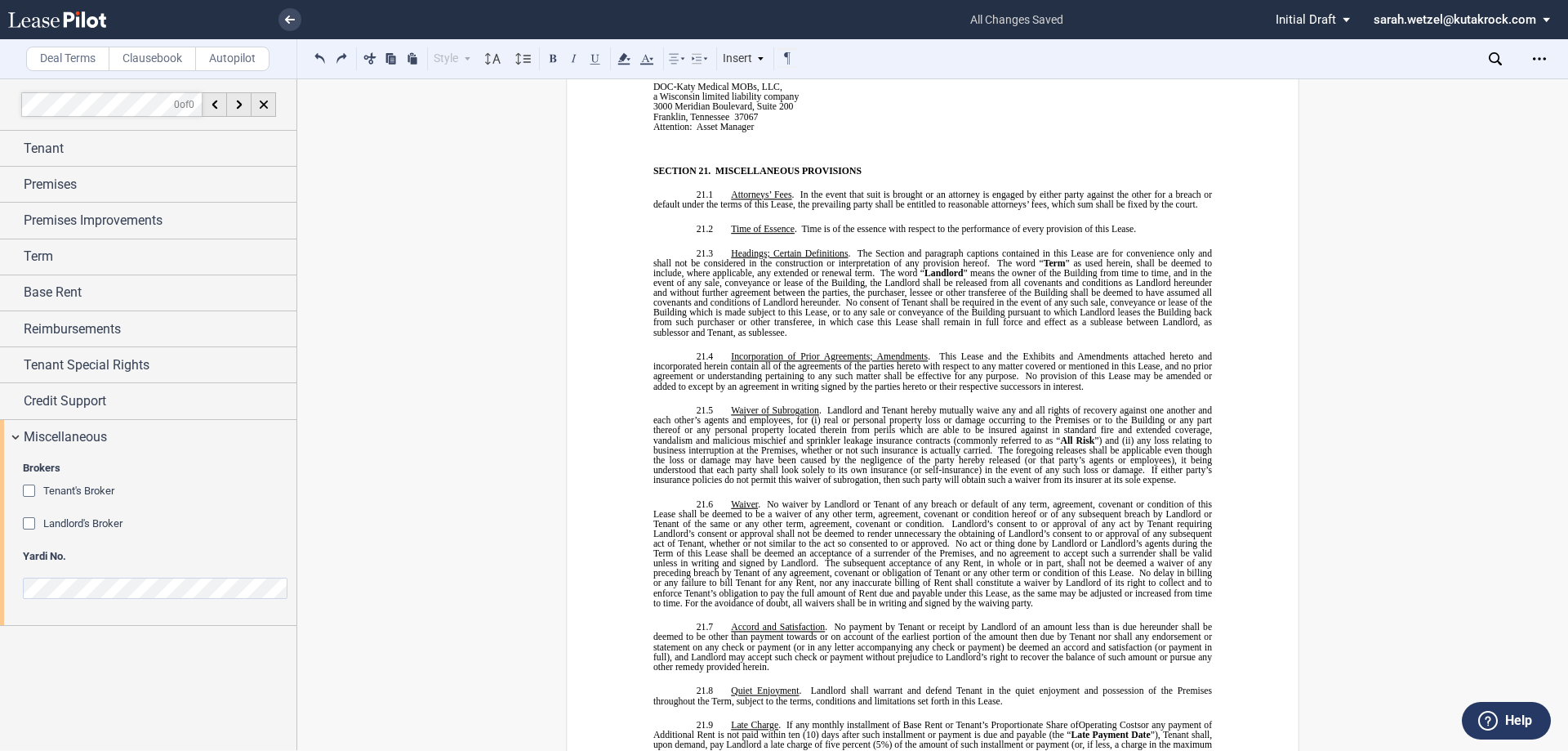 click on "﻿
BASE YEAR  TRIPLE NET  OUTPATIENT MEDICAL OFFICE LEASE
﻿
﻿
THIS  BASE YEAR  TRIPLE NET  OUTPATIENT MEDICAL OFFICE LEASE (this “ Lease ”) made as of the date set forth in Section   ﻿ [NUMBER] ﻿  of the Summary of Basic Lease Information (the “ Summary ”), below, is made by and between  DOC-Katy Medical MOBs, LLC ,  a   Wisconsin   limited liability company ,  or its assigns (“ Landlord ”) and  ﻿ ﻿ ,   ﻿ ﻿   ﻿ ﻿   ﻿ ﻿  an individual  ,  , an individual  ,  , and  , and  ﻿ ﻿ , an individual  ( jointly, severally and collectively, the  “ Tenant ”).
﻿
﻿
SUMMARY BASIC LEASE INFORMATION
﻿
BASIC LEASE PROVISIONS
DESCRIPTION
﻿
!!SET_LEVEL_0!! !!SBL_LEVEL_1!!" at bounding box center (933, -2307) 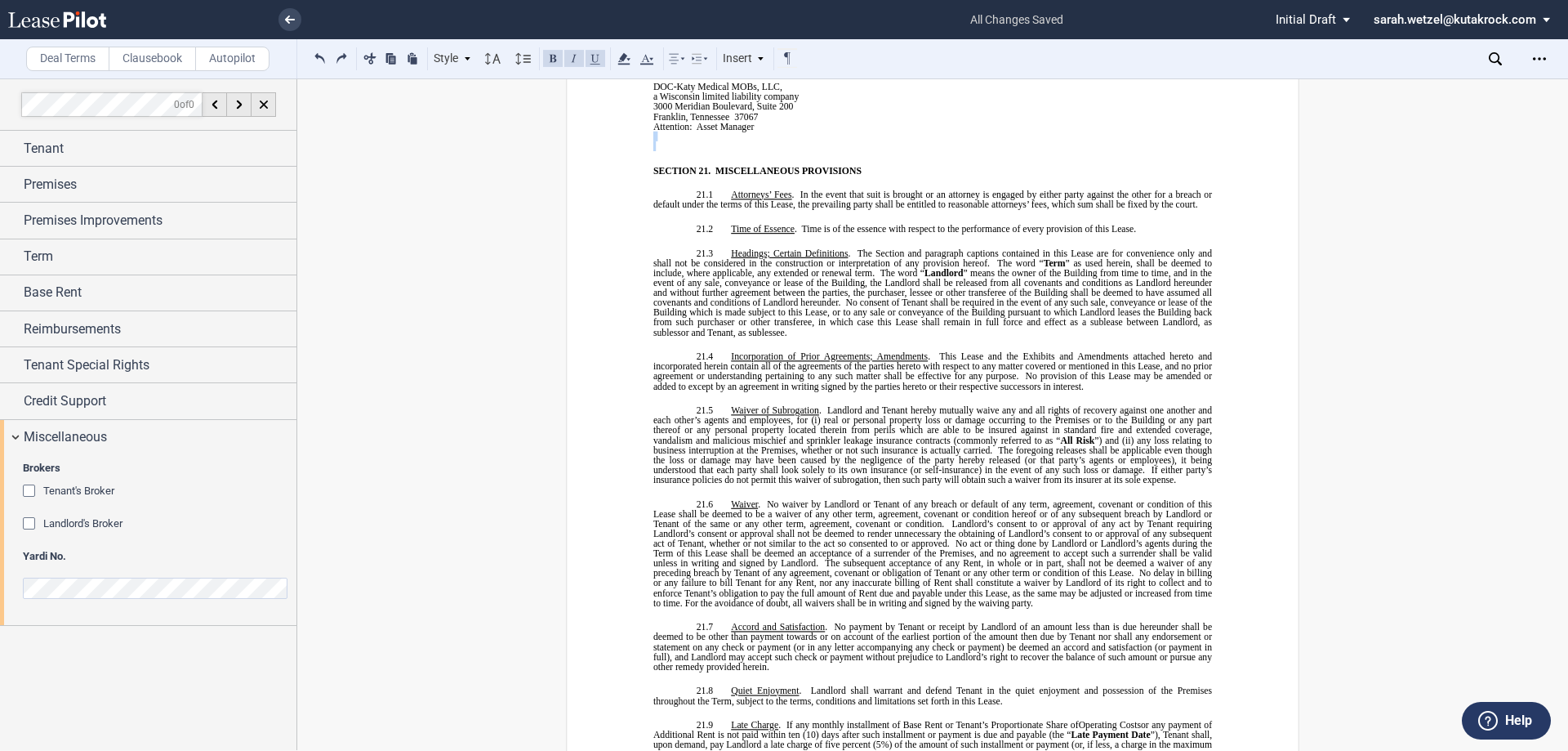 drag, startPoint x: 660, startPoint y: 142, endPoint x: 649, endPoint y: 139, distance: 11.401754 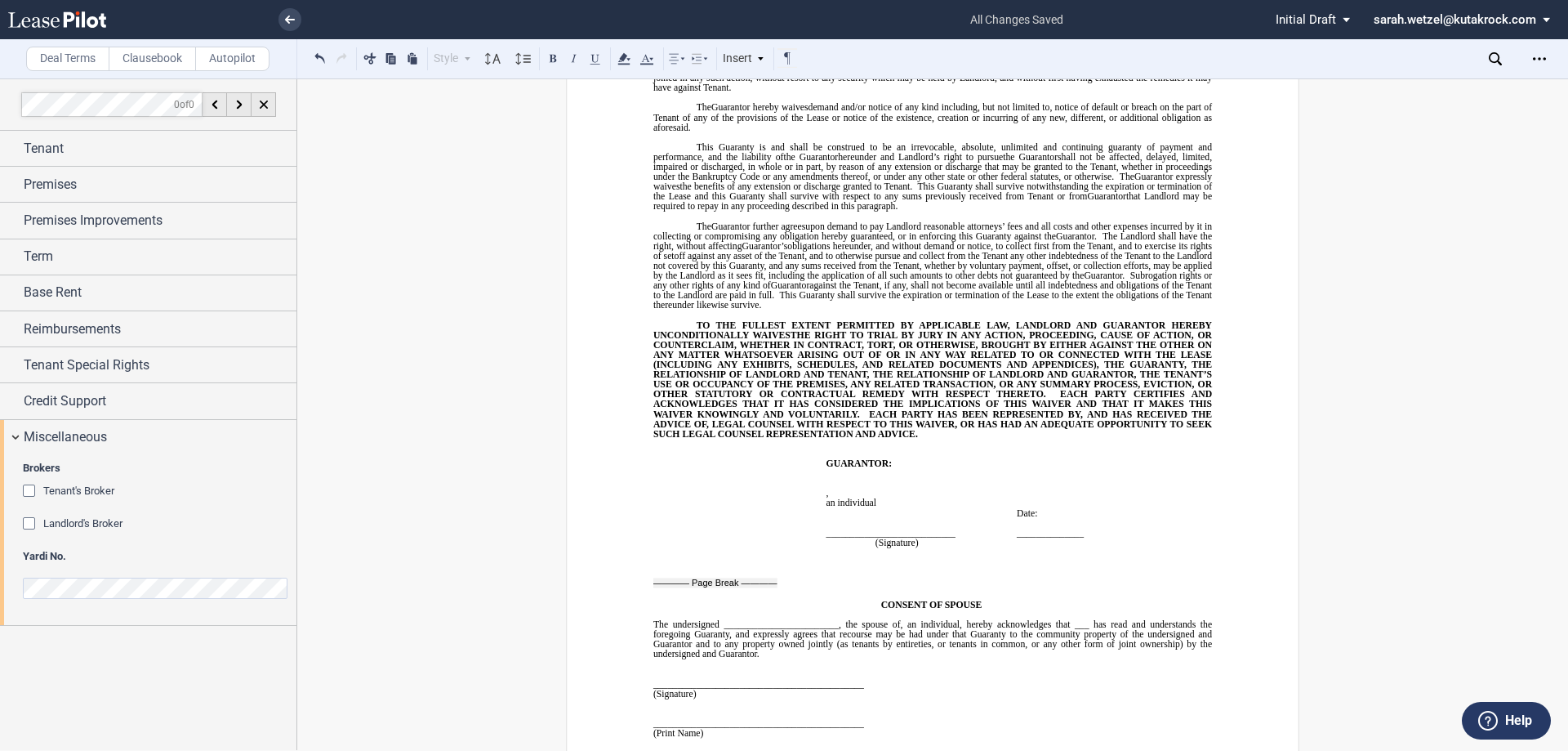 scroll, scrollTop: 15360, scrollLeft: 0, axis: vertical 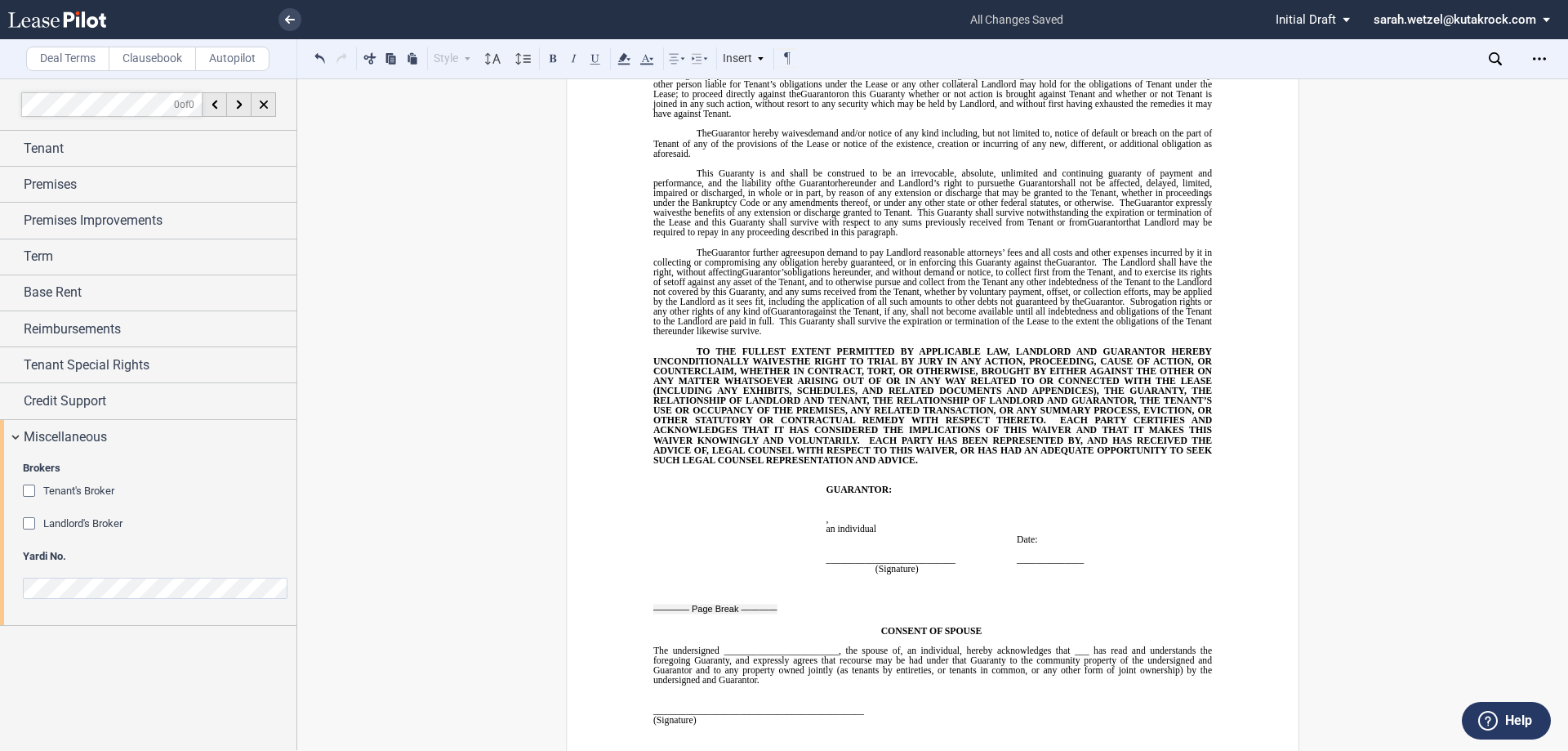 click on "Landlord's Broker" at bounding box center (82, 523) 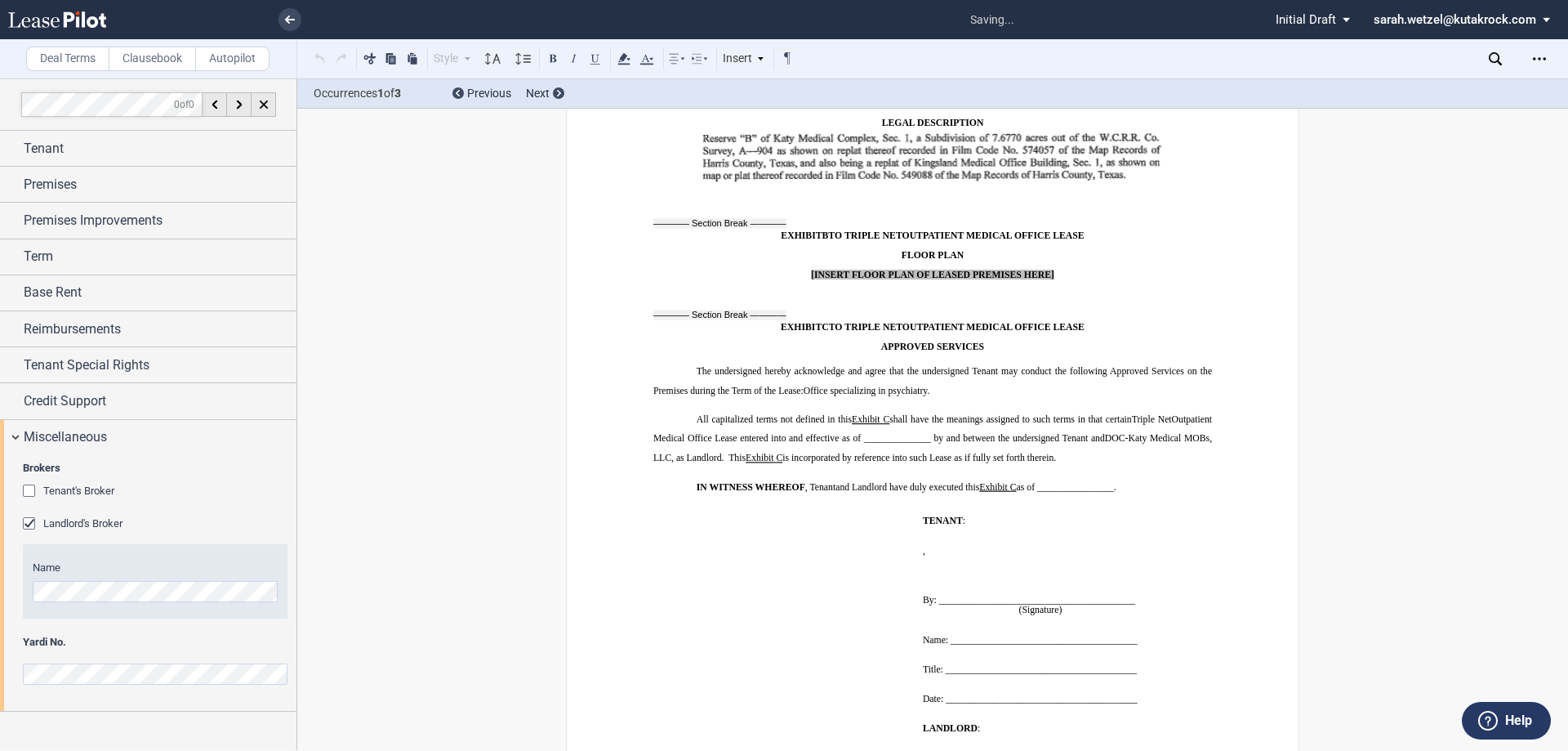 scroll, scrollTop: 12473, scrollLeft: 0, axis: vertical 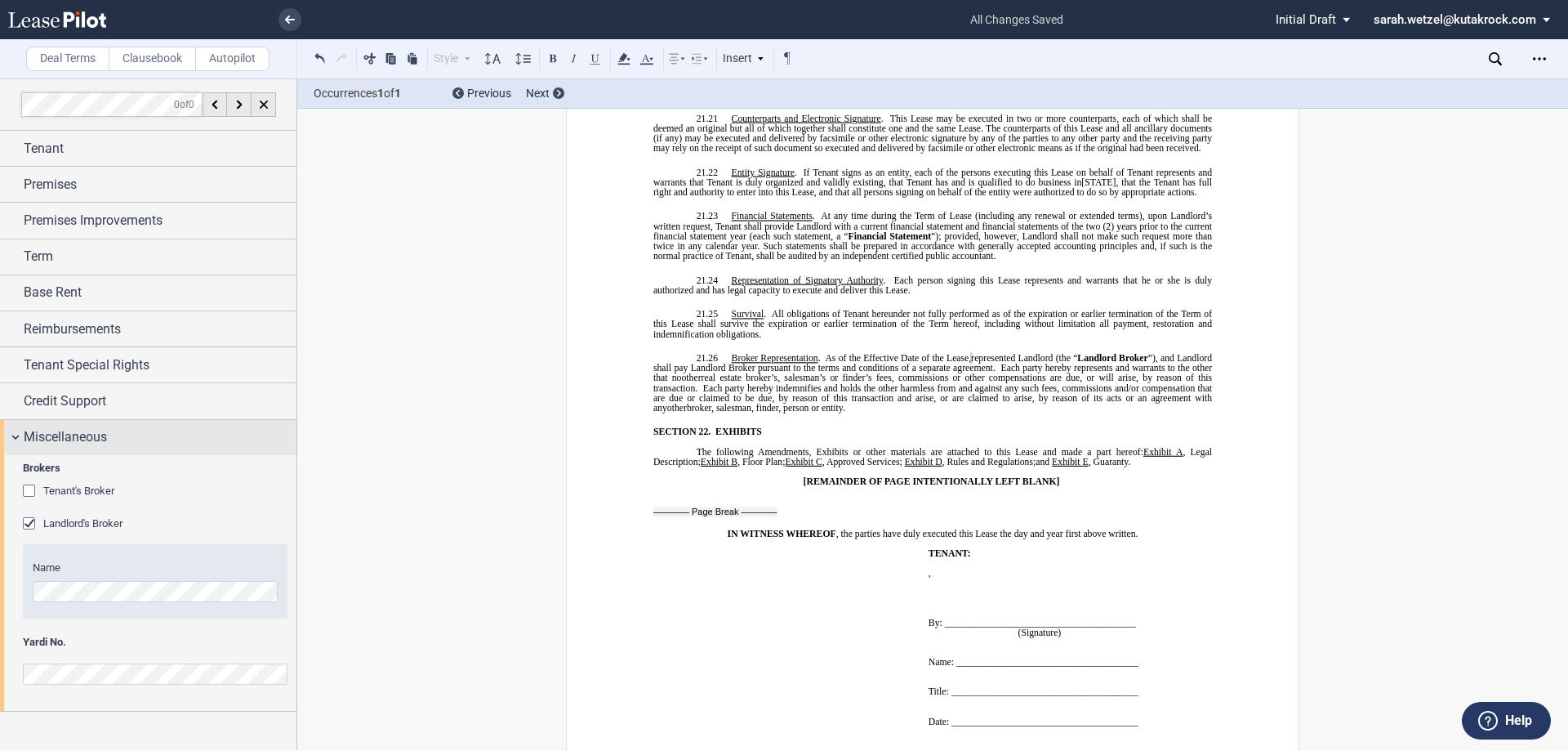 click on "Miscellaneous" at bounding box center [65, 437] 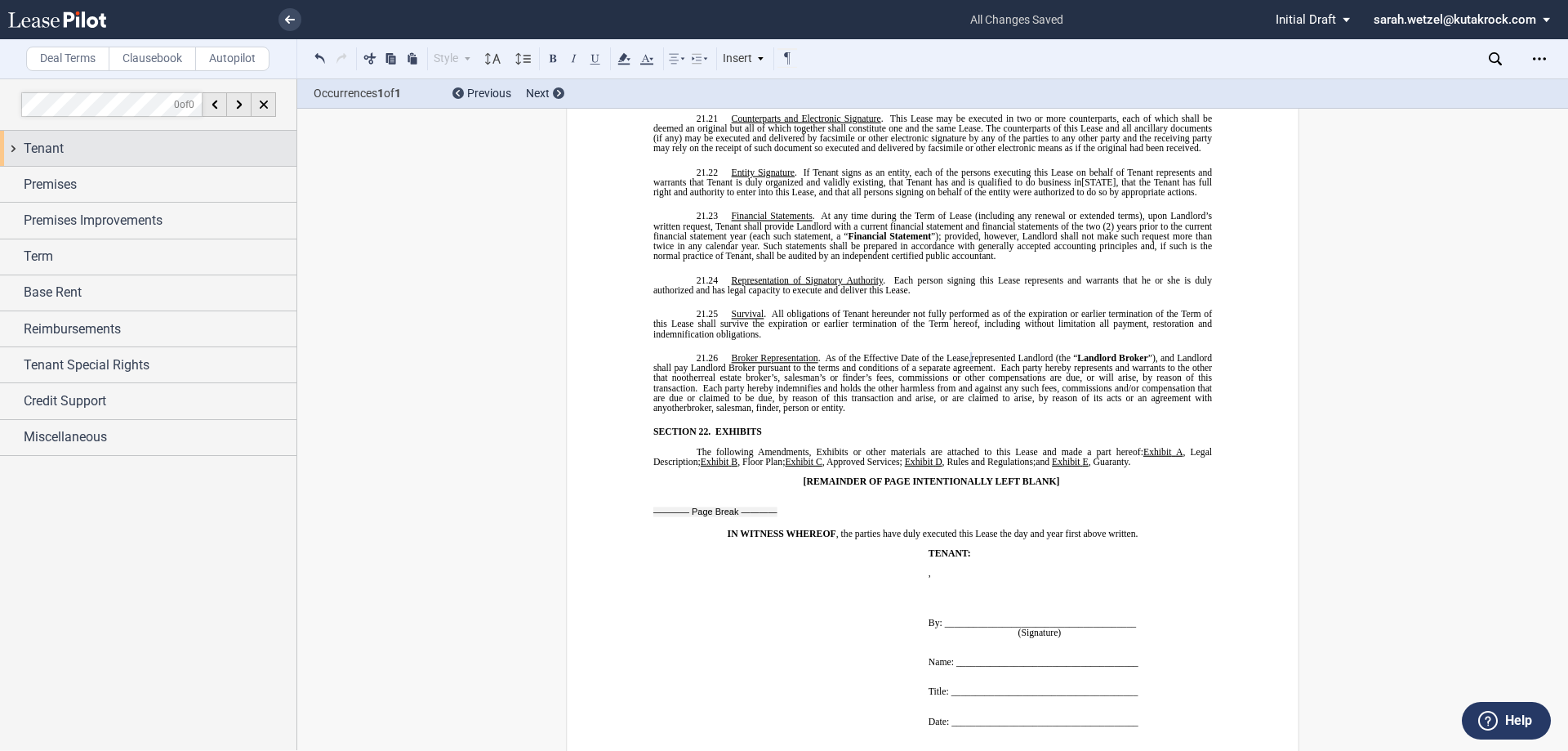 click on "Tenant" at bounding box center [43, 149] 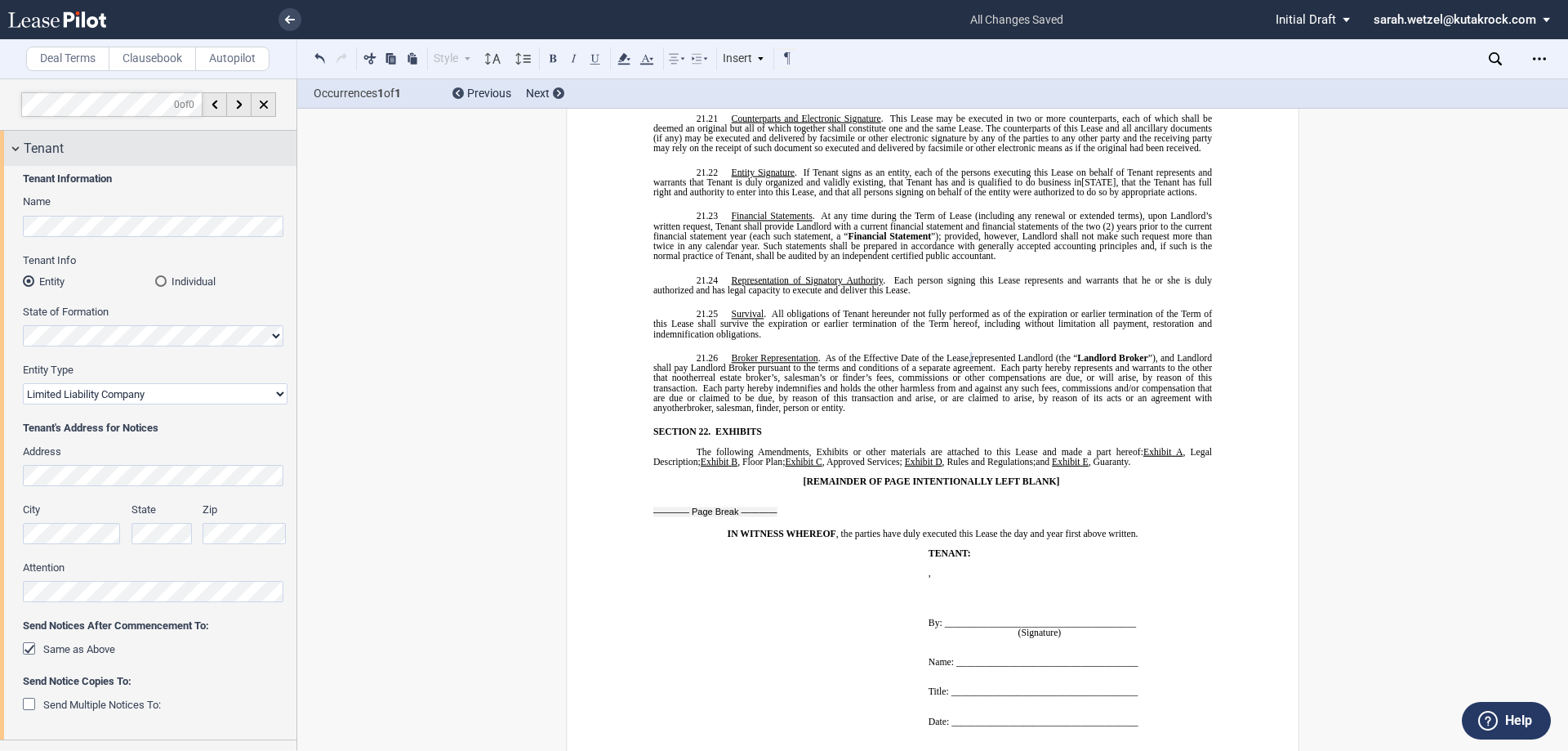 click on "Tenant" at bounding box center (43, 149) 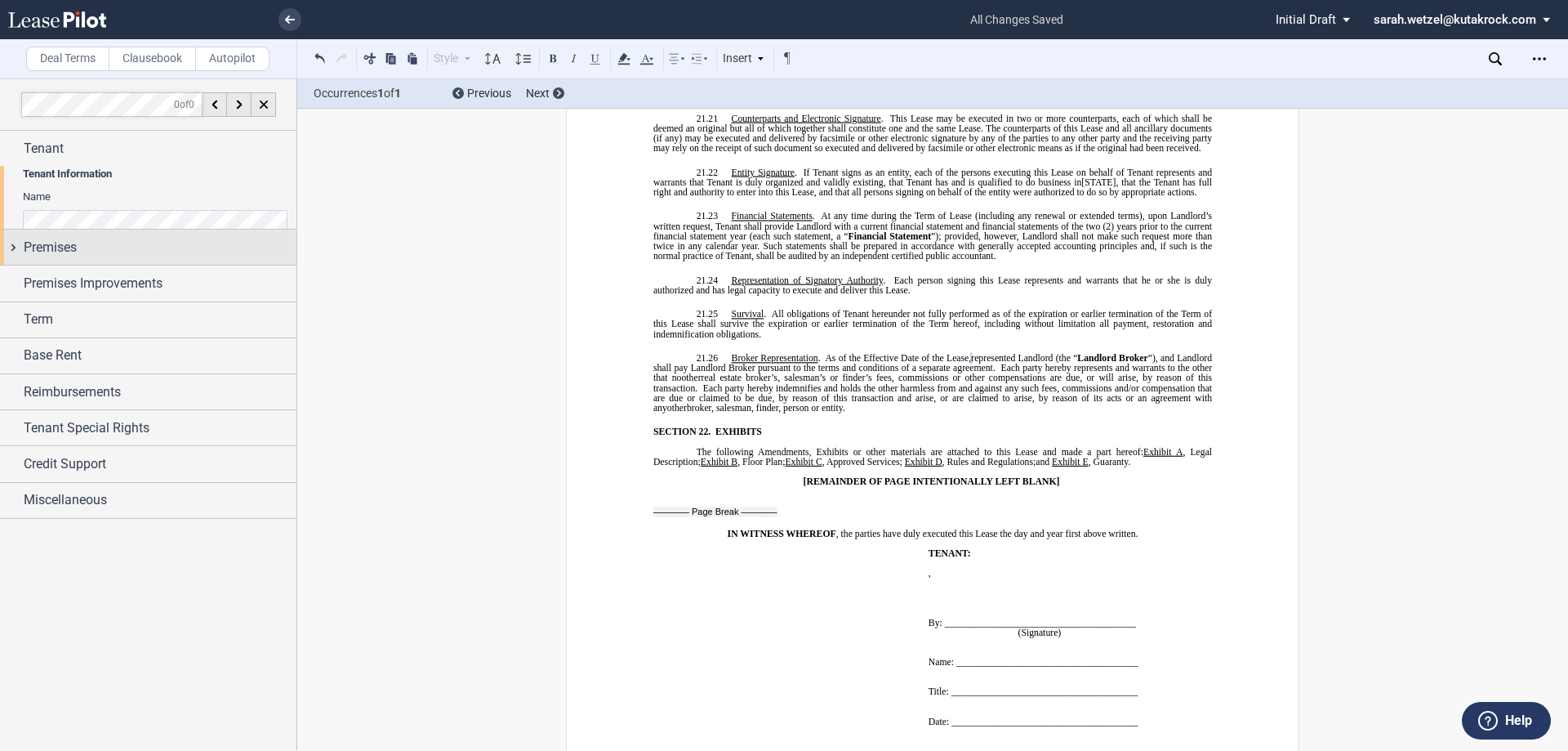 click on "Premises" at bounding box center (50, 248) 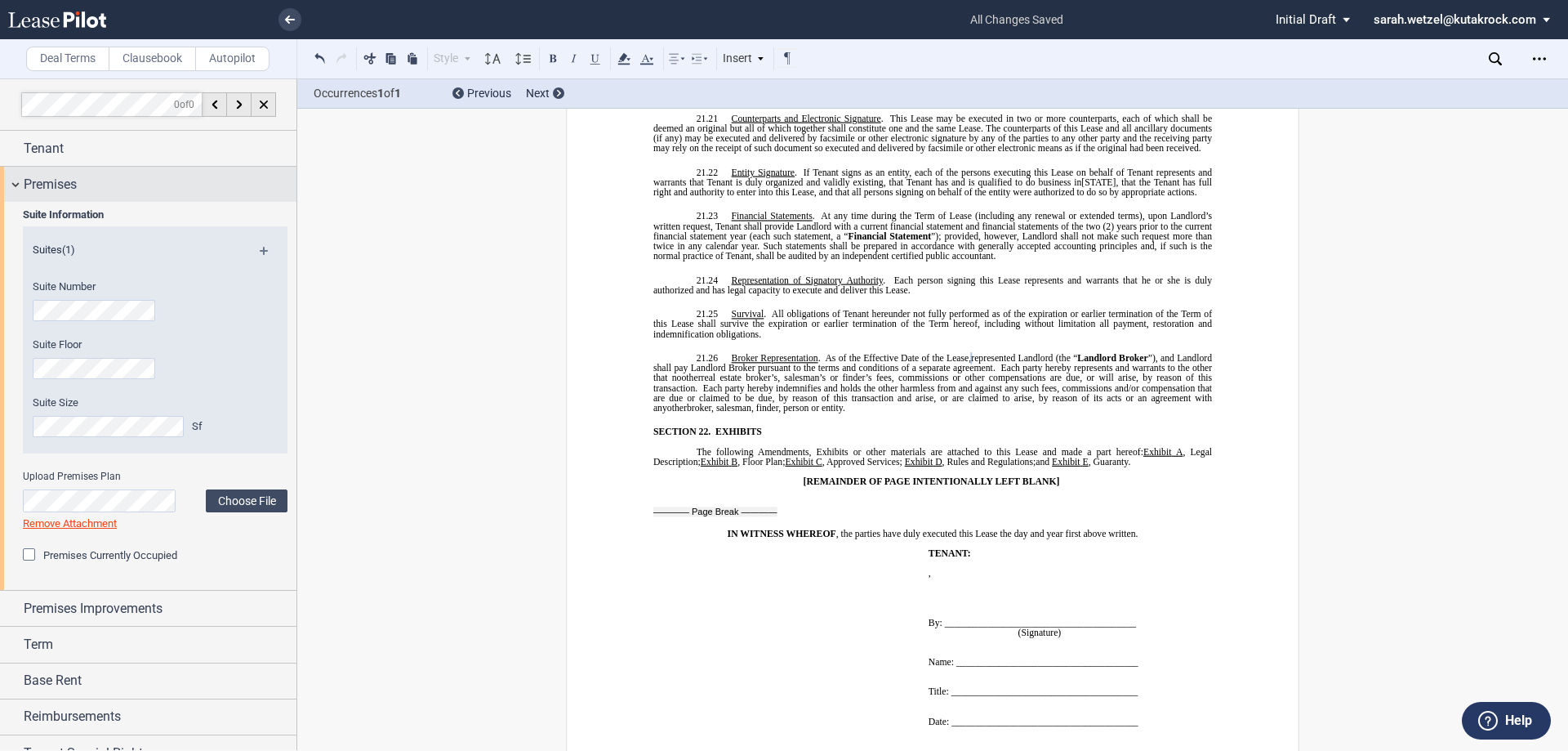 click on "Premises" at bounding box center (50, 185) 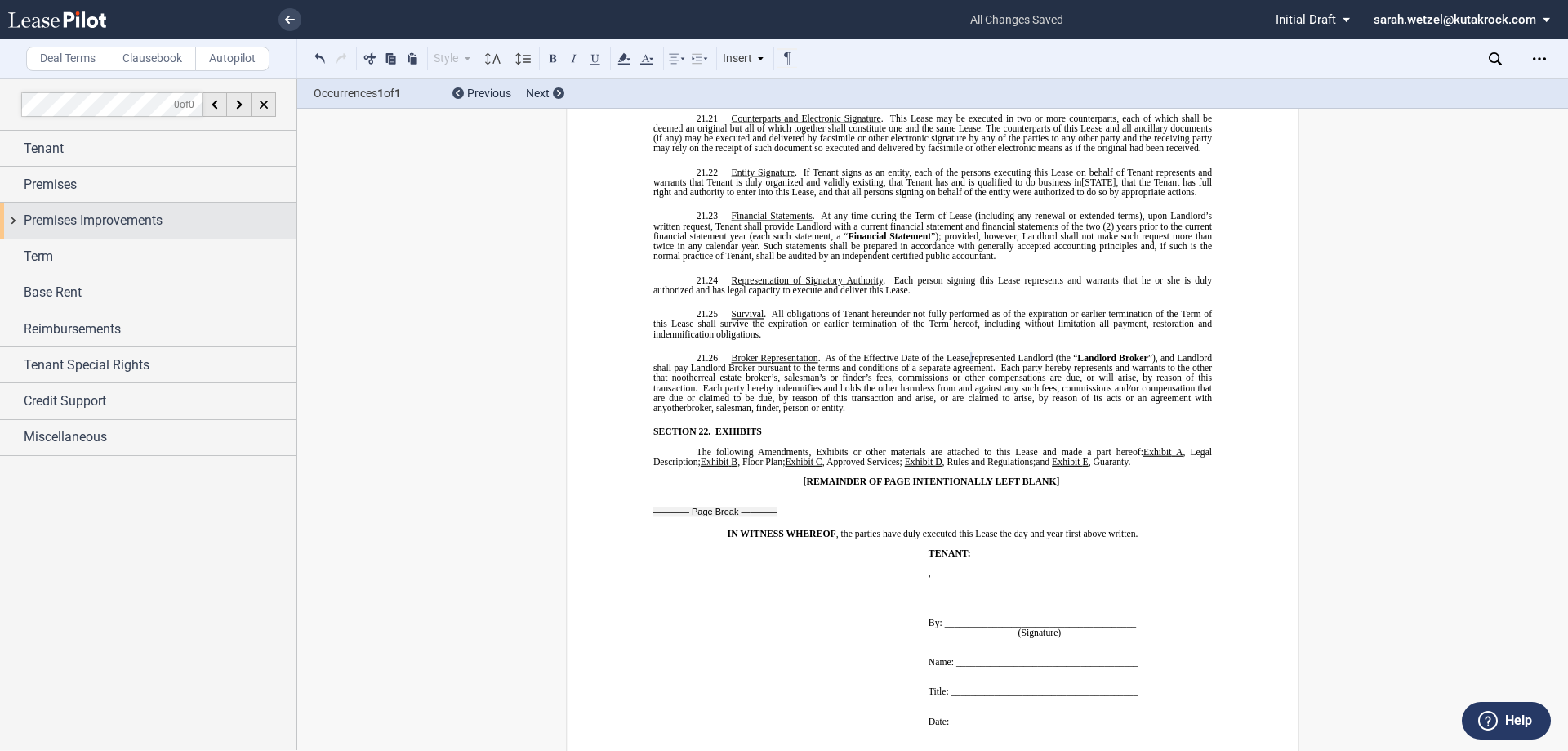click on "Premises Improvements" at bounding box center (93, 221) 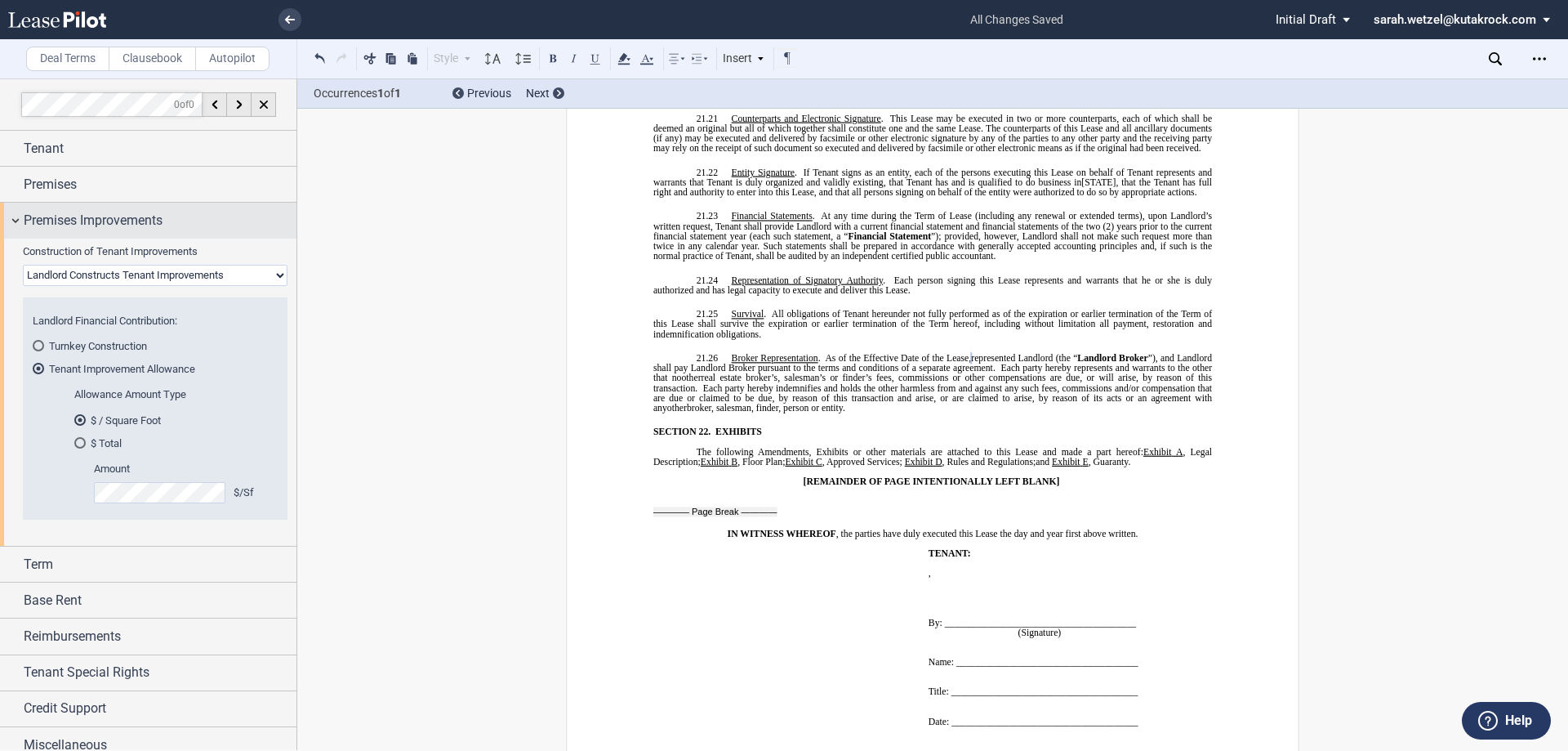 click on "Premises Improvements" at bounding box center (93, 221) 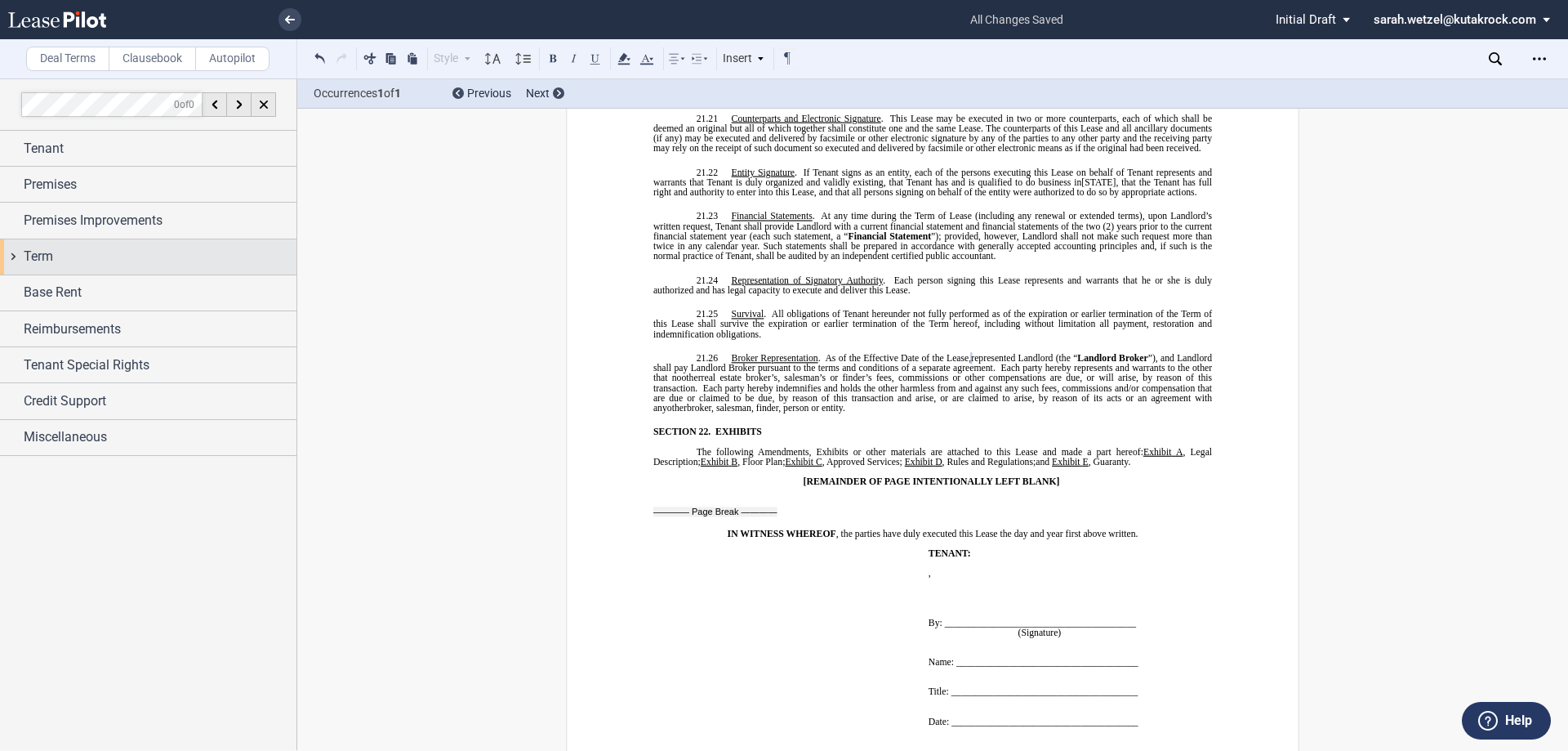 click on "Term" at bounding box center (38, 257) 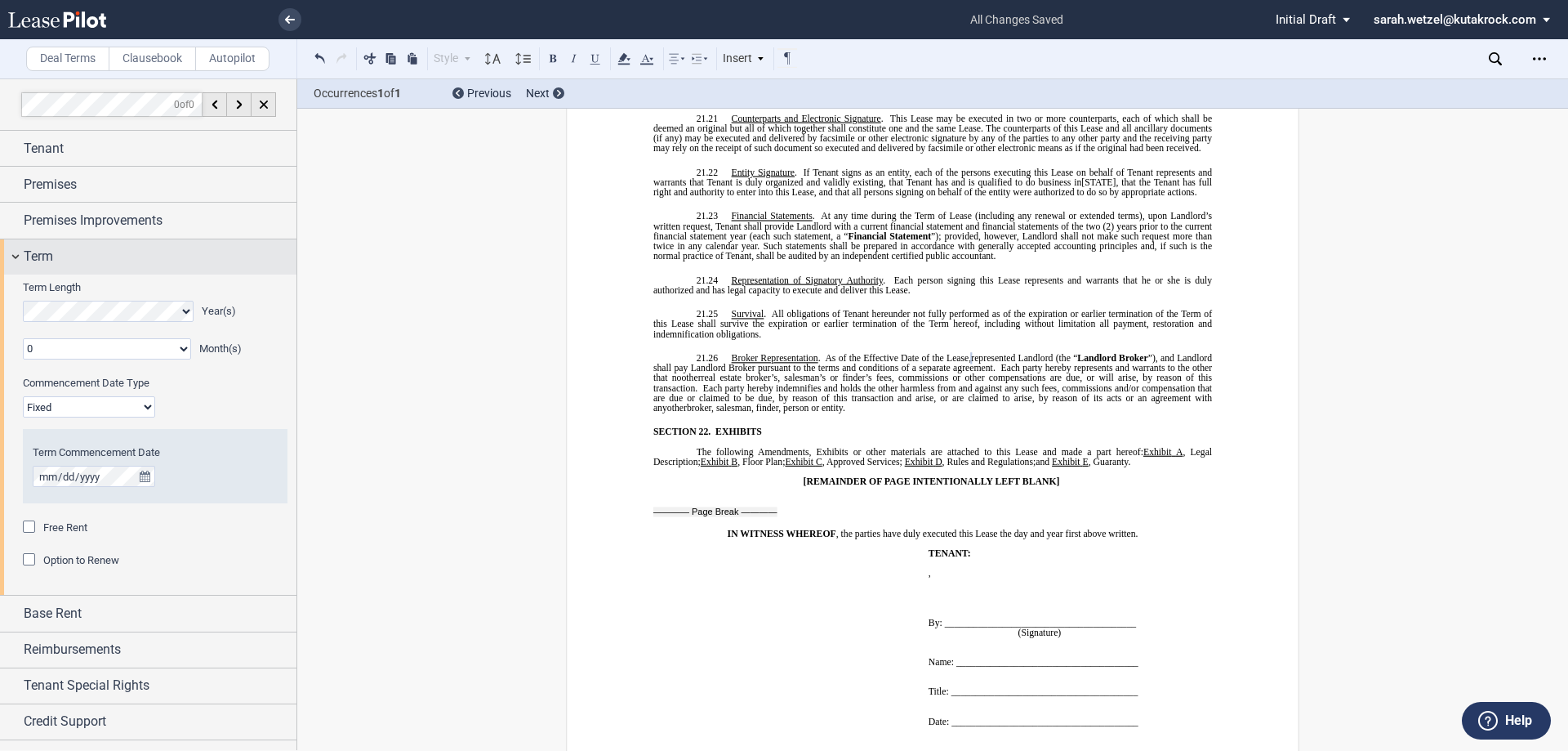 click on "Term" at bounding box center [160, 257] 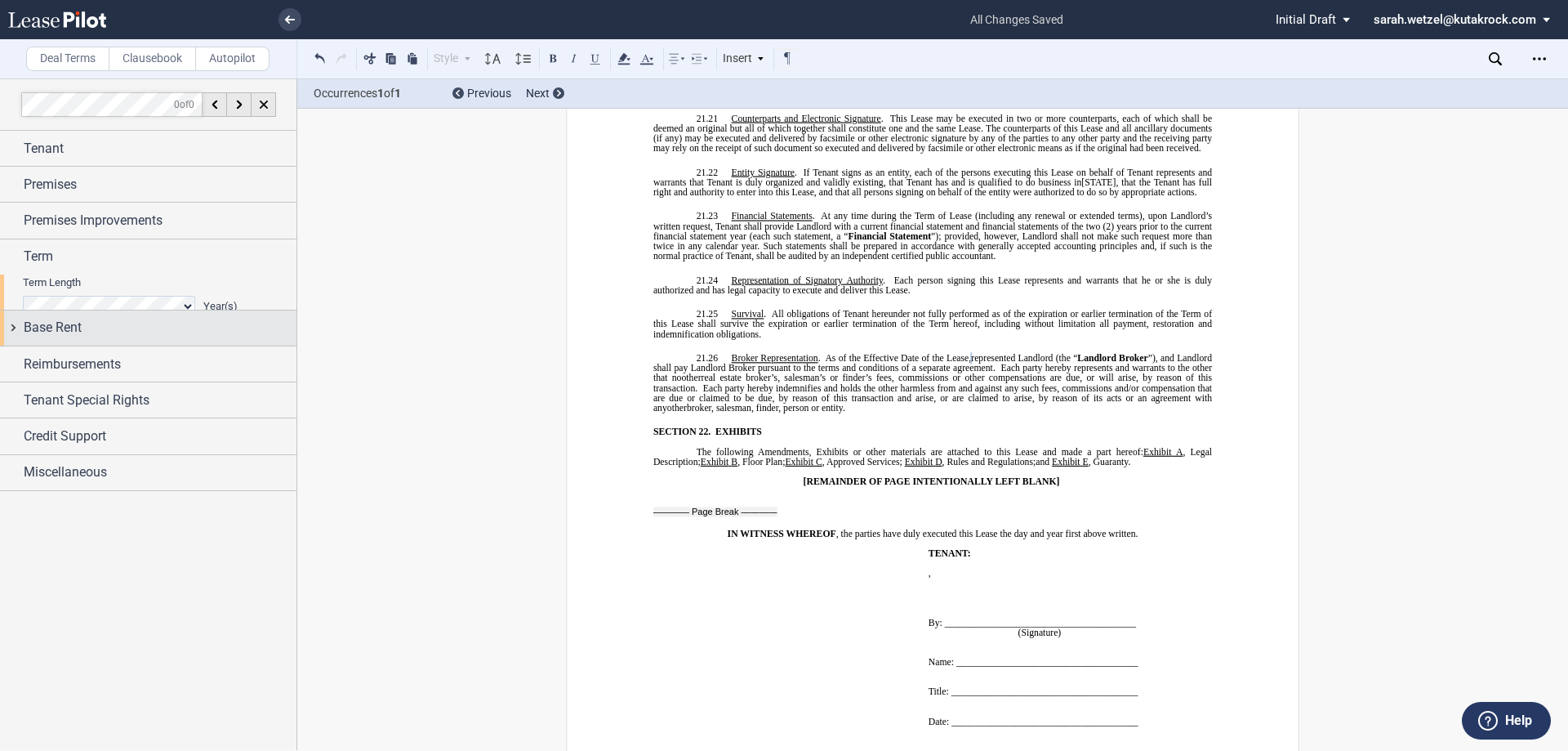 click on "Base Rent" at bounding box center (52, 328) 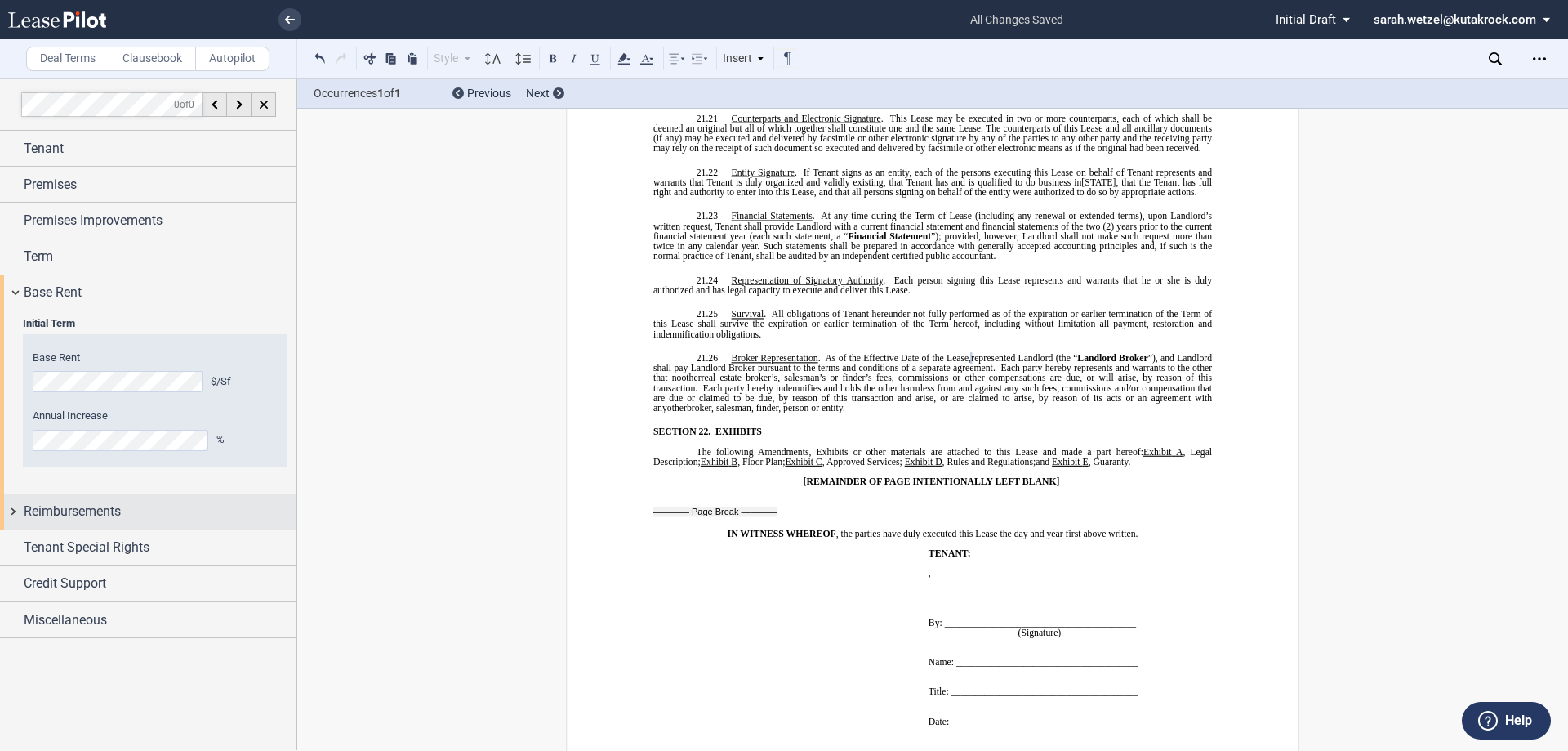 click on "Reimbursements" at bounding box center [72, 512] 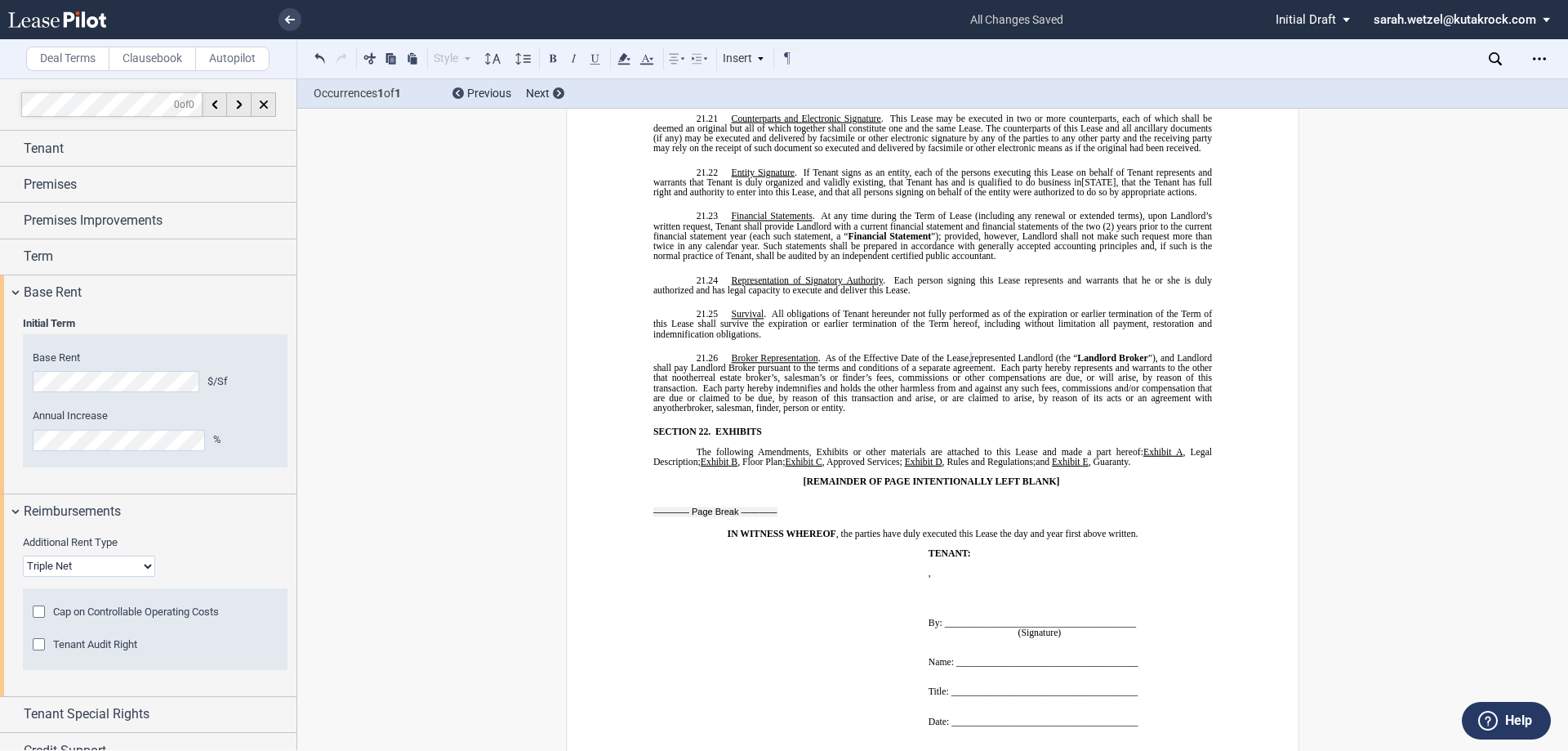 scroll, scrollTop: 55, scrollLeft: 0, axis: vertical 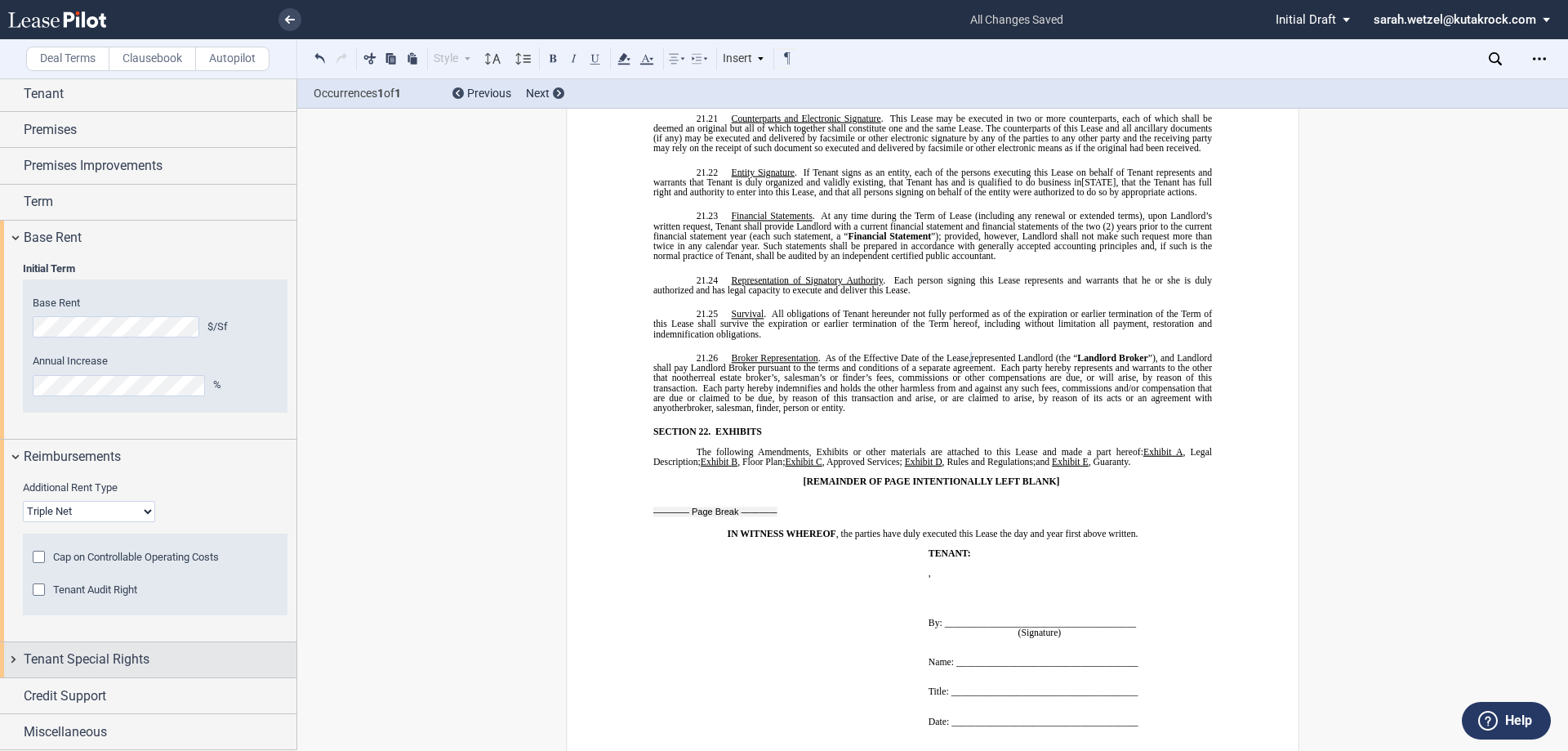 click on "Tenant Special Rights" at bounding box center (87, 659) 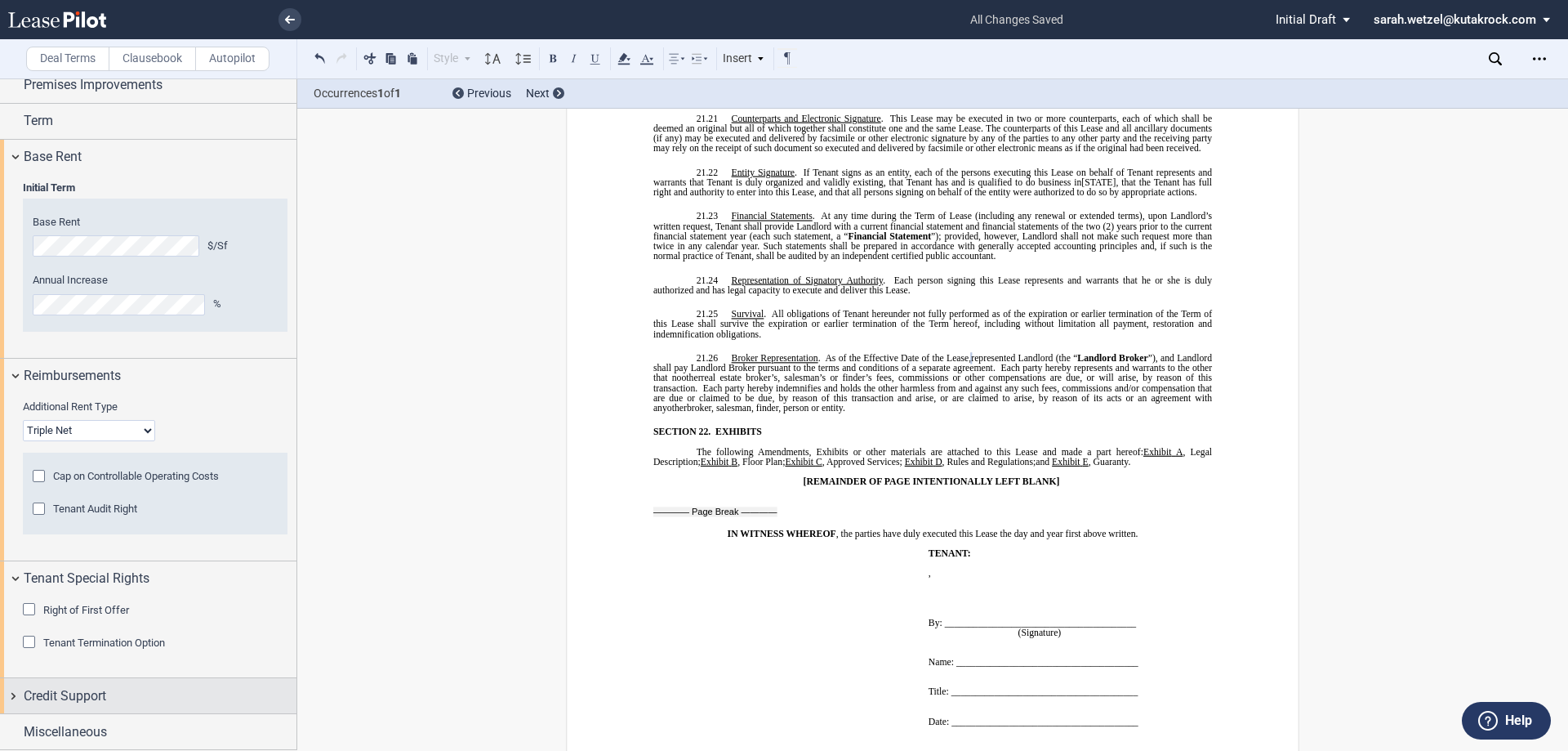 drag, startPoint x: 78, startPoint y: 695, endPoint x: 90, endPoint y: 691, distance: 12.649111 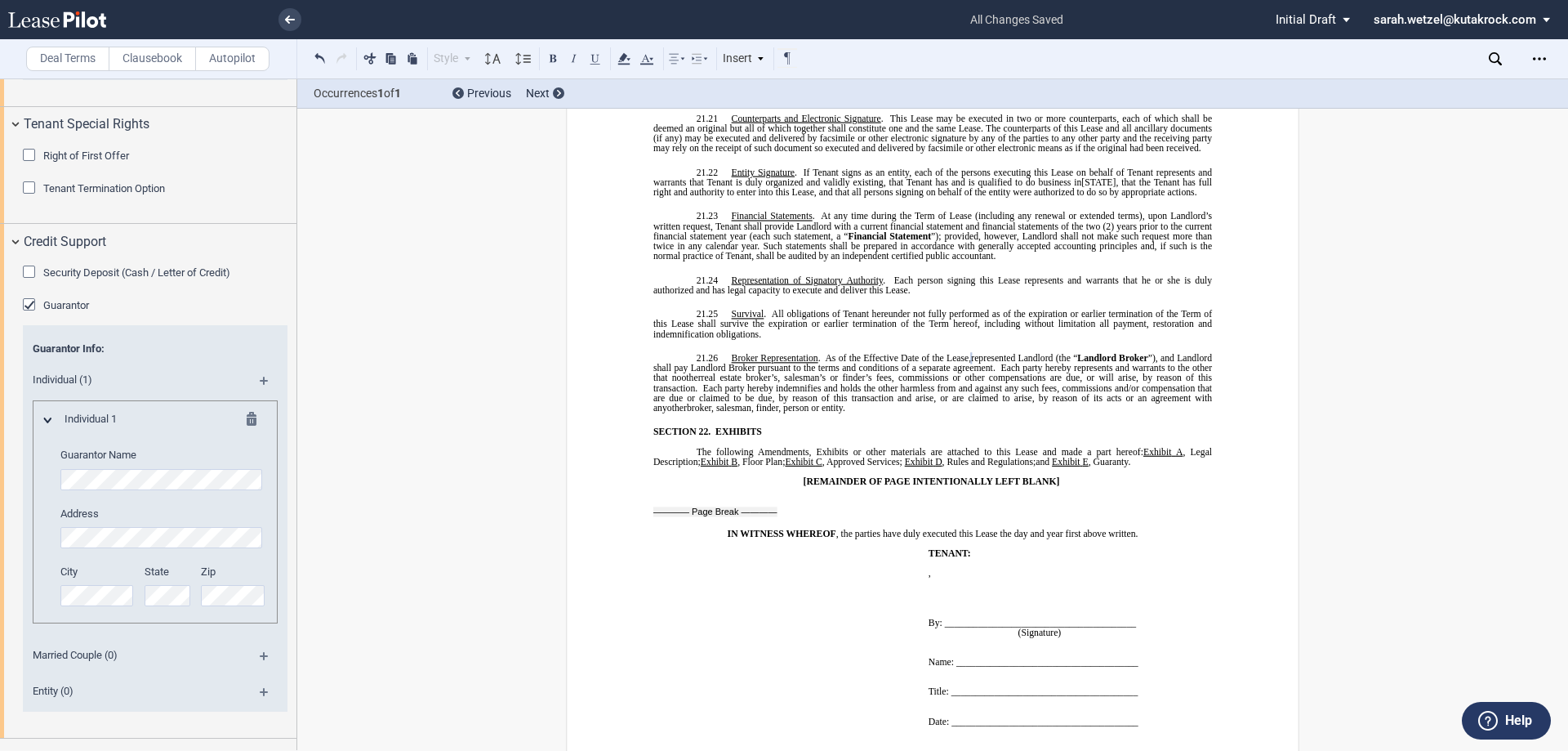 scroll, scrollTop: 615, scrollLeft: 0, axis: vertical 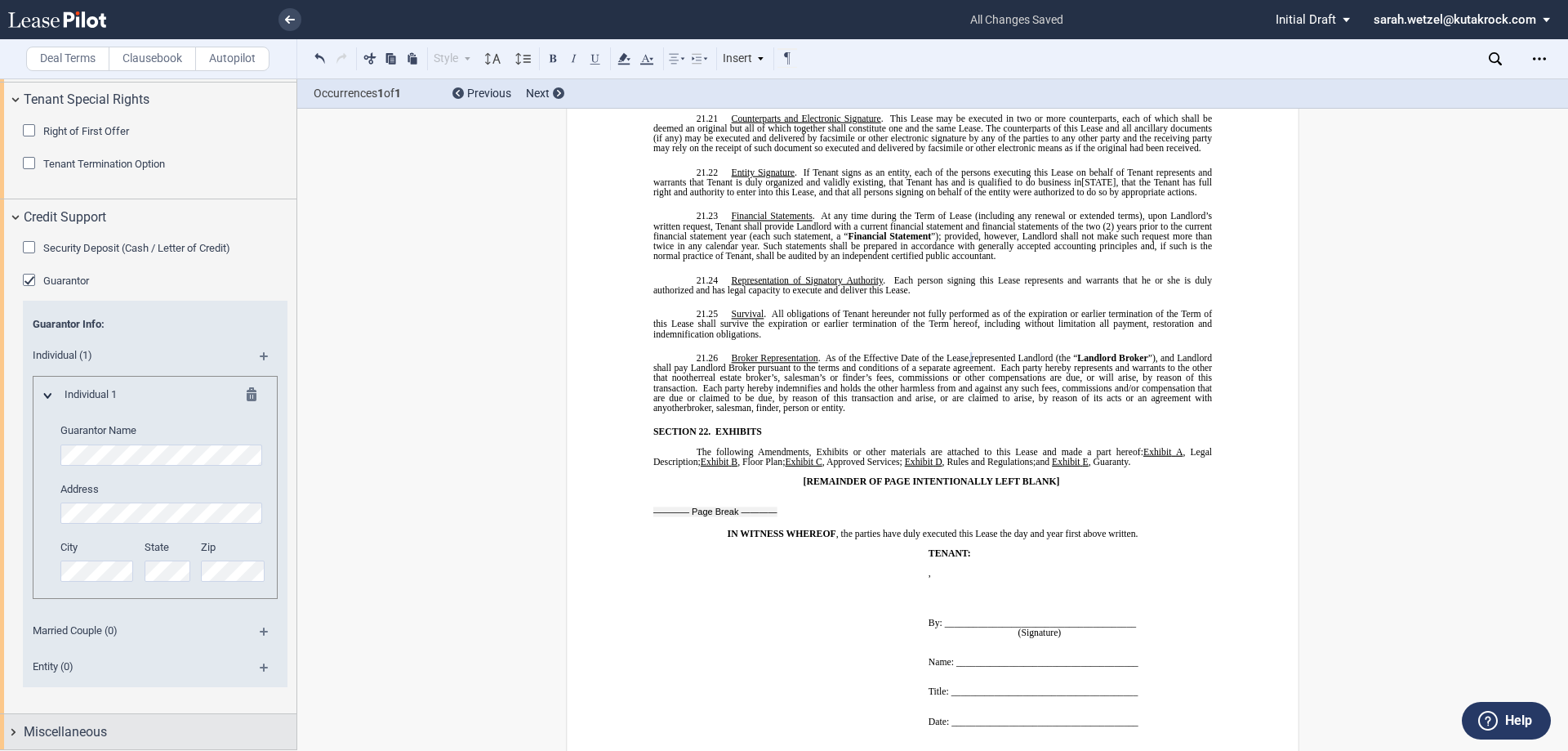 click on "Miscellaneous" at bounding box center (65, 732) 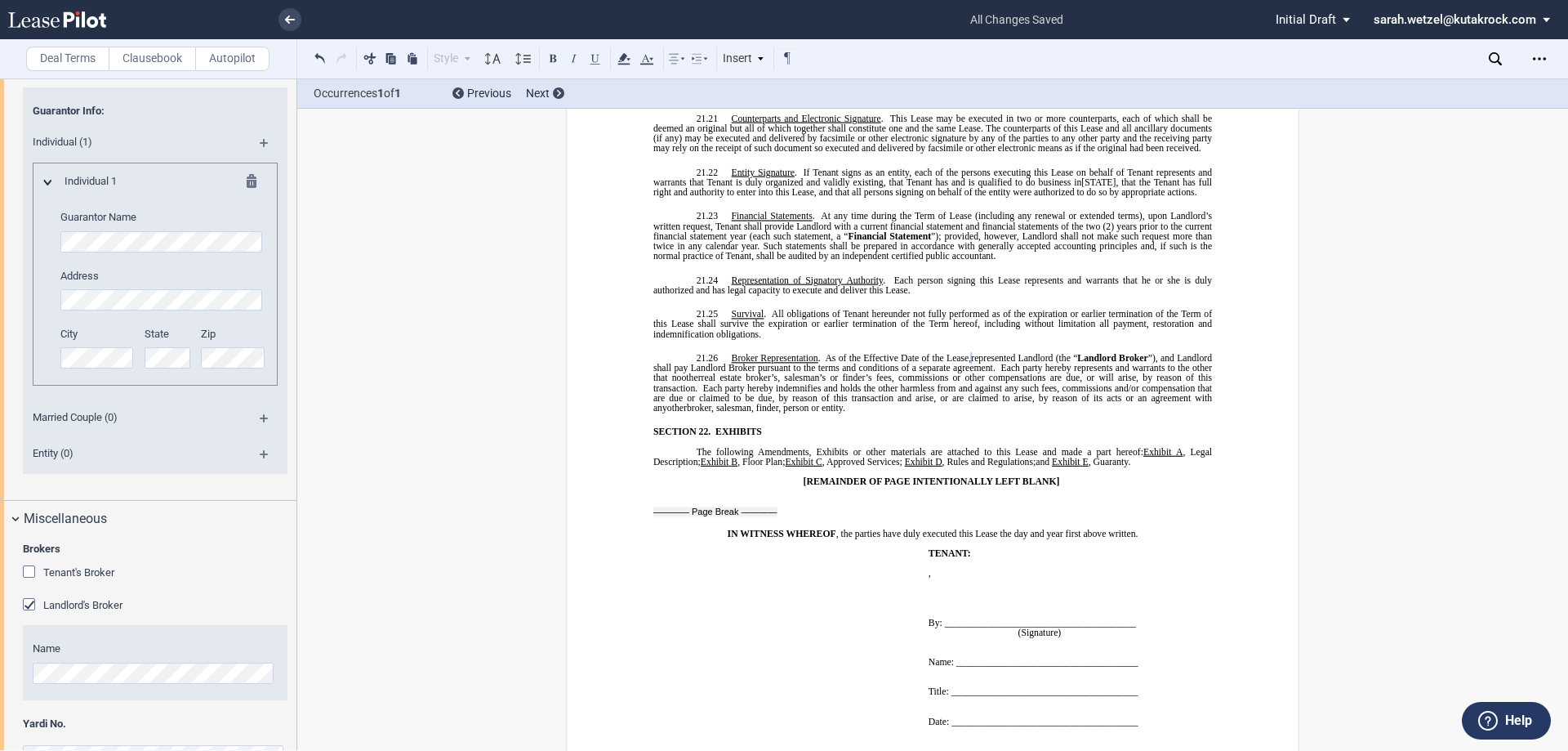 scroll, scrollTop: 871, scrollLeft: 0, axis: vertical 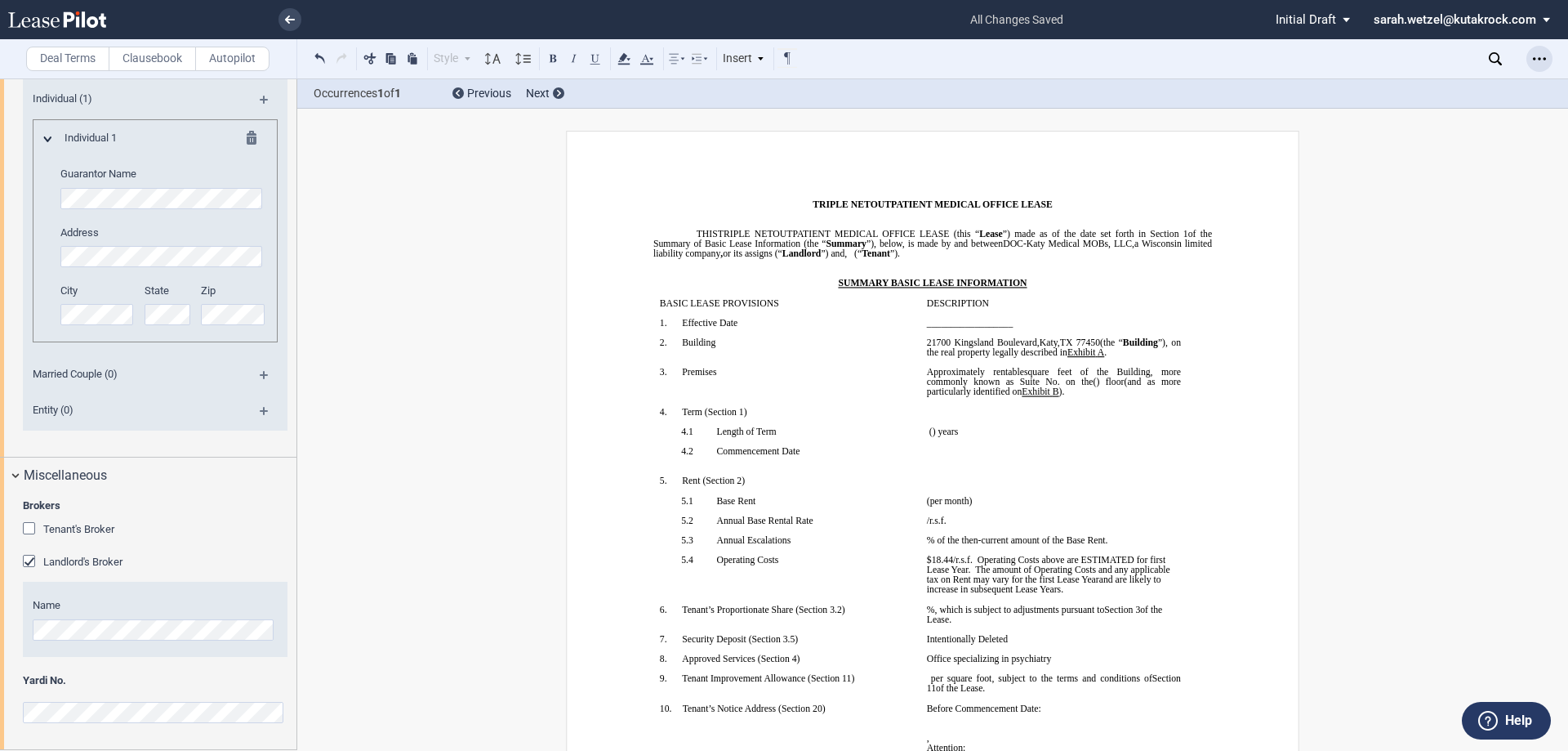 click at bounding box center (1539, 59) 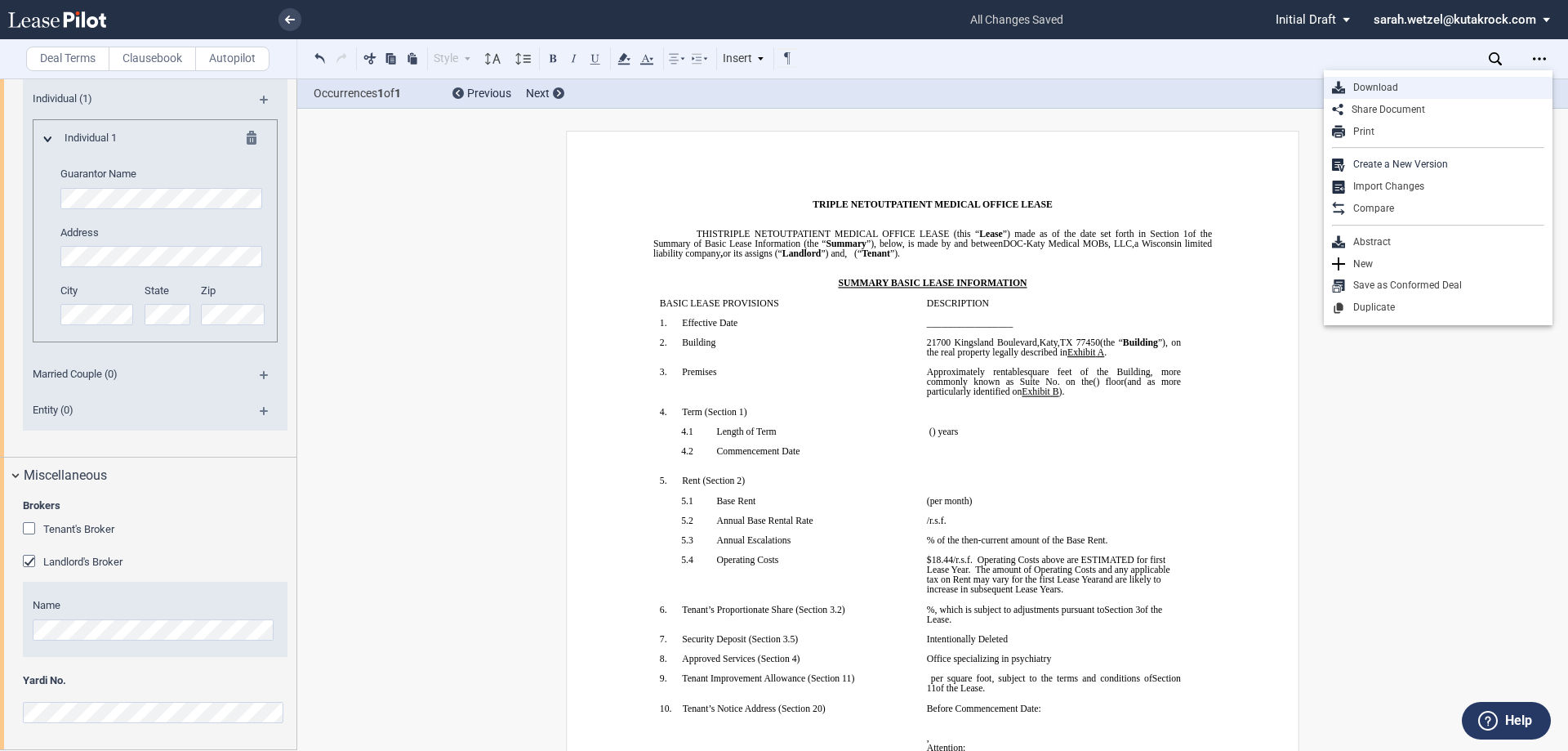 click on "Download" at bounding box center (1445, 87) 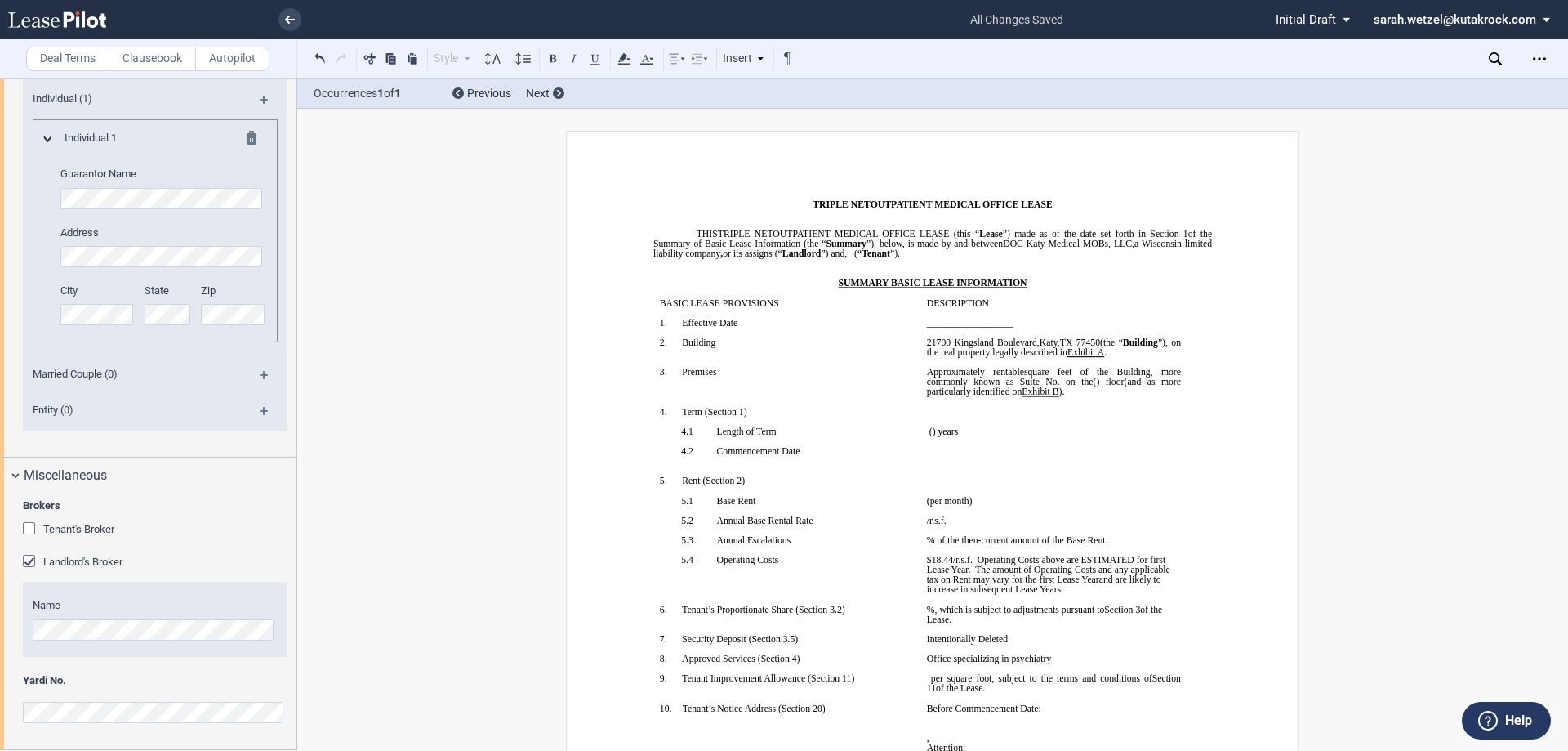 click on "Clausebook" at bounding box center (152, 59) 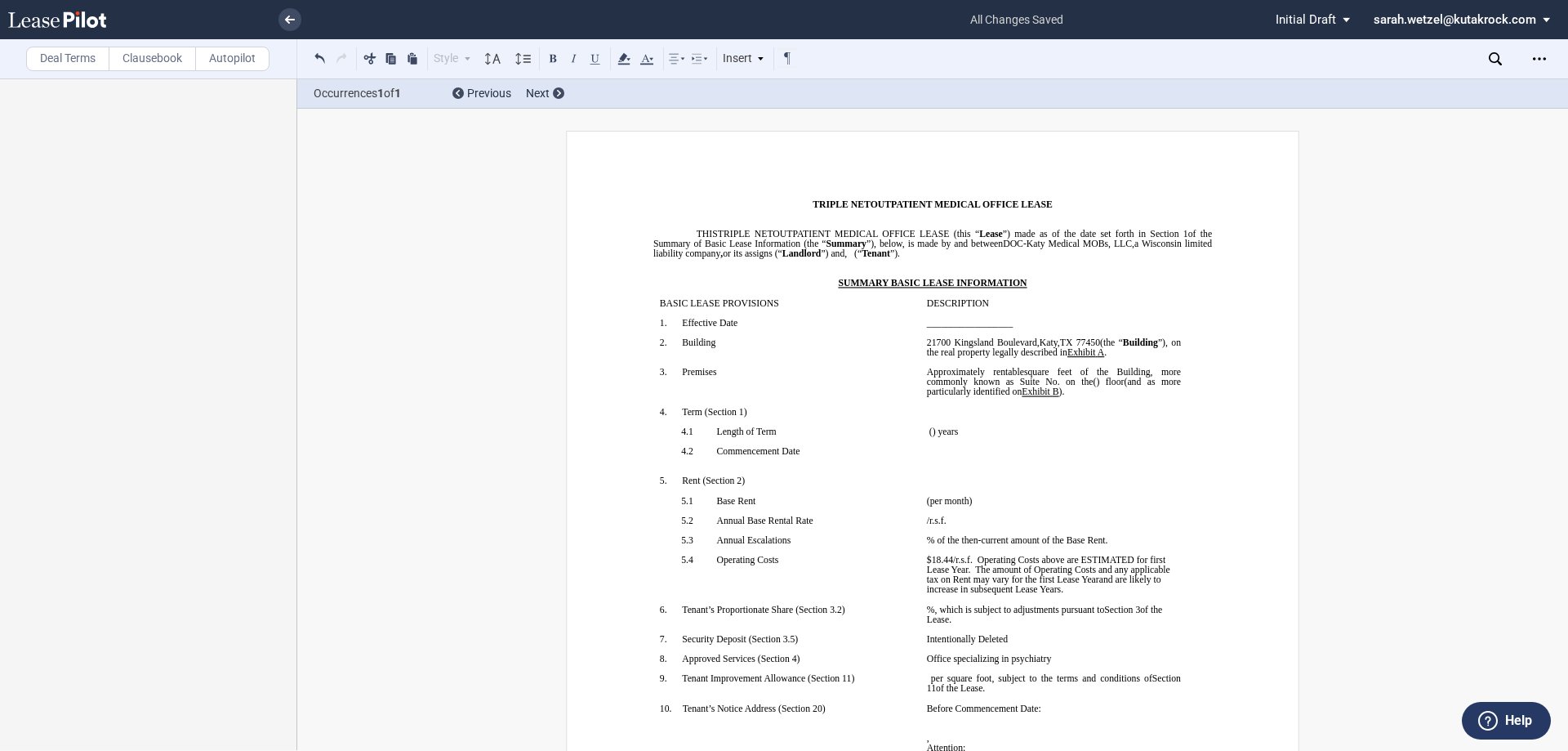scroll, scrollTop: 0, scrollLeft: 0, axis: both 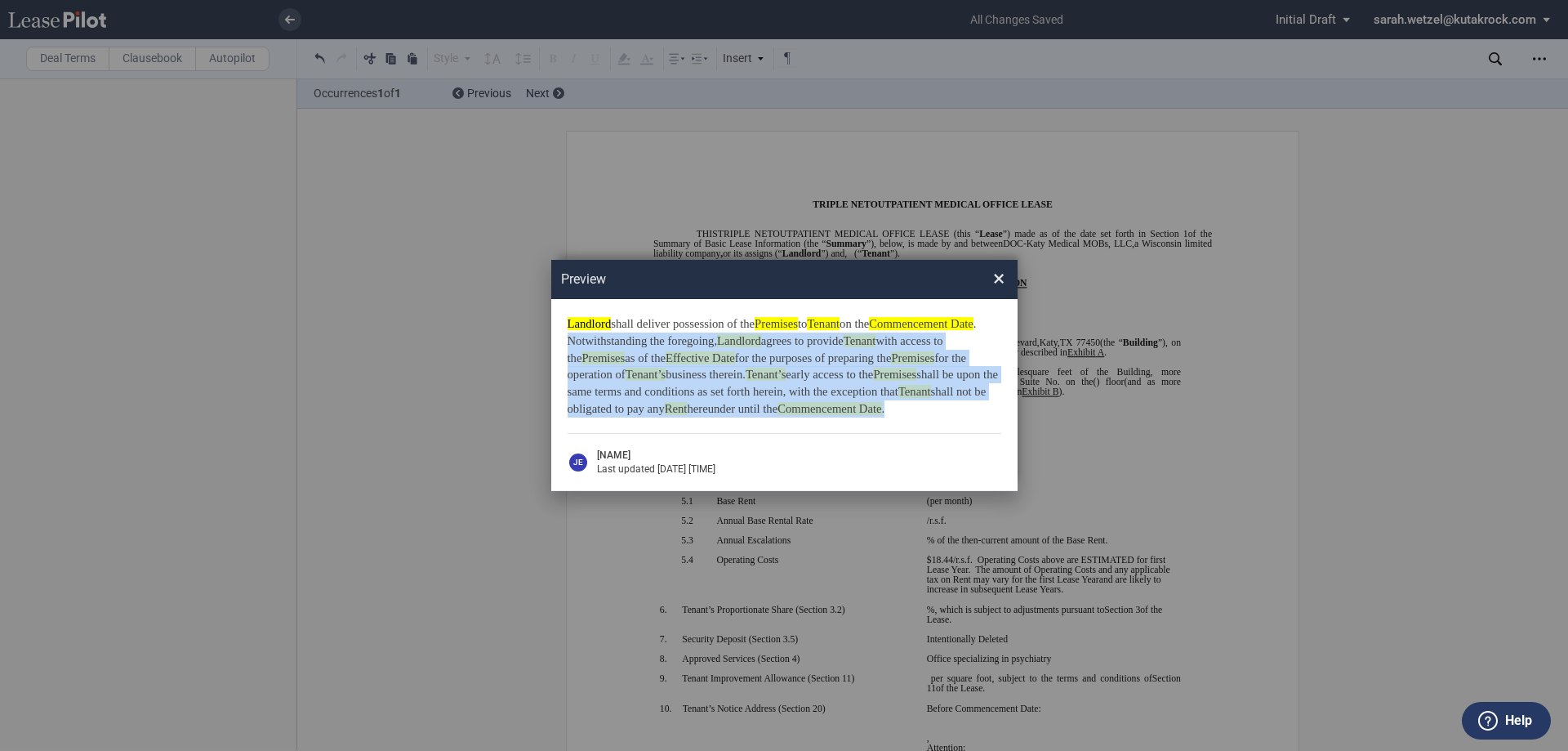 drag, startPoint x: 567, startPoint y: 342, endPoint x: 956, endPoint y: 408, distance: 394.55925 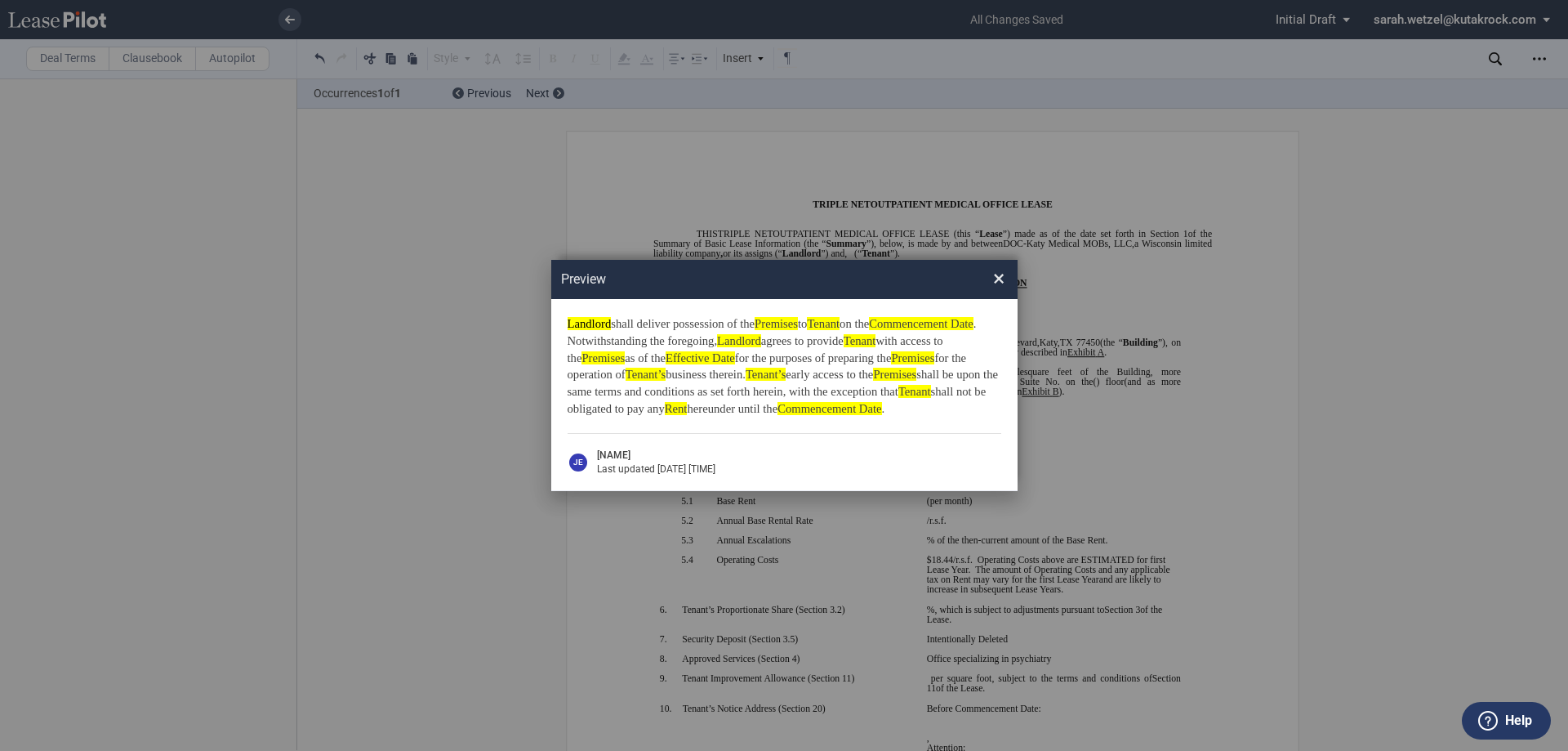 click on "Preview × Landlord shall deliver possession of the Premises to Tenant on the Commencement Date . Notwithstanding the foregoing, Landlord agrees to provide Tenant with access to the Premises as of the Effective Date for the purposes of preparing the Premises for the operation of Tenant’s business therein. Tenant’s early access to the Premises shall be upon the same terms and conditions as set forth herein, with the exception that Tenant shall not be obligated to pay any Rent hereunder until the Commencement Date . JE ﻿ Jennifer Arce Last updated [DATE] [TIME]" at bounding box center [784, 375] 